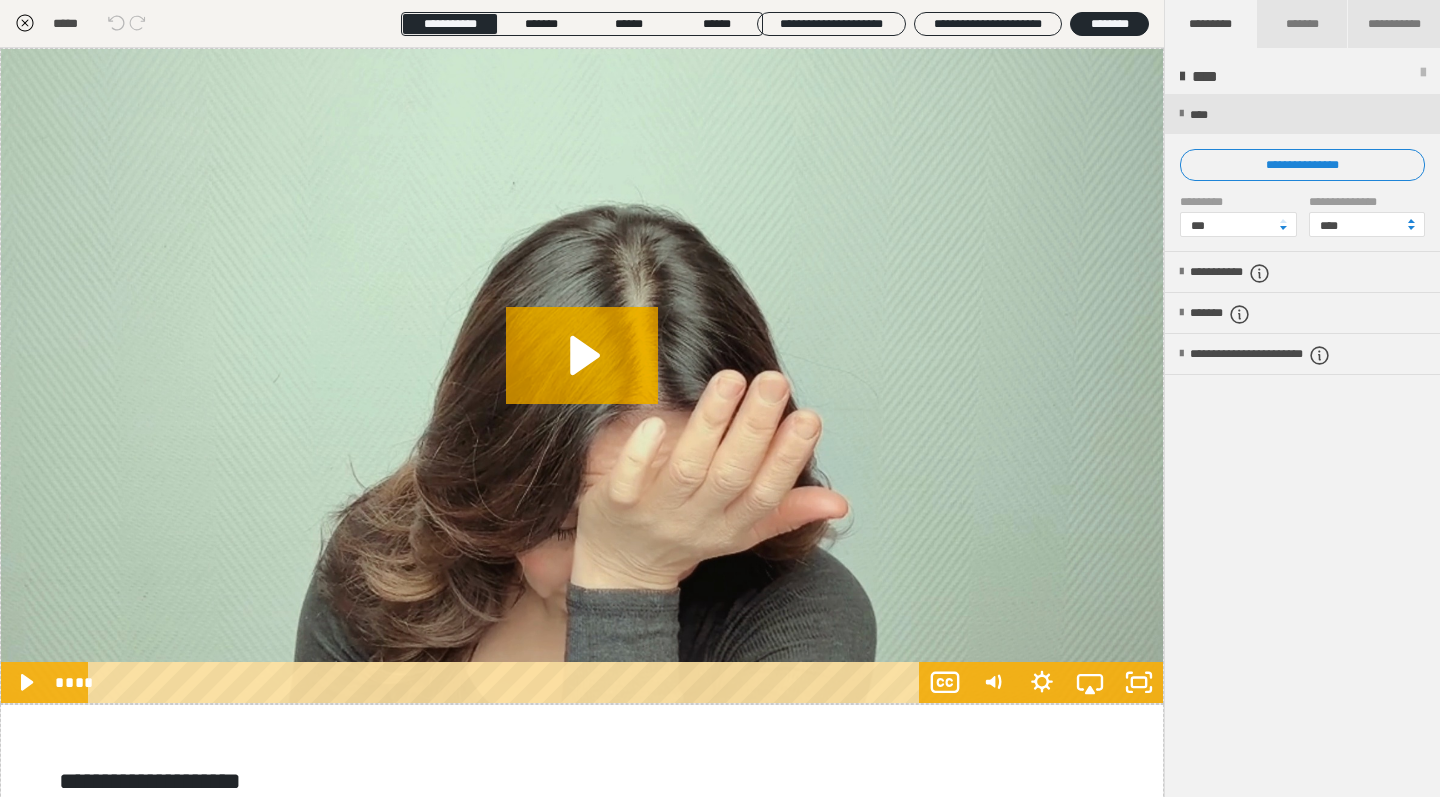 scroll, scrollTop: 290, scrollLeft: 0, axis: vertical 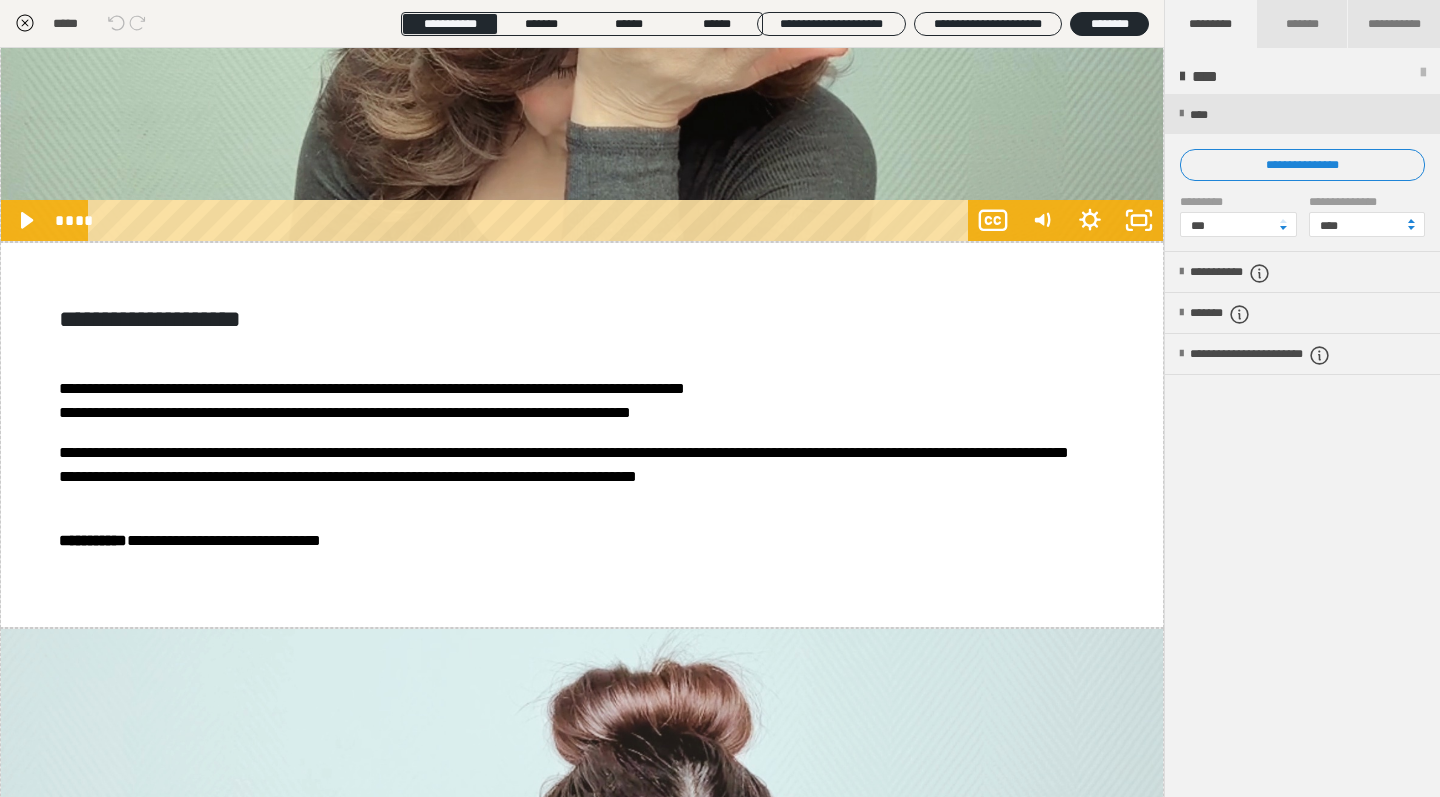 click 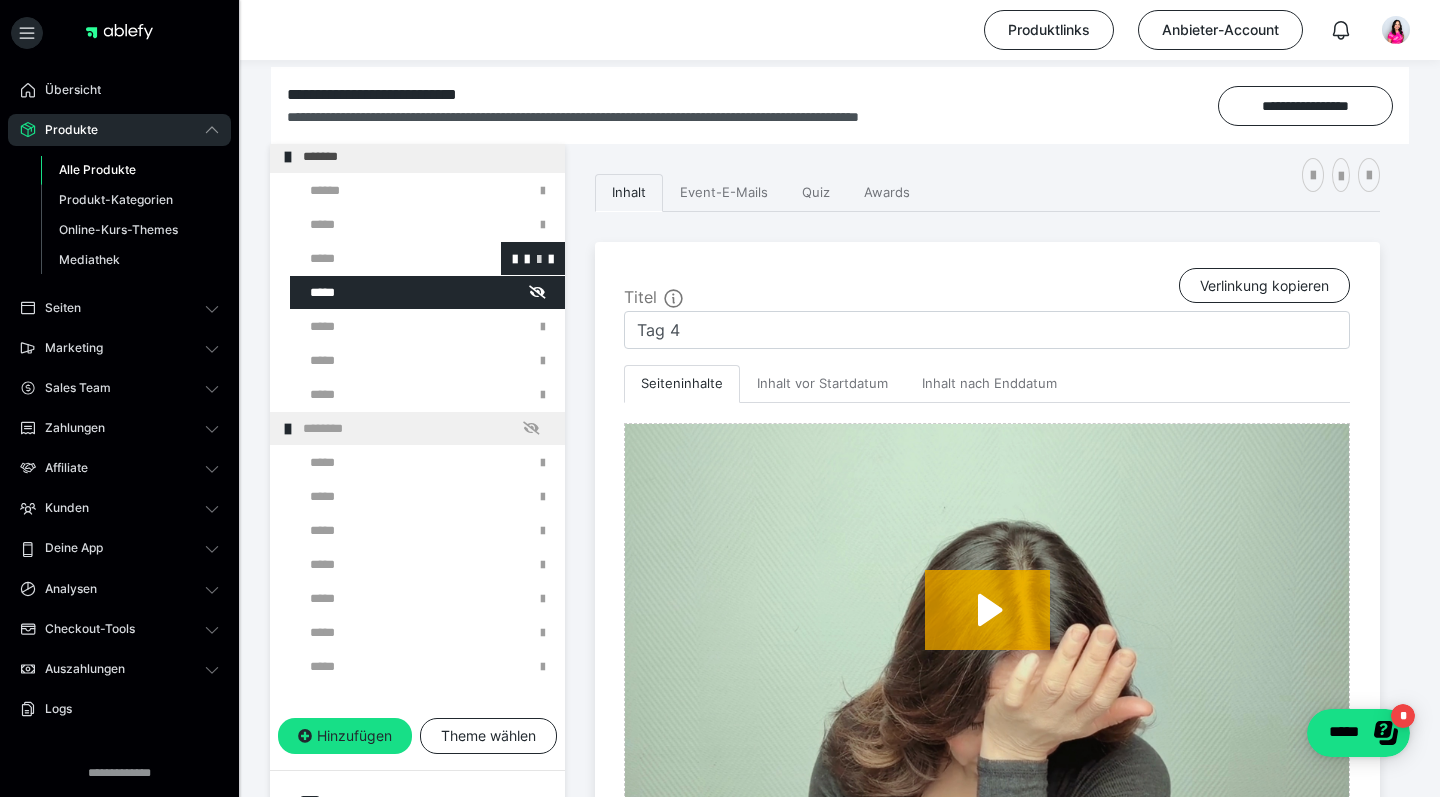 scroll, scrollTop: 621, scrollLeft: 0, axis: vertical 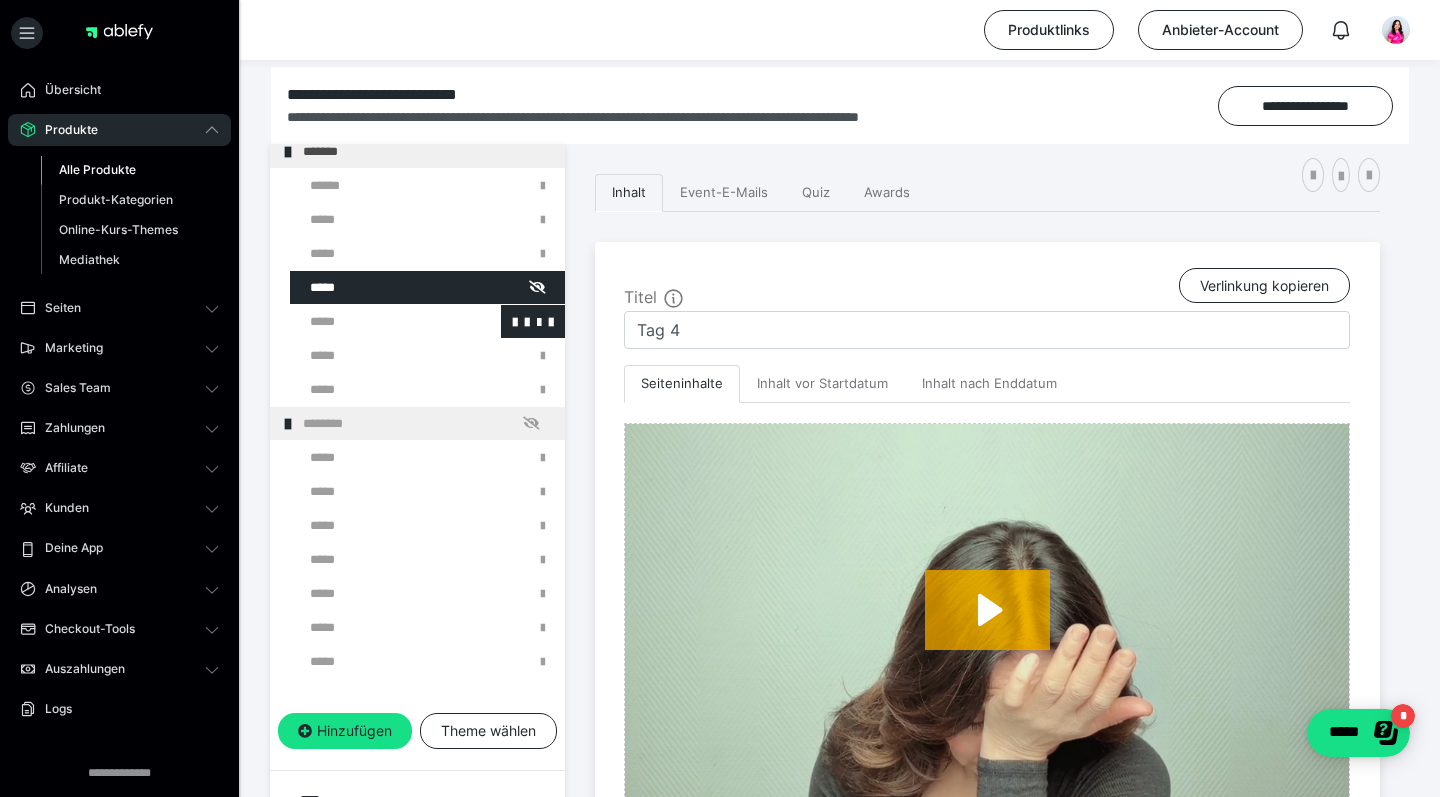 click at bounding box center [375, 321] 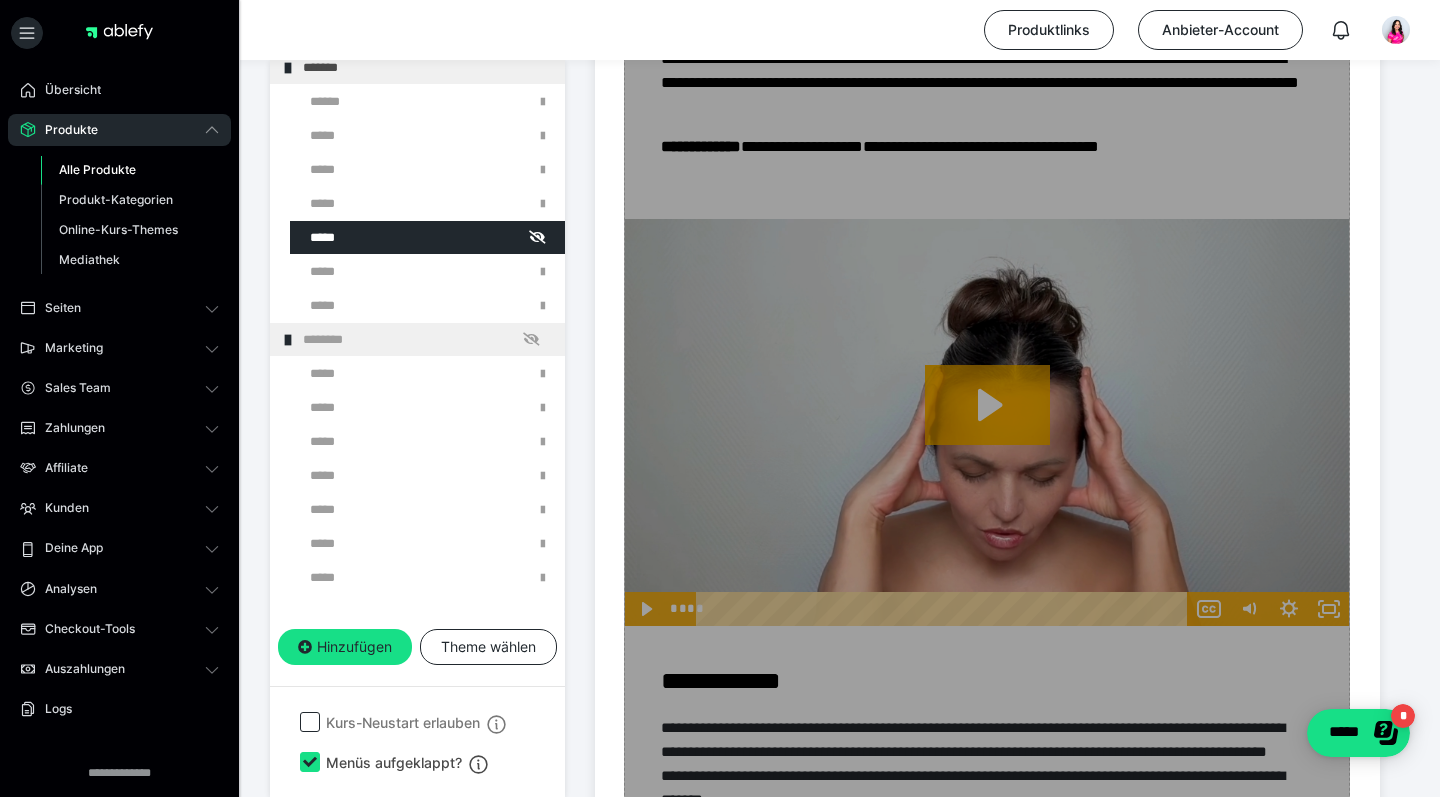scroll, scrollTop: 2297, scrollLeft: 0, axis: vertical 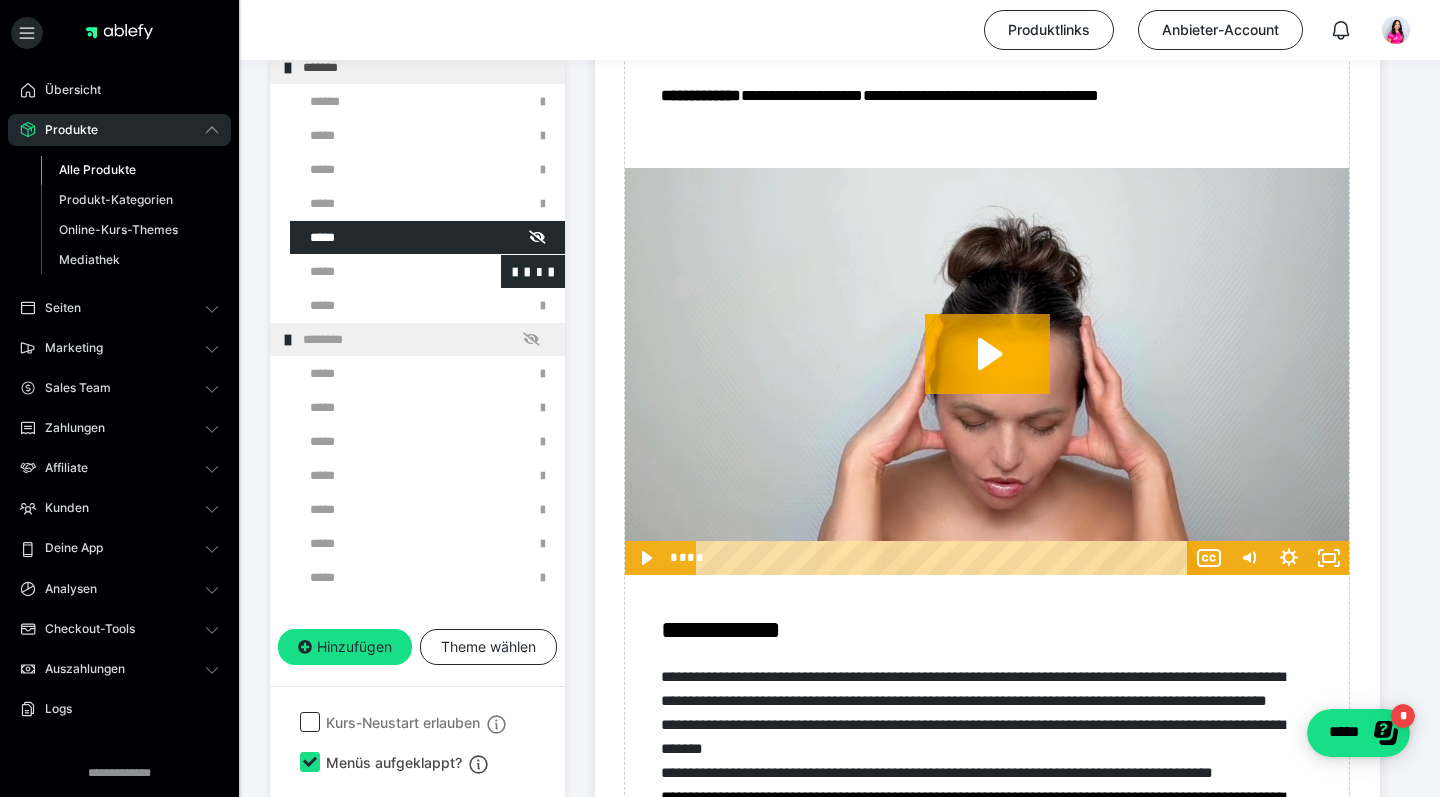 click at bounding box center [375, 271] 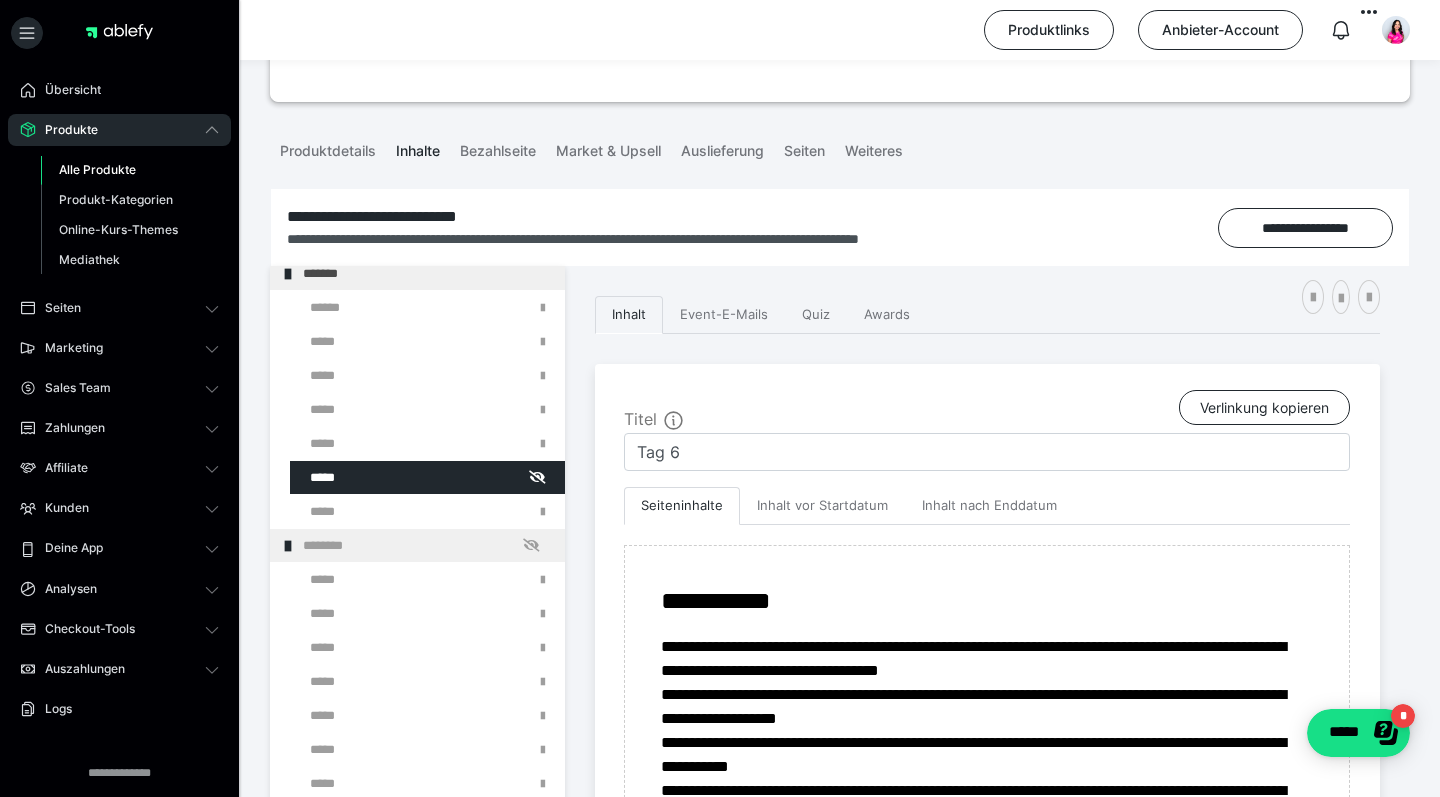 scroll, scrollTop: 130, scrollLeft: 0, axis: vertical 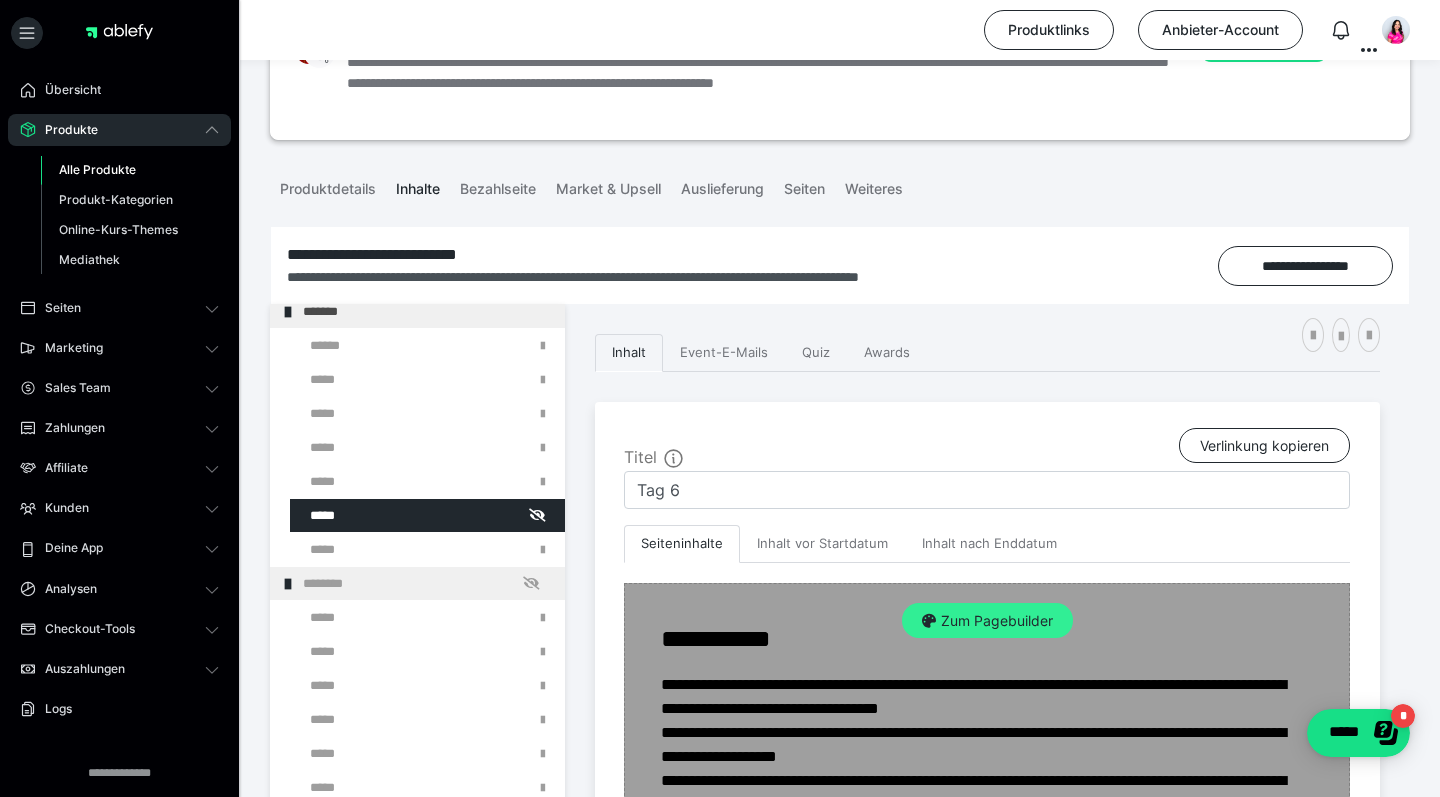 click on "Zum Pagebuilder" at bounding box center (987, 621) 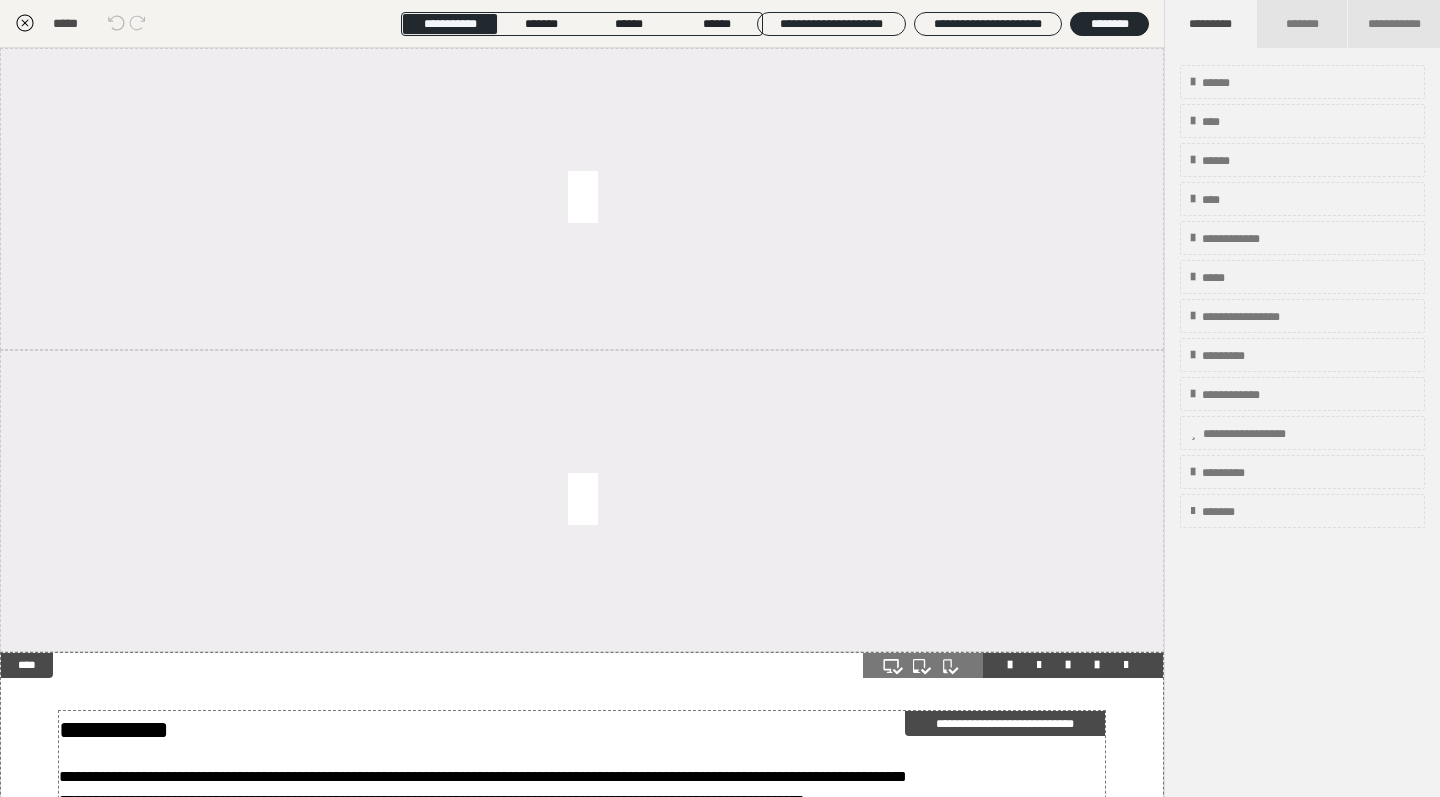 scroll, scrollTop: 0, scrollLeft: 0, axis: both 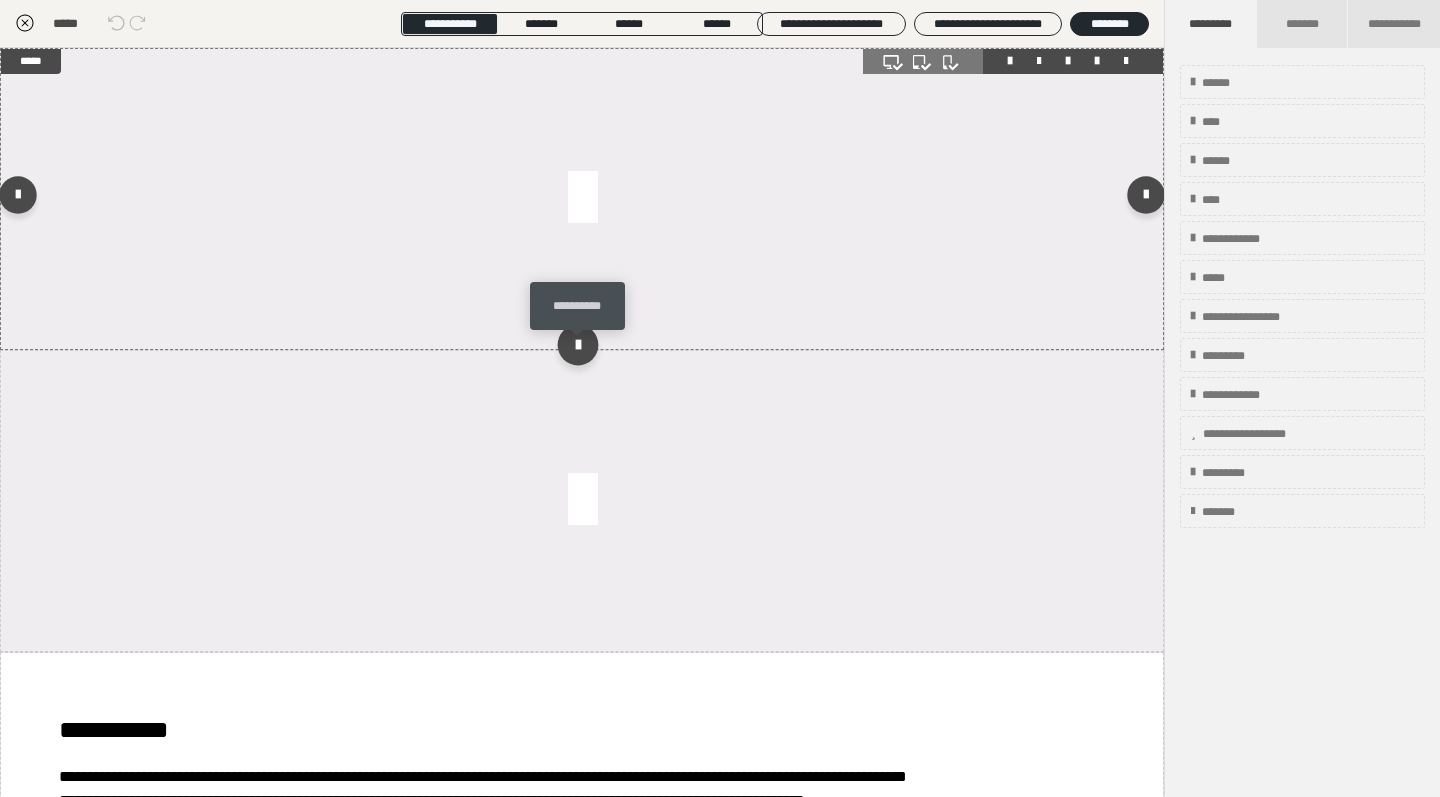click at bounding box center [577, 344] 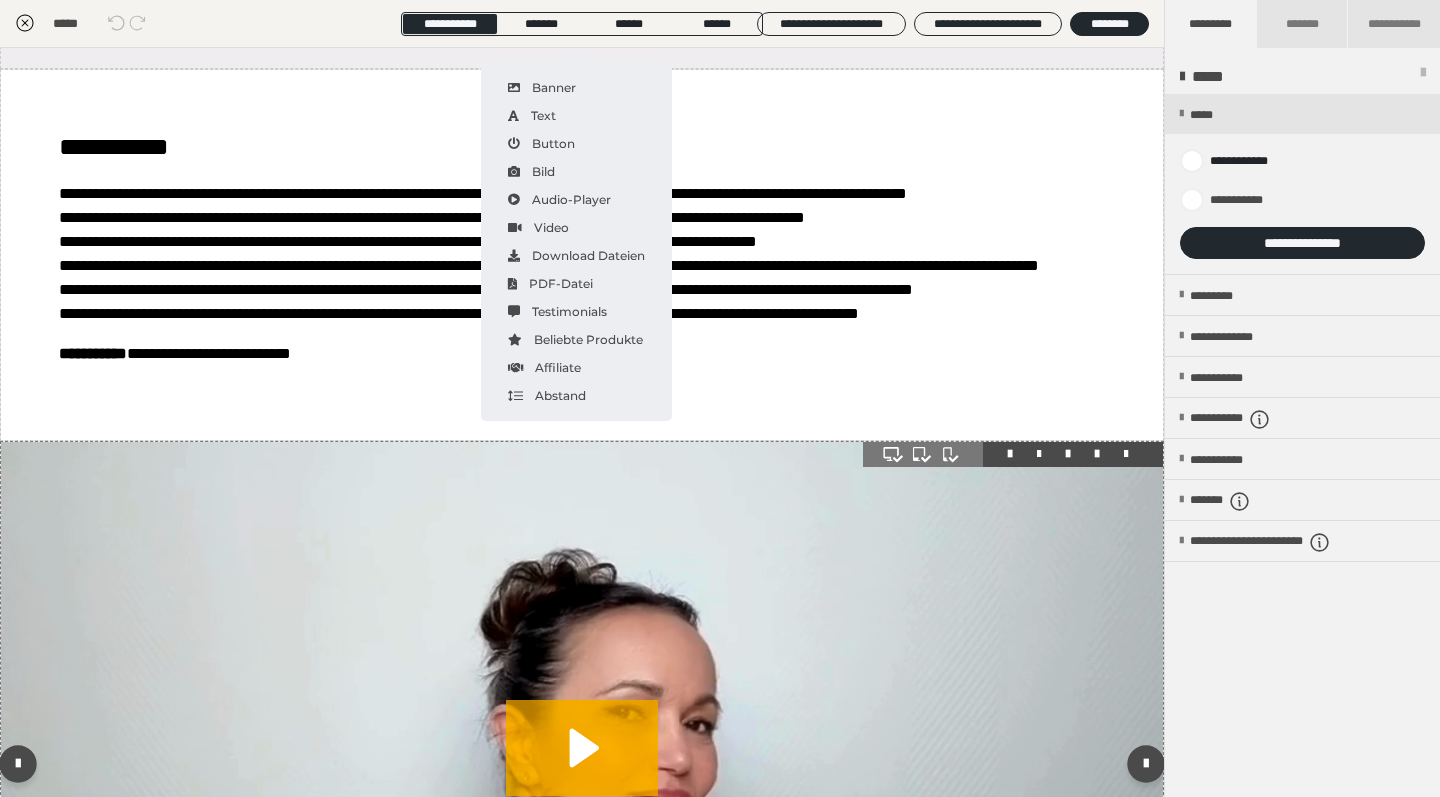scroll, scrollTop: 541, scrollLeft: 0, axis: vertical 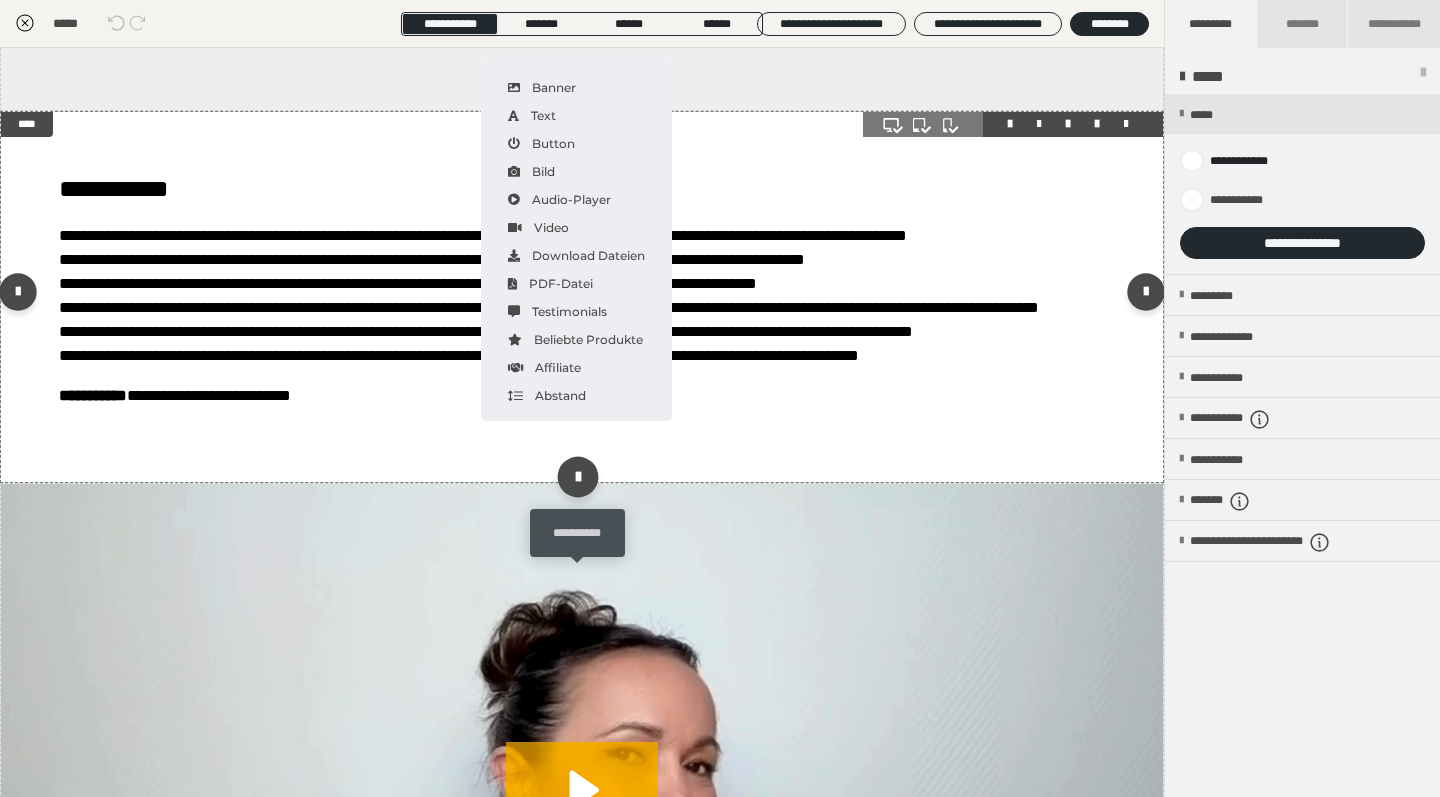 click at bounding box center (577, 477) 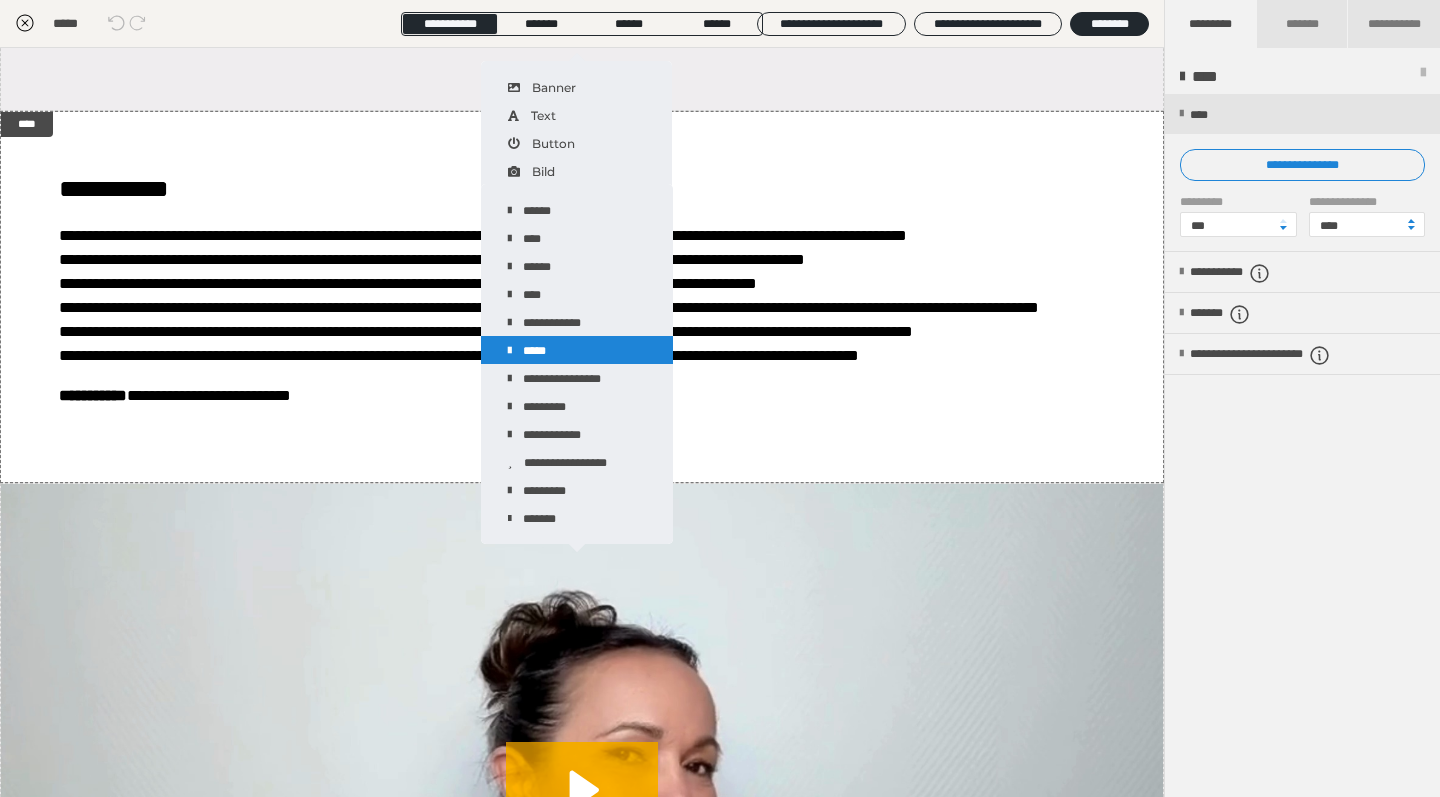 click on "*****" at bounding box center [577, 350] 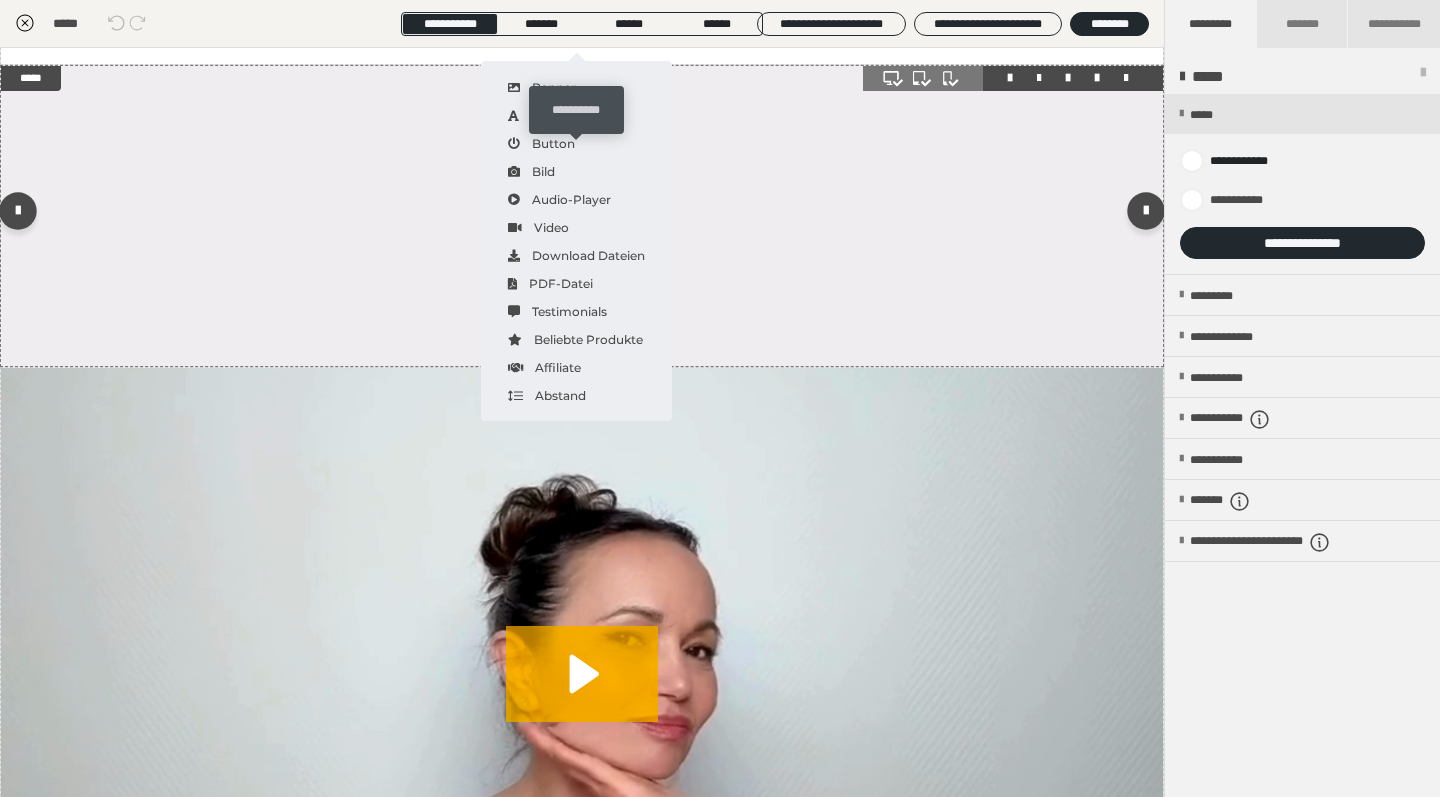scroll, scrollTop: 964, scrollLeft: 0, axis: vertical 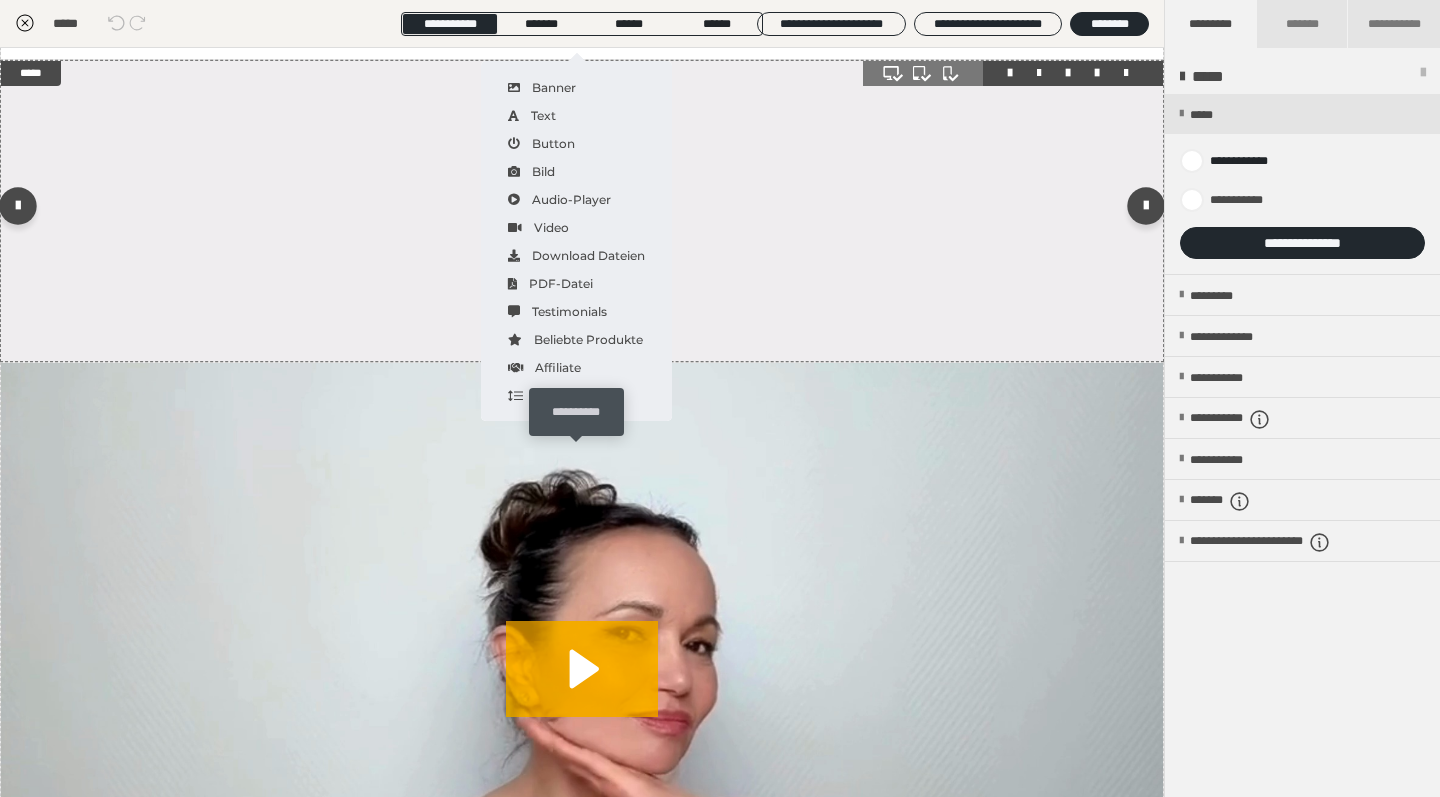 click at bounding box center (577, 356) 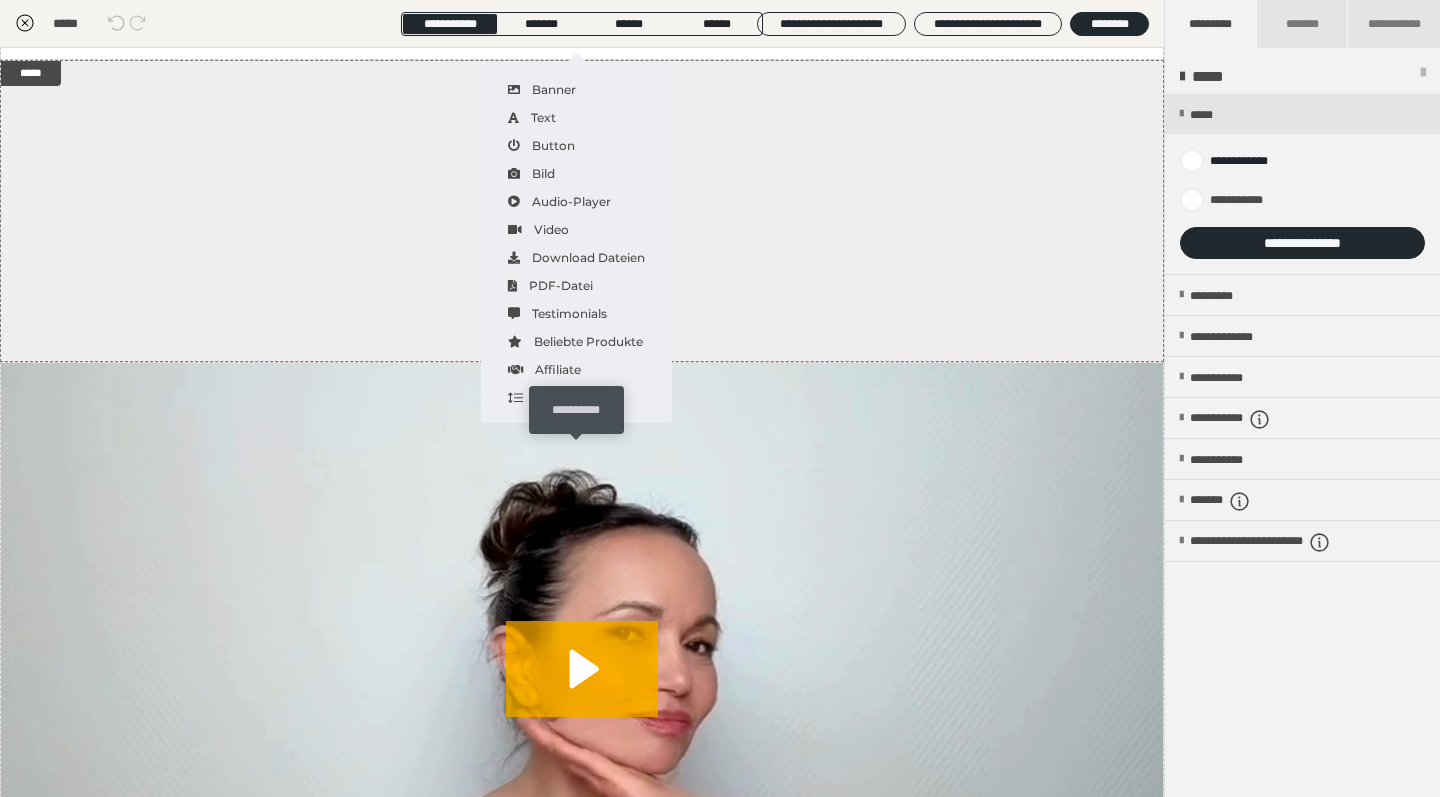 click on "**********" at bounding box center (576, 410) 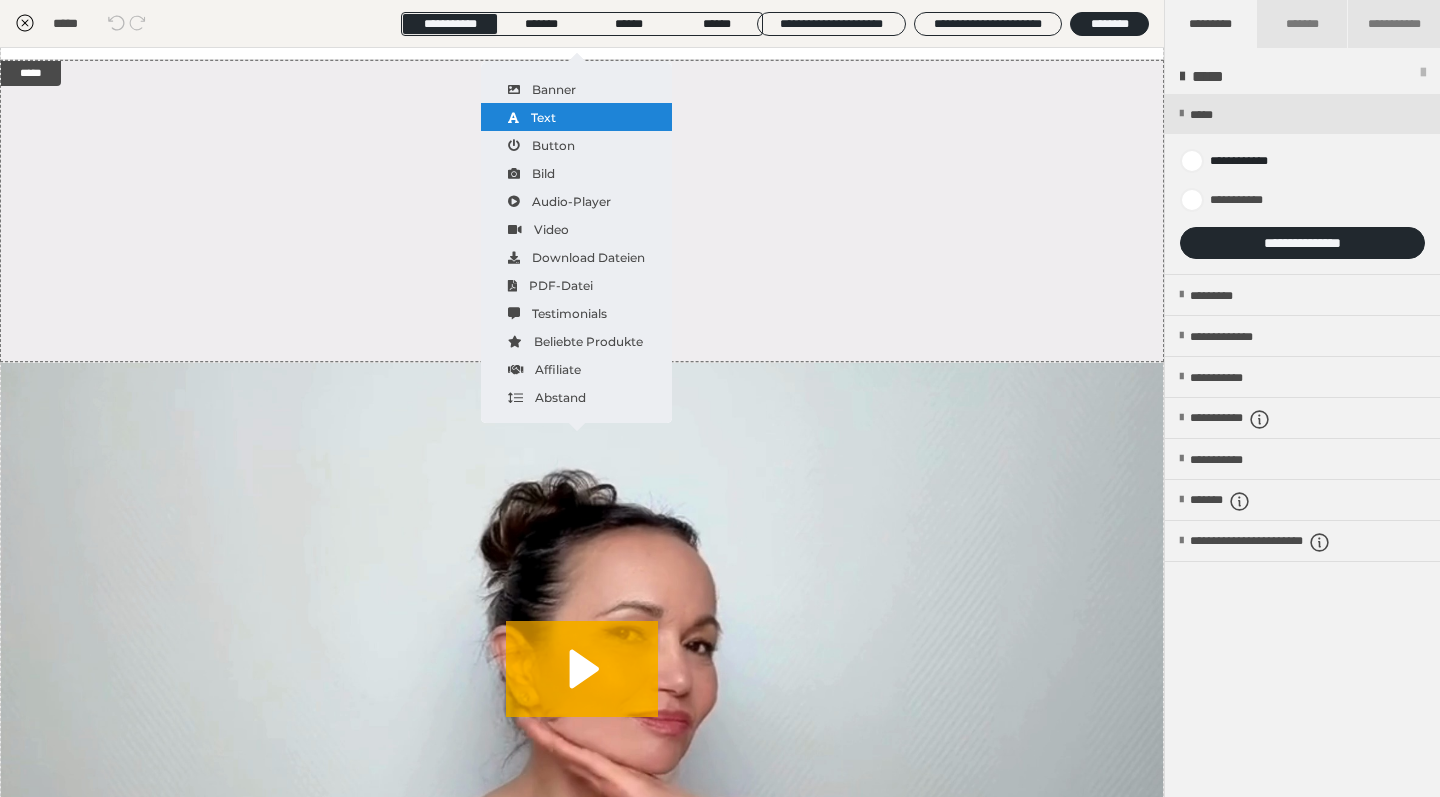 click on "Text" at bounding box center [576, 117] 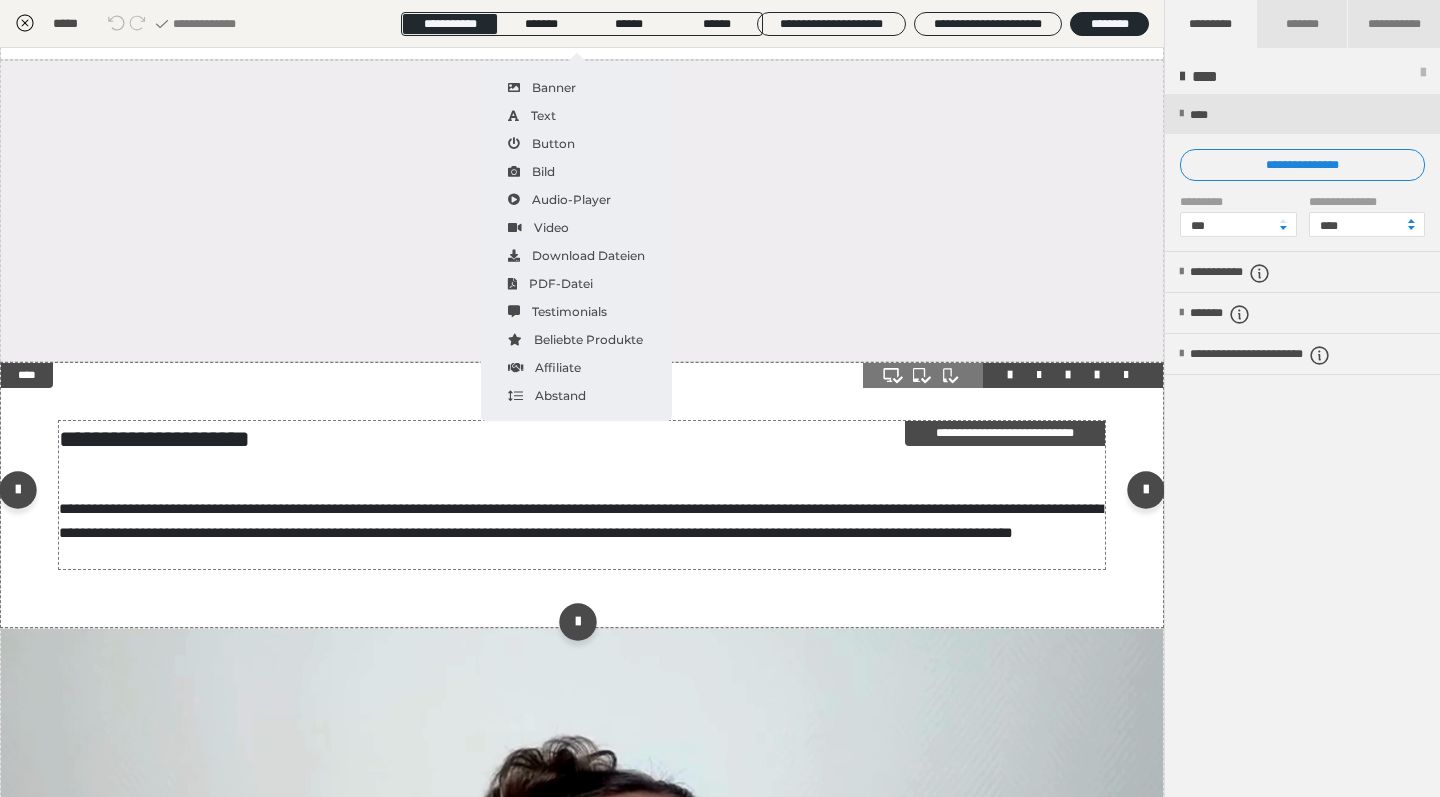 click on "**********" at bounding box center (581, 520) 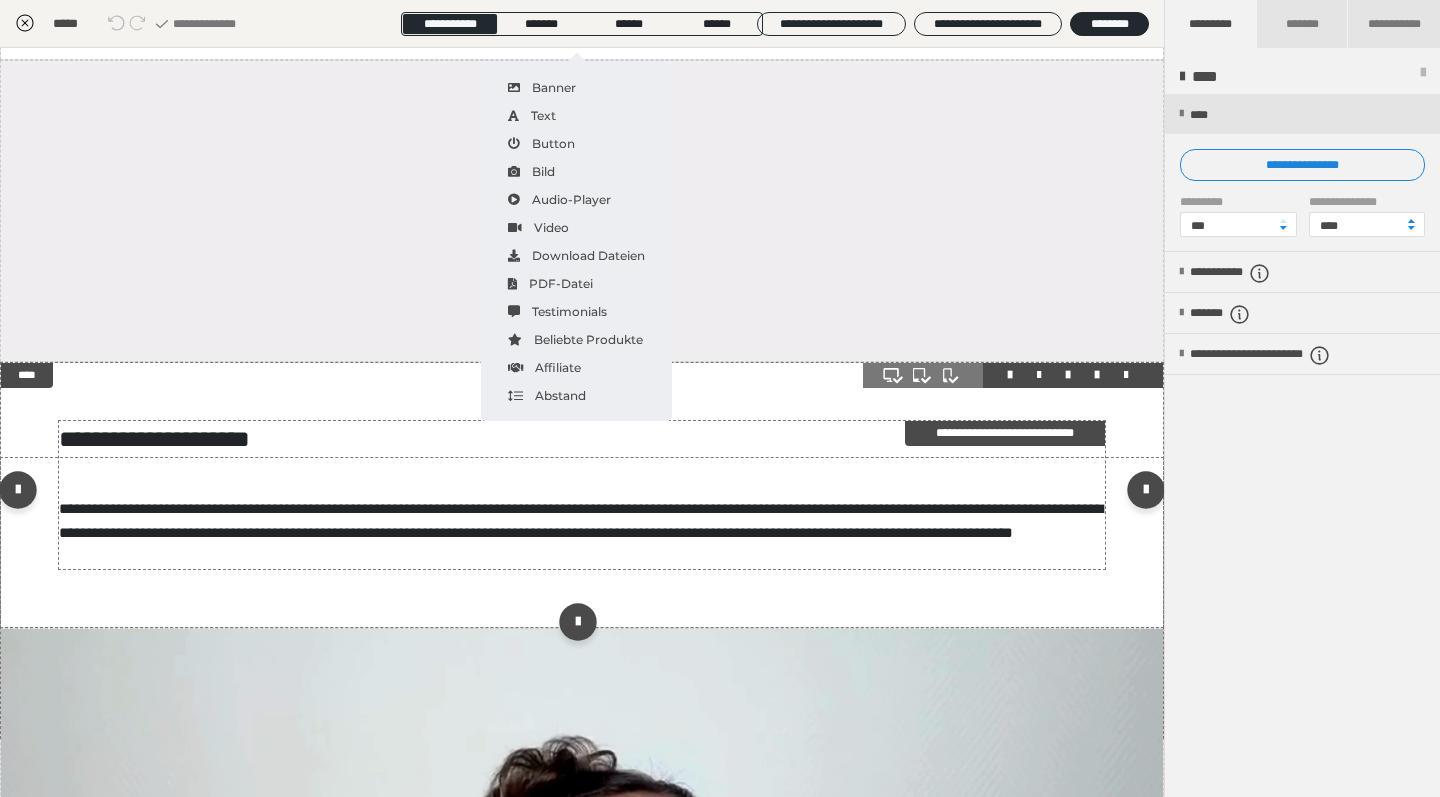 click on "**********" at bounding box center [581, 520] 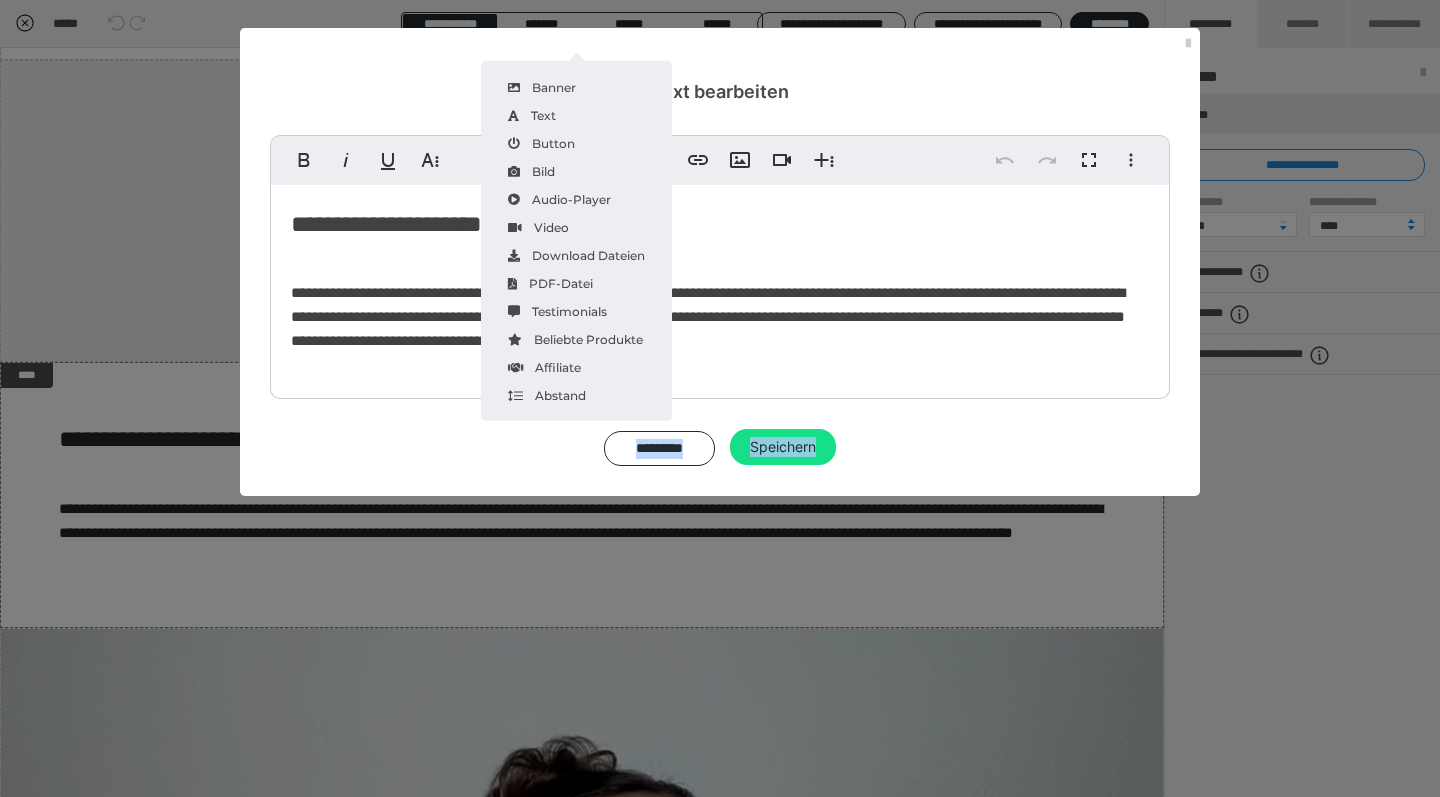 click on "**********" at bounding box center [708, 316] 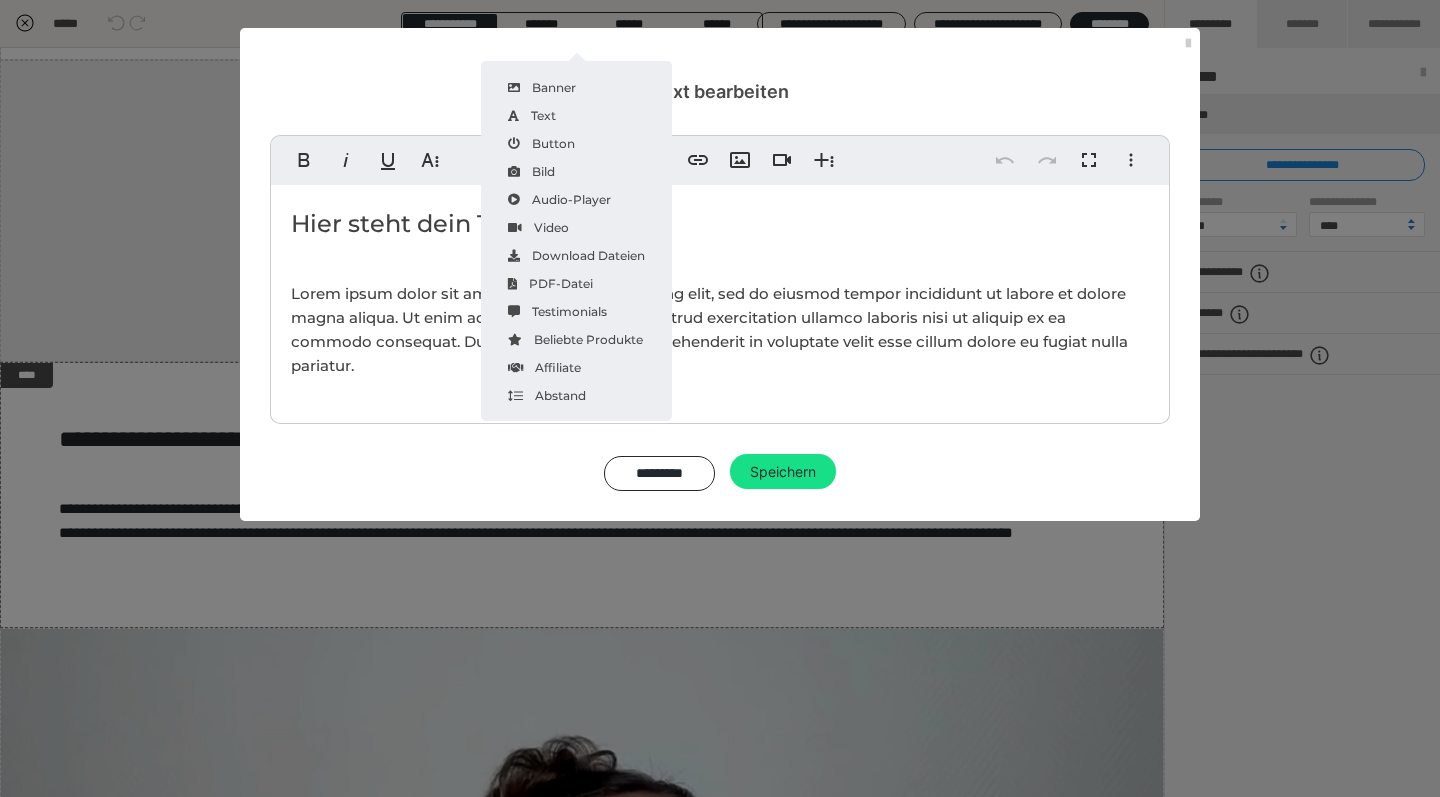 click on "Lorem ipsum dolor sit amet, consectetur adipiscing elit, sed do eiusmod tempor incididunt ut labore et dolore magna aliqua. Ut enim ad minim veniam, quis nostrud exercitation ullamco laboris nisi ut aliquip ex ea commodo consequat. Duis aute irure dolor in reprehenderit in voluptate velit esse cillum dolore eu fugiat nulla pariatur." at bounding box center [709, 329] 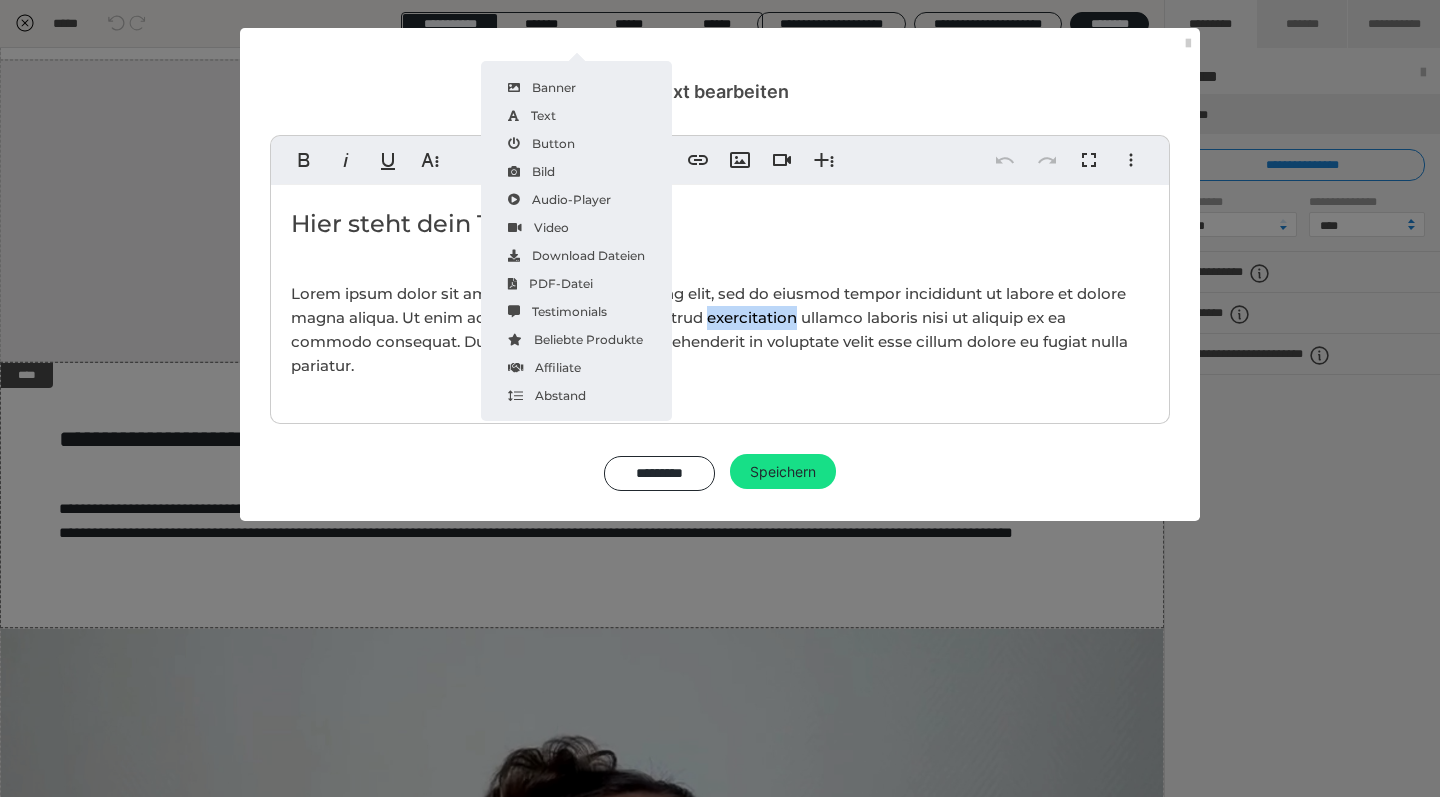 click on "Lorem ipsum dolor sit amet, consectetur adipiscing elit, sed do eiusmod tempor incididunt ut labore et dolore magna aliqua. Ut enim ad minim veniam, quis nostrud exercitation ullamco laboris nisi ut aliquip ex ea commodo consequat. Duis aute irure dolor in reprehenderit in voluptate velit esse cillum dolore eu fugiat nulla pariatur." at bounding box center [709, 329] 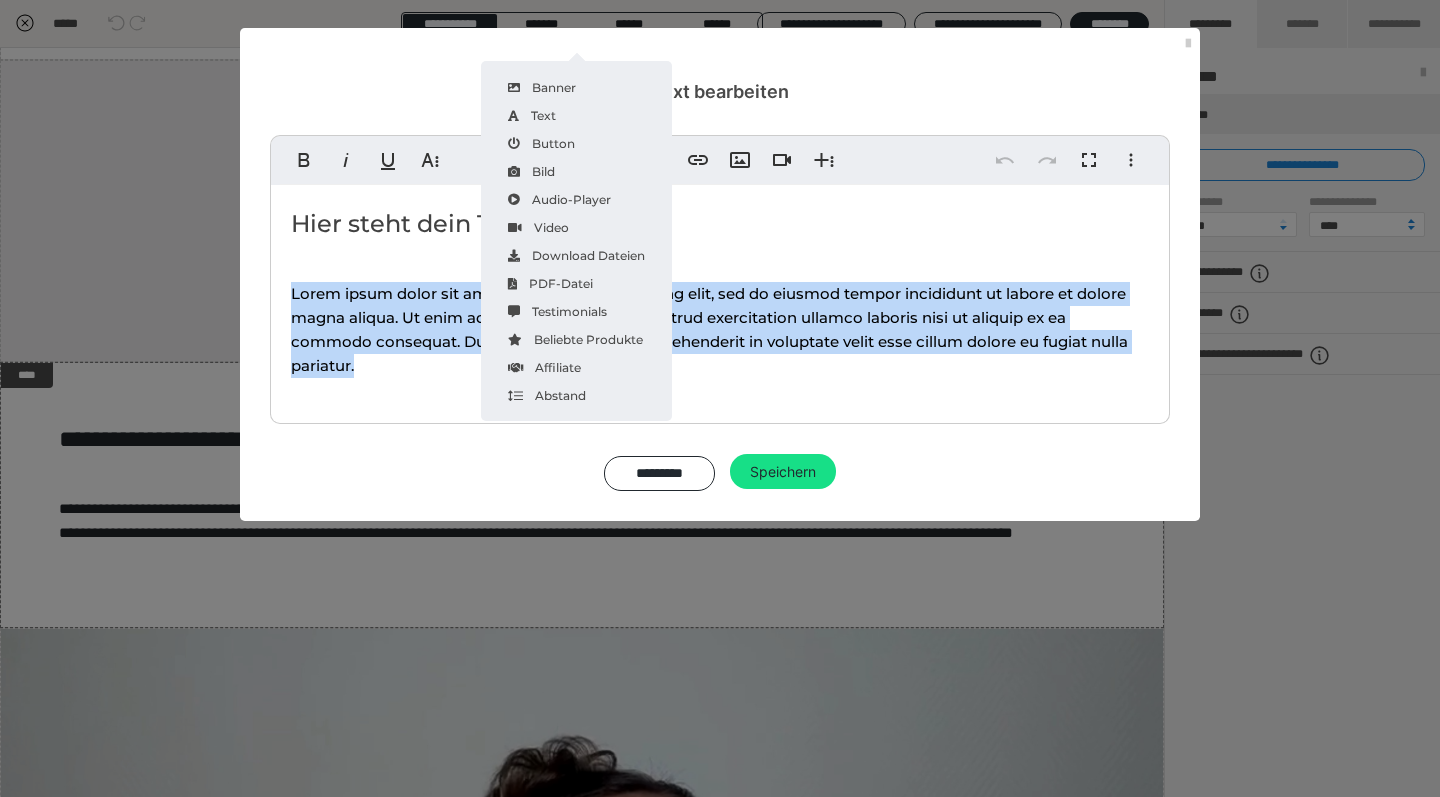 click on "Hier steht dein Titel Lorem ipsum dolor sit amet, consectetur adipiscing elit, sed do eiusmod tempor incididunt ut labore et dolore magna aliqua. Ut enim ad minim veniam, quis nostrud exercitation ullamco laboris nisi ut aliquip ex ea commodo consequat. Duis aute irure dolor in reprehenderit in voluptate velit esse cillum dolore eu fugiat nulla pariatur." at bounding box center [720, 299] 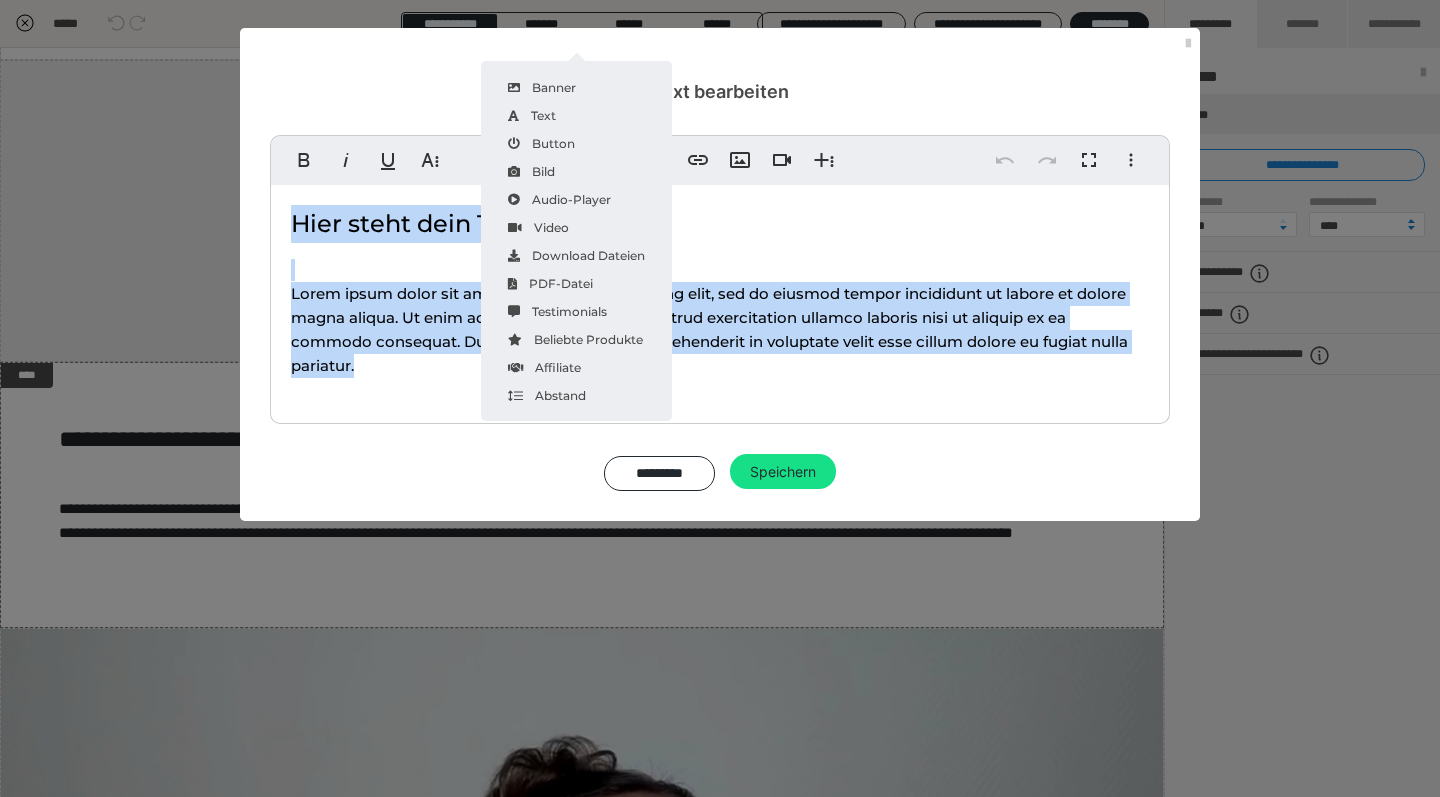 drag, startPoint x: 377, startPoint y: 369, endPoint x: 292, endPoint y: 213, distance: 177.65416 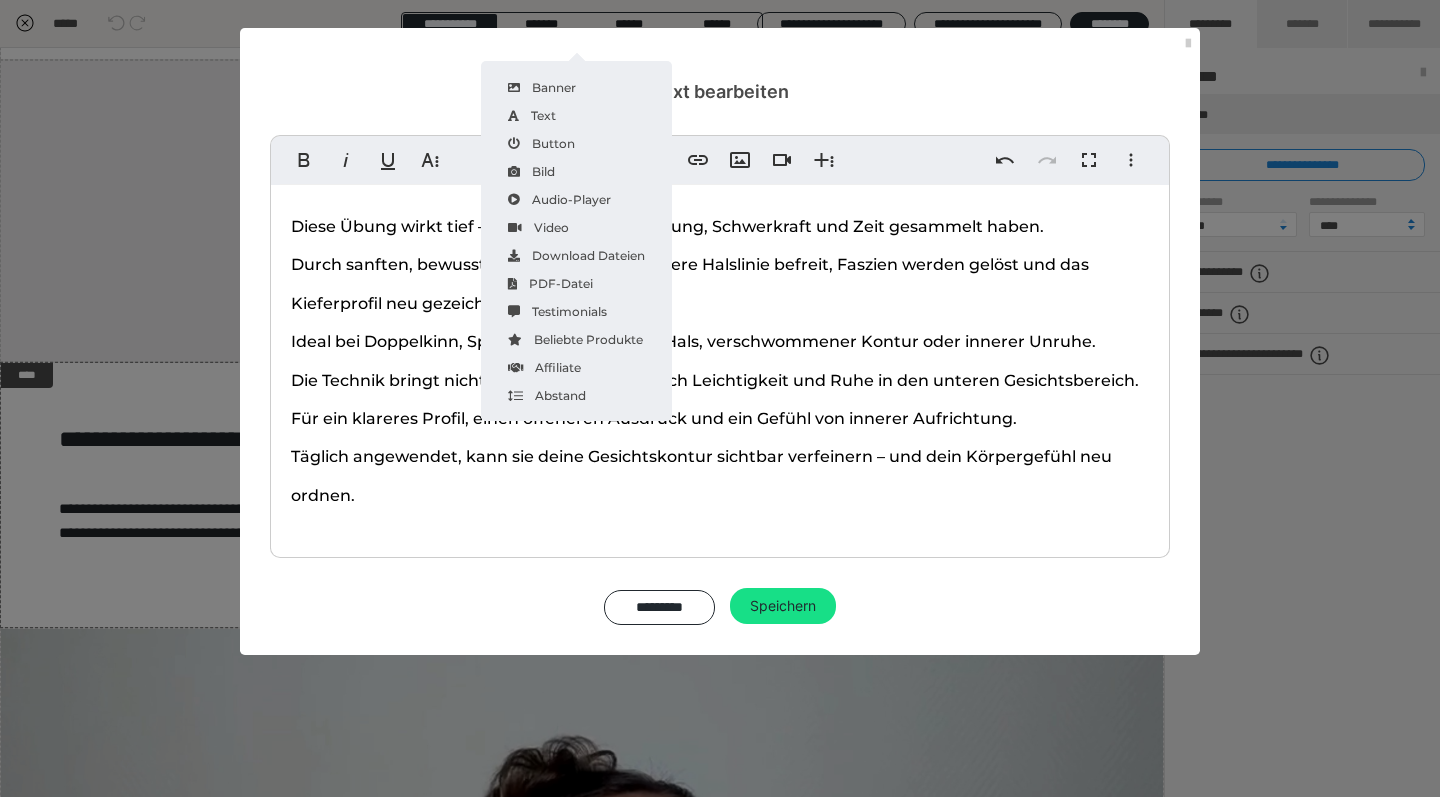 click on "Diese Übung wirkt tief – dort, wo sich Anspannung, Schwerkraft und Zeit gesammelt haben. Durch sanften, bewussten Druck wird die vordere Halslinie befreit, Faszien werden gelöst und das Kieferprofil neu gezeichnet. Ideal bei Doppelkinn, Spannungsgefühlen im Hals, verschwommener Kontur oder innerer Unruhe. Die Technik bringt nicht nur Form, sondern auch Leichtigkeit und Ruhe in den unteren Gesichtsbereich. Für ein klareres Profil, einen offeneren Ausdruck und ein Gefühl von innerer Aufrichtung. Täglich angewendet, kann sie deine Gesichtskontur sichtbar verfeinern – und dein Körpergefühl neu ordnen." at bounding box center [720, 366] 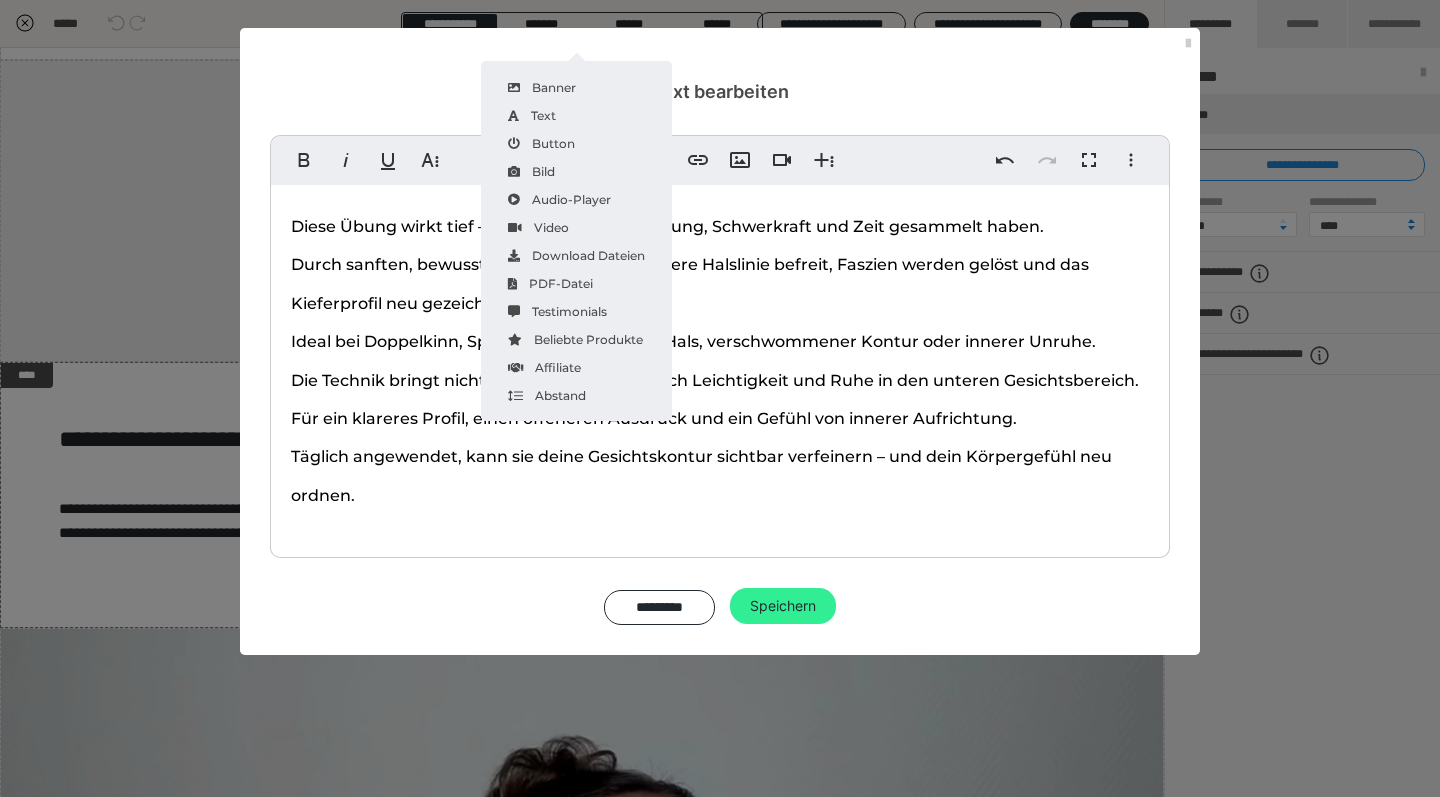 click on "Speichern" at bounding box center (783, 606) 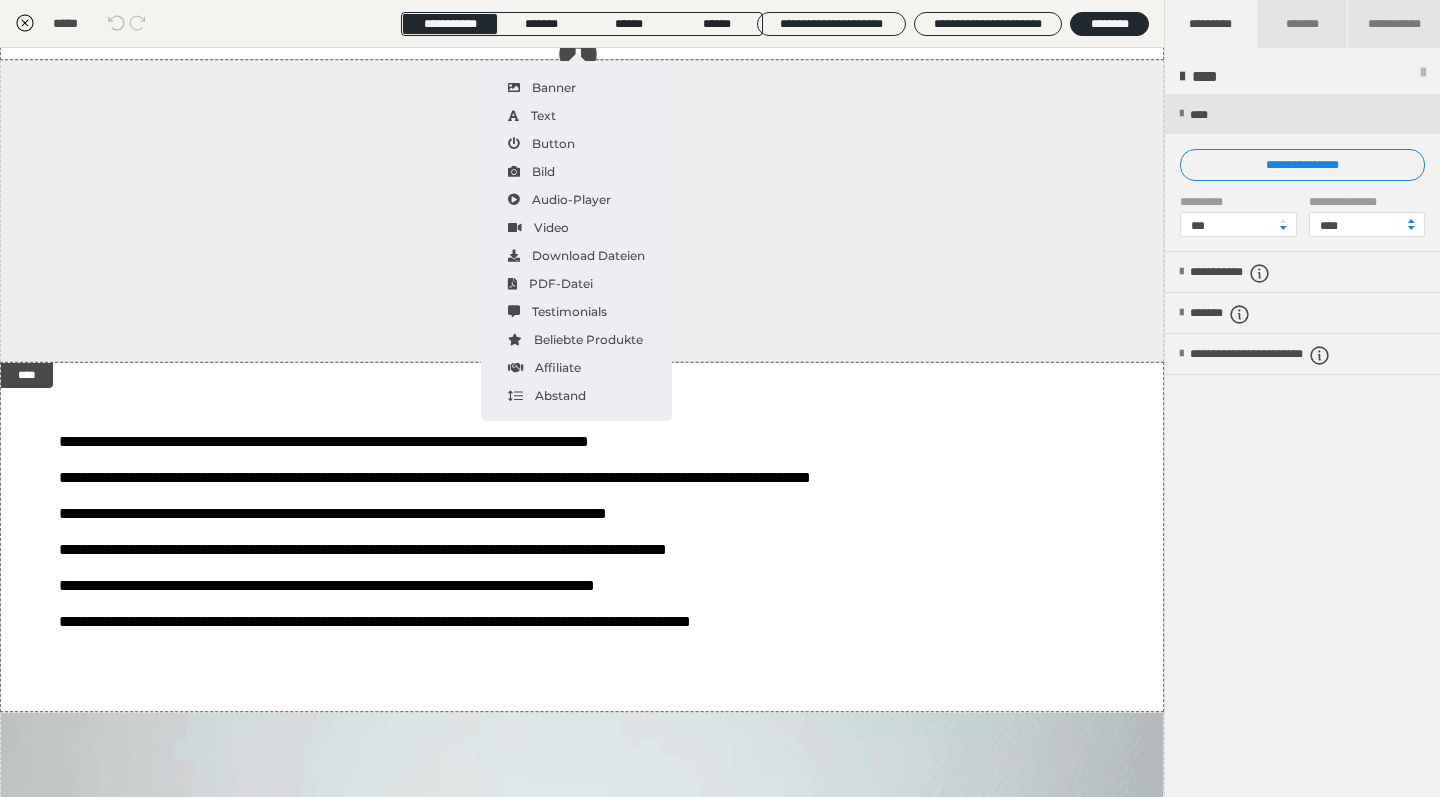 click on "**********" at bounding box center (582, -126) 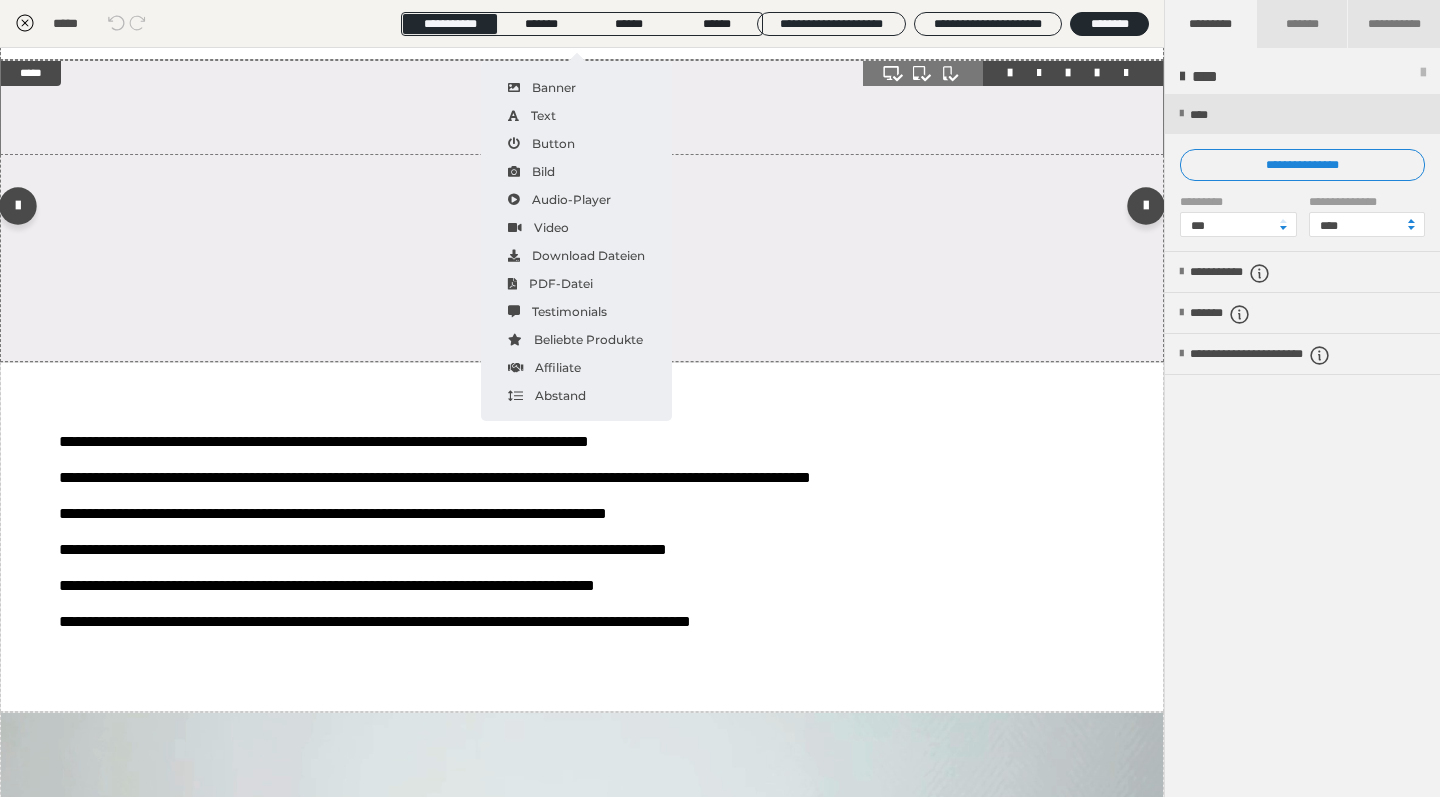 click at bounding box center [582, 211] 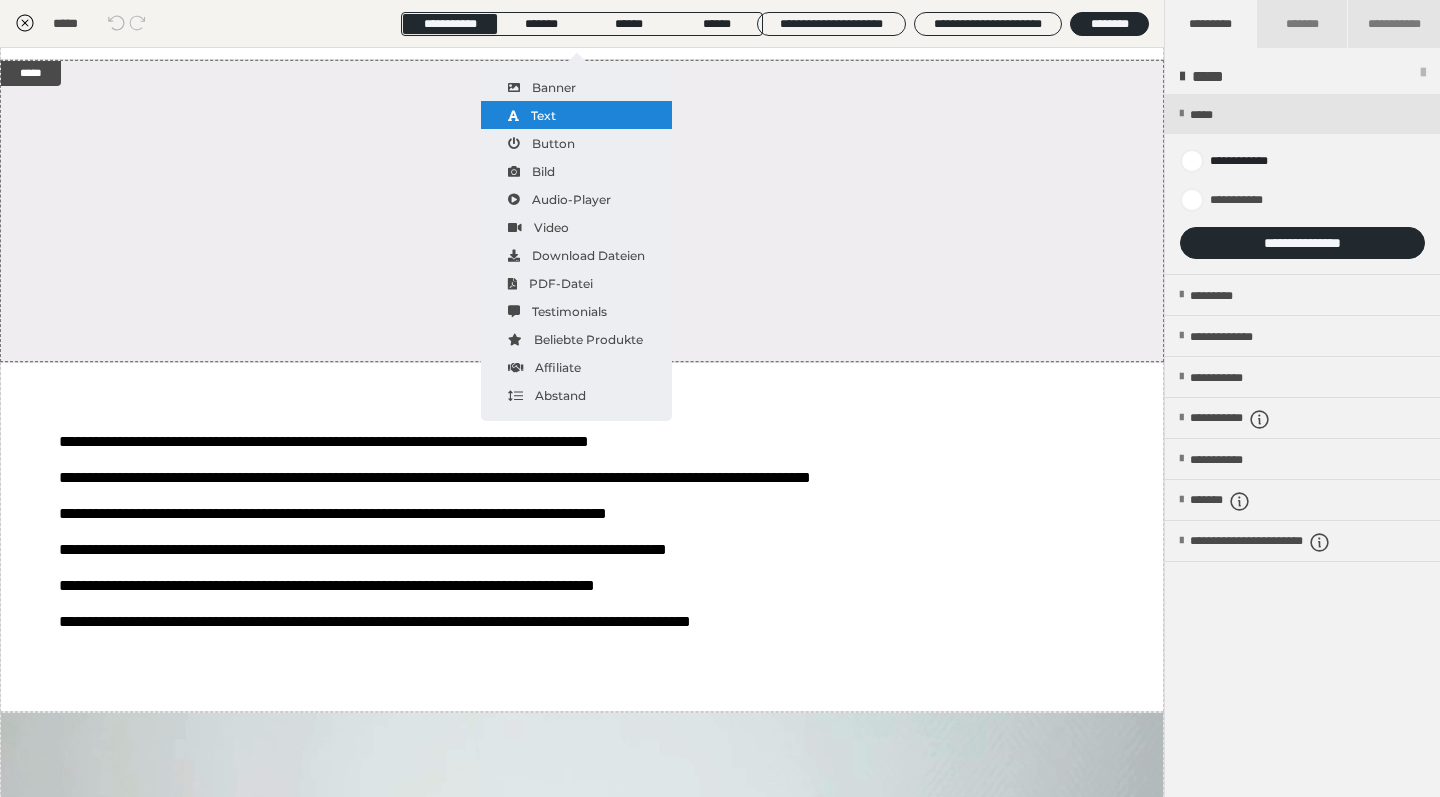 click on "Text" at bounding box center [576, 115] 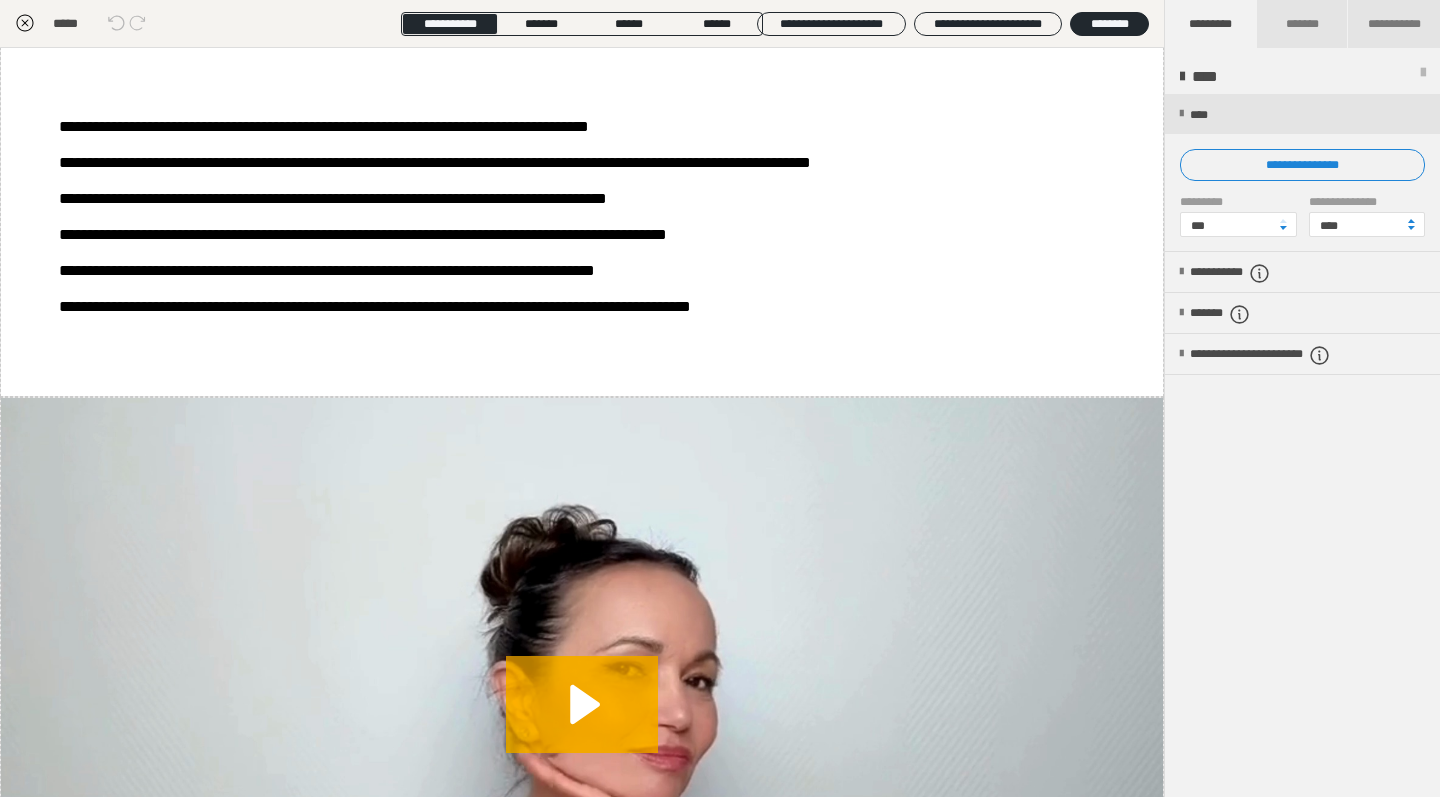 scroll, scrollTop: 1549, scrollLeft: 0, axis: vertical 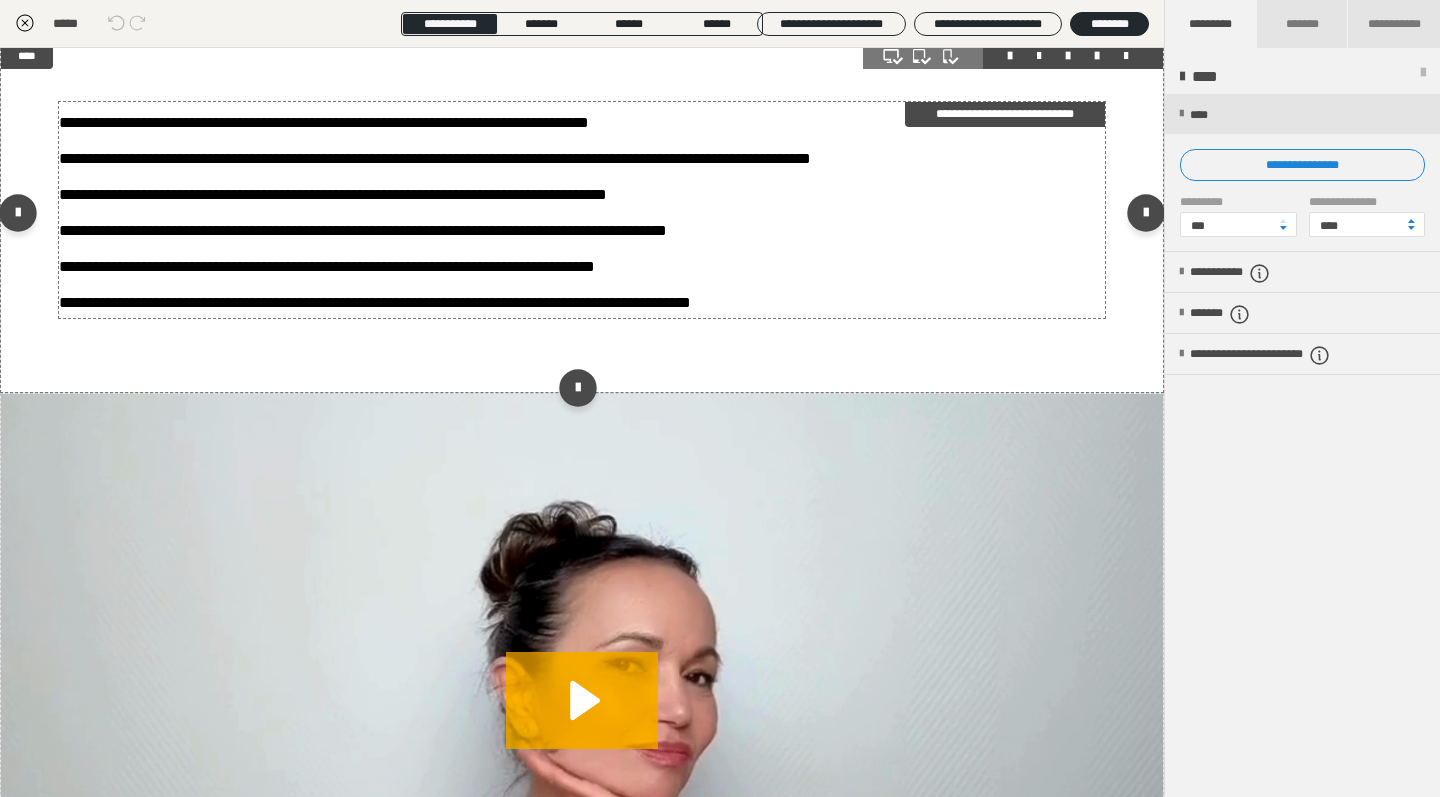 click on "**********" at bounding box center (582, 210) 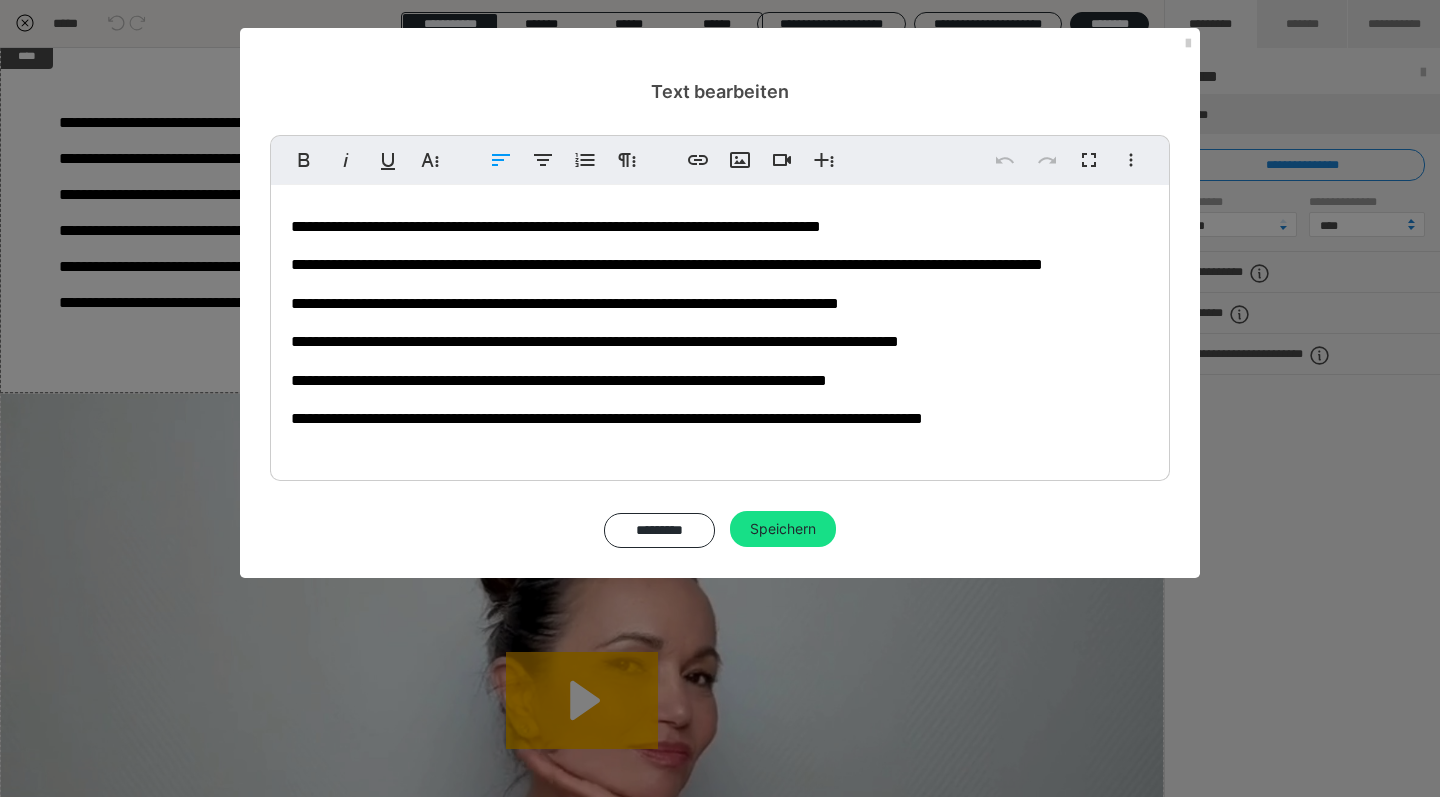 click on "**********" at bounding box center (556, 226) 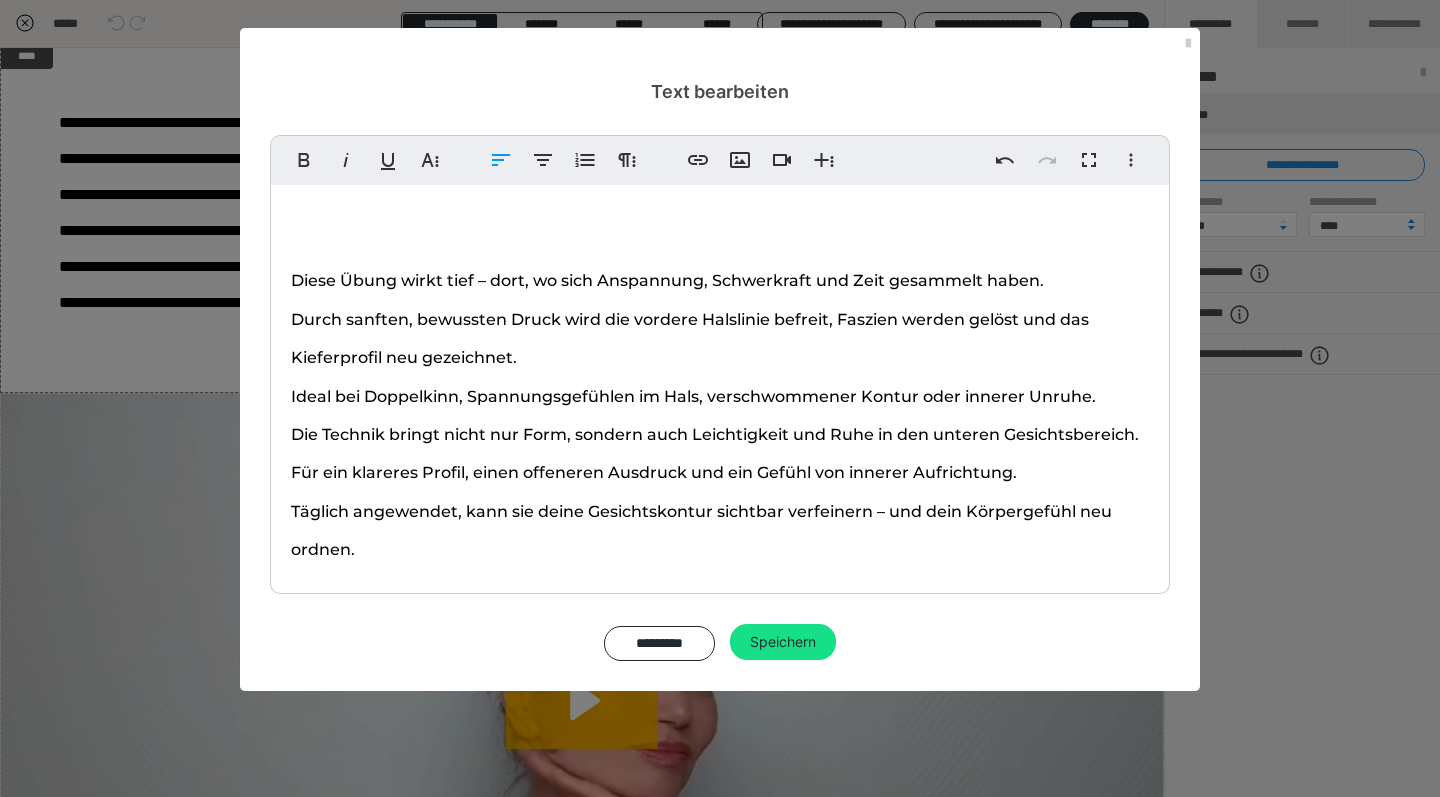 click at bounding box center [720, 224] 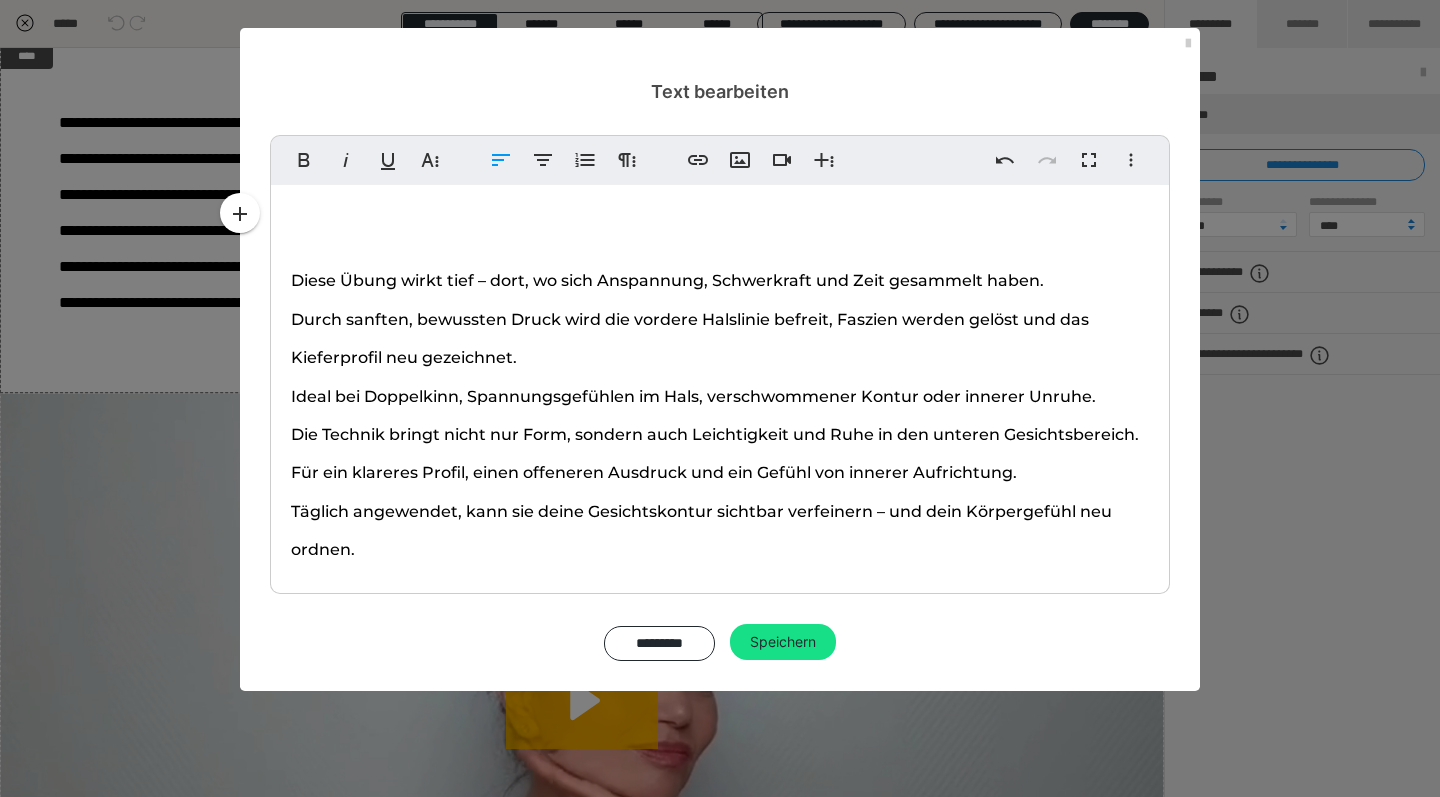 type 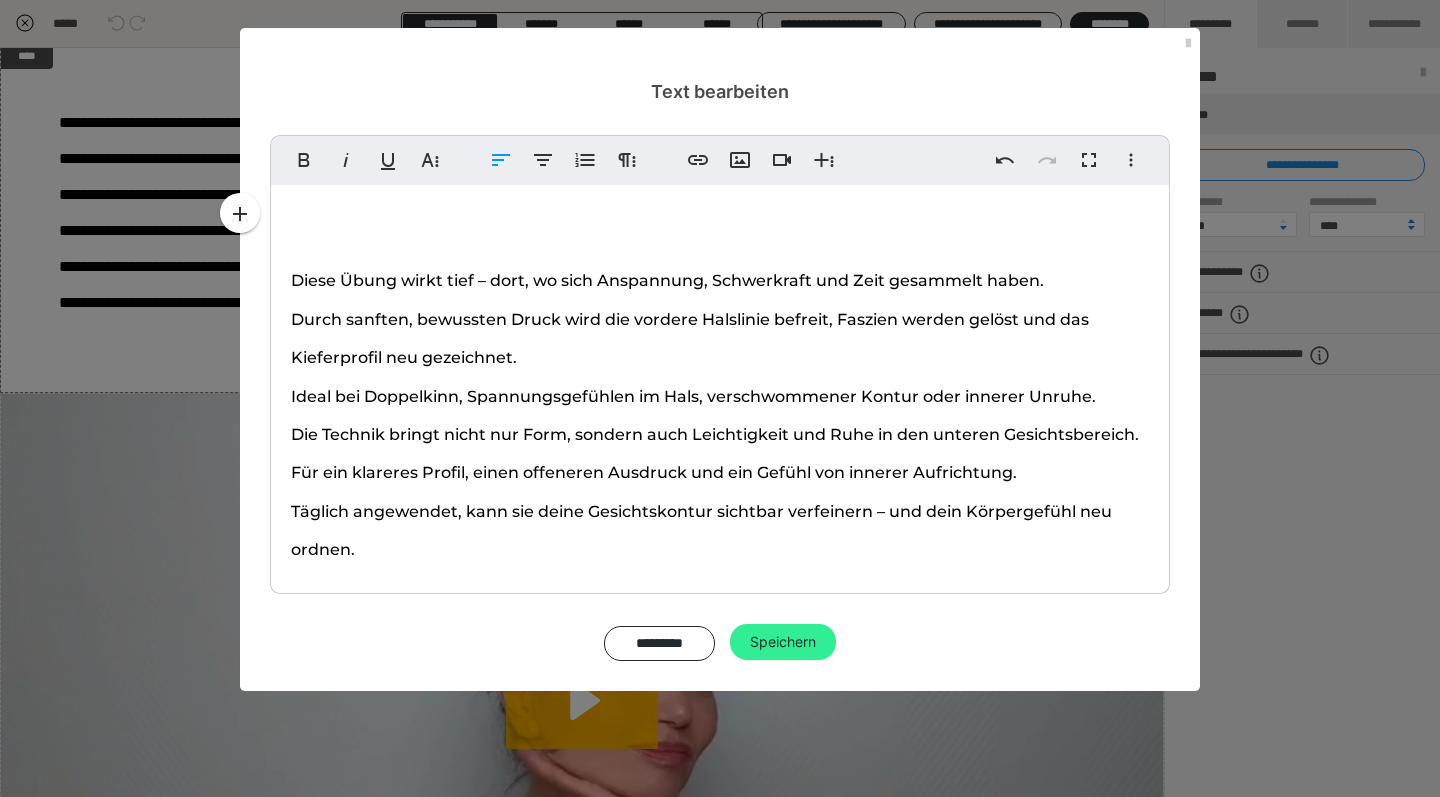 click on "Speichern" at bounding box center [783, 642] 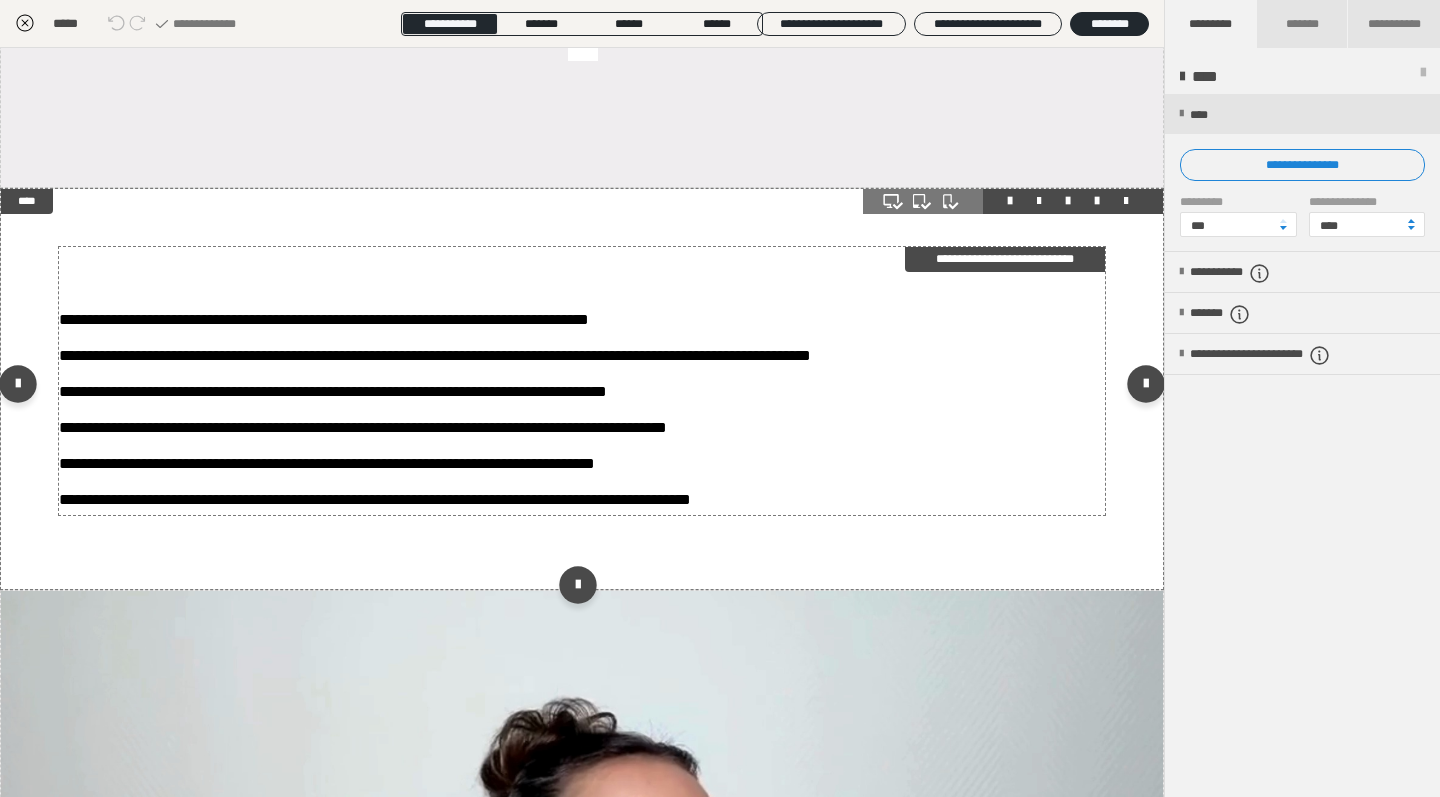scroll, scrollTop: 1374, scrollLeft: 0, axis: vertical 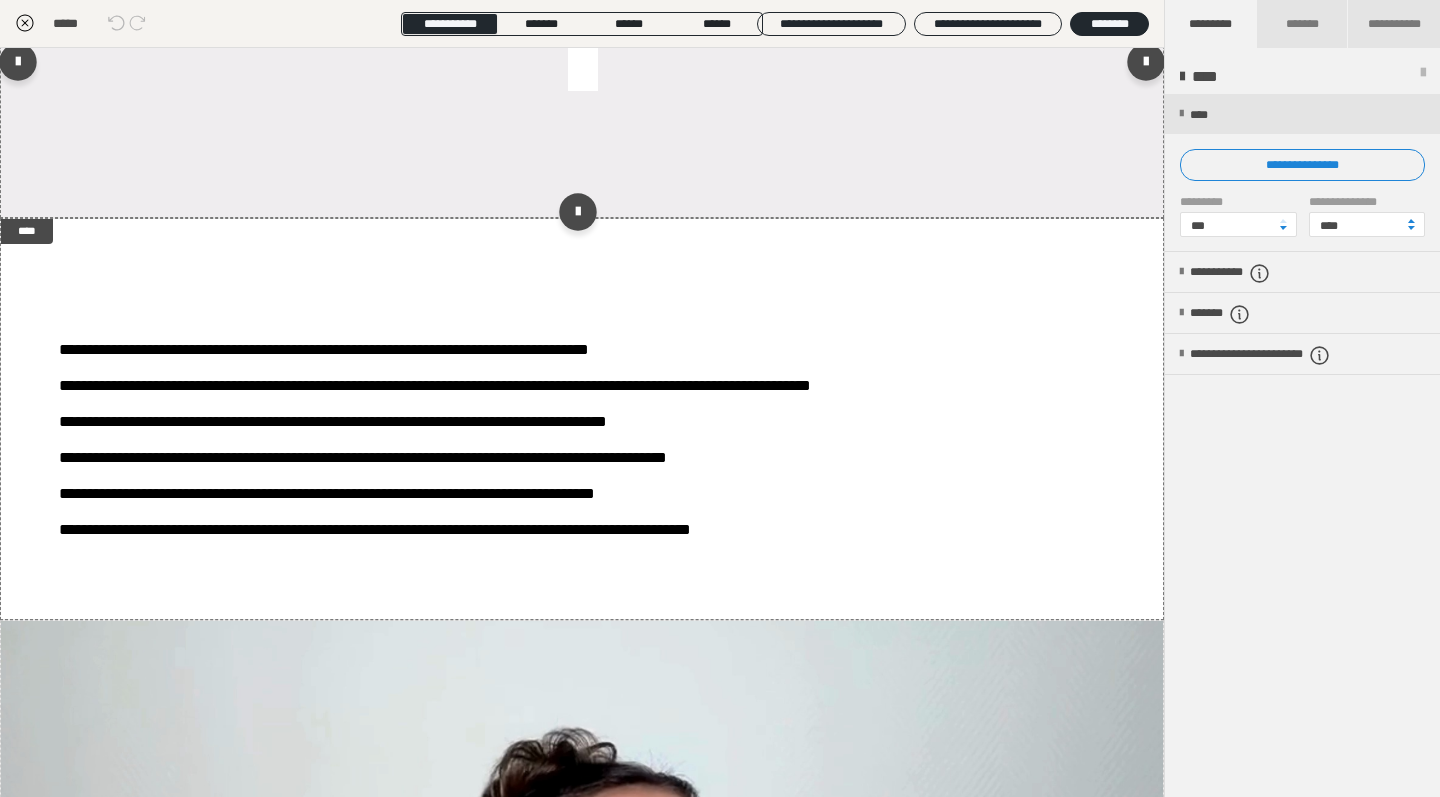 click at bounding box center (582, 67) 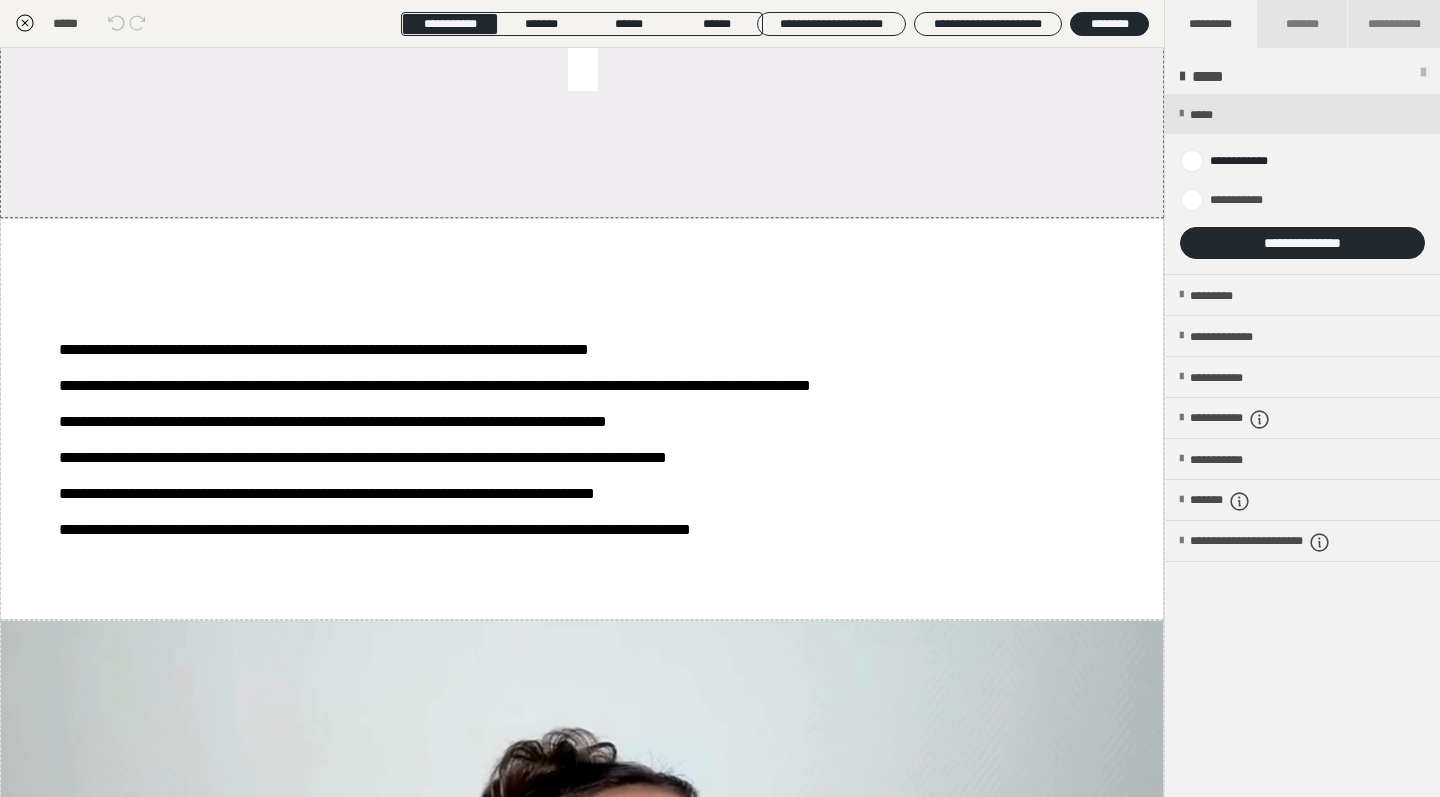 click on "**********" at bounding box center (1302, 243) 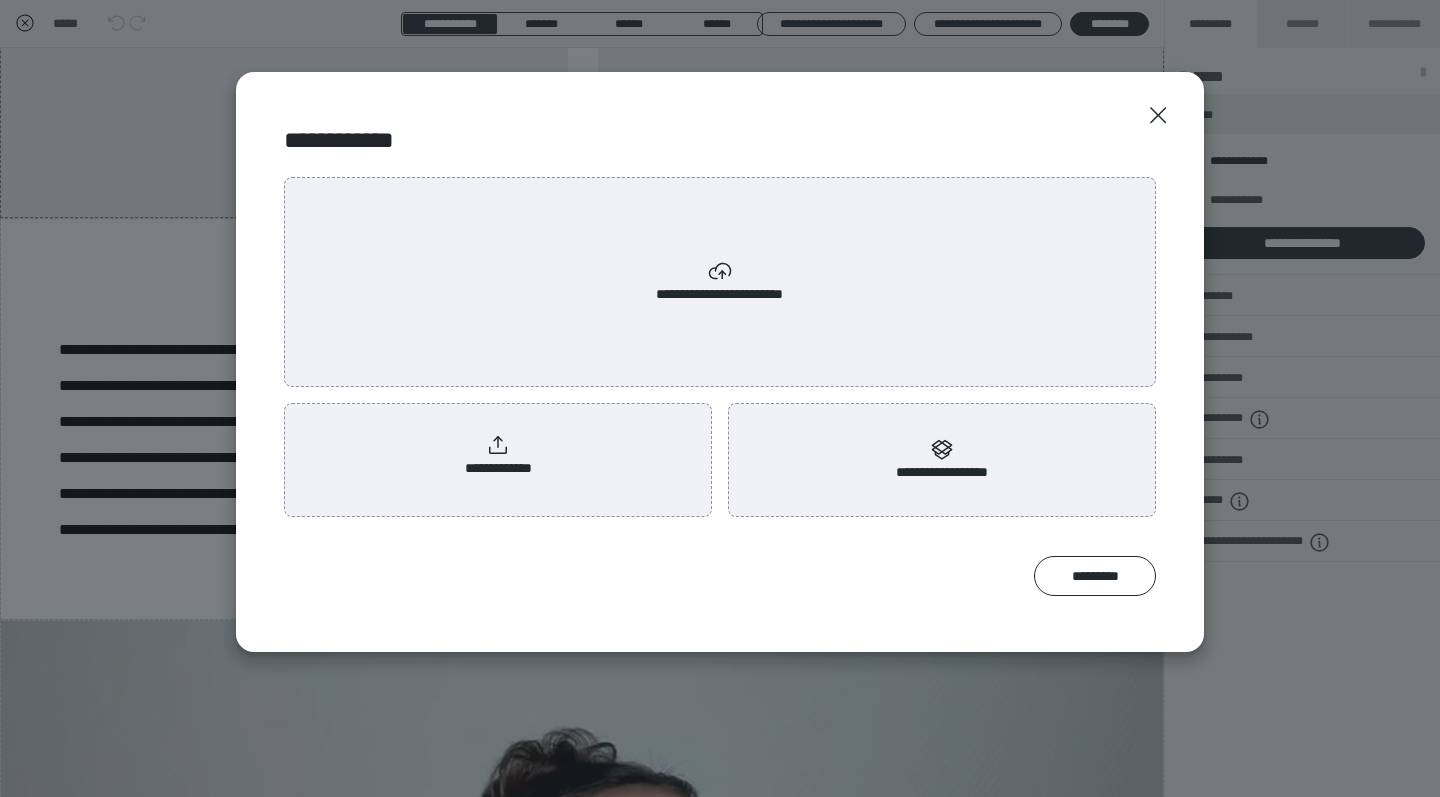click on "**********" at bounding box center [498, 456] 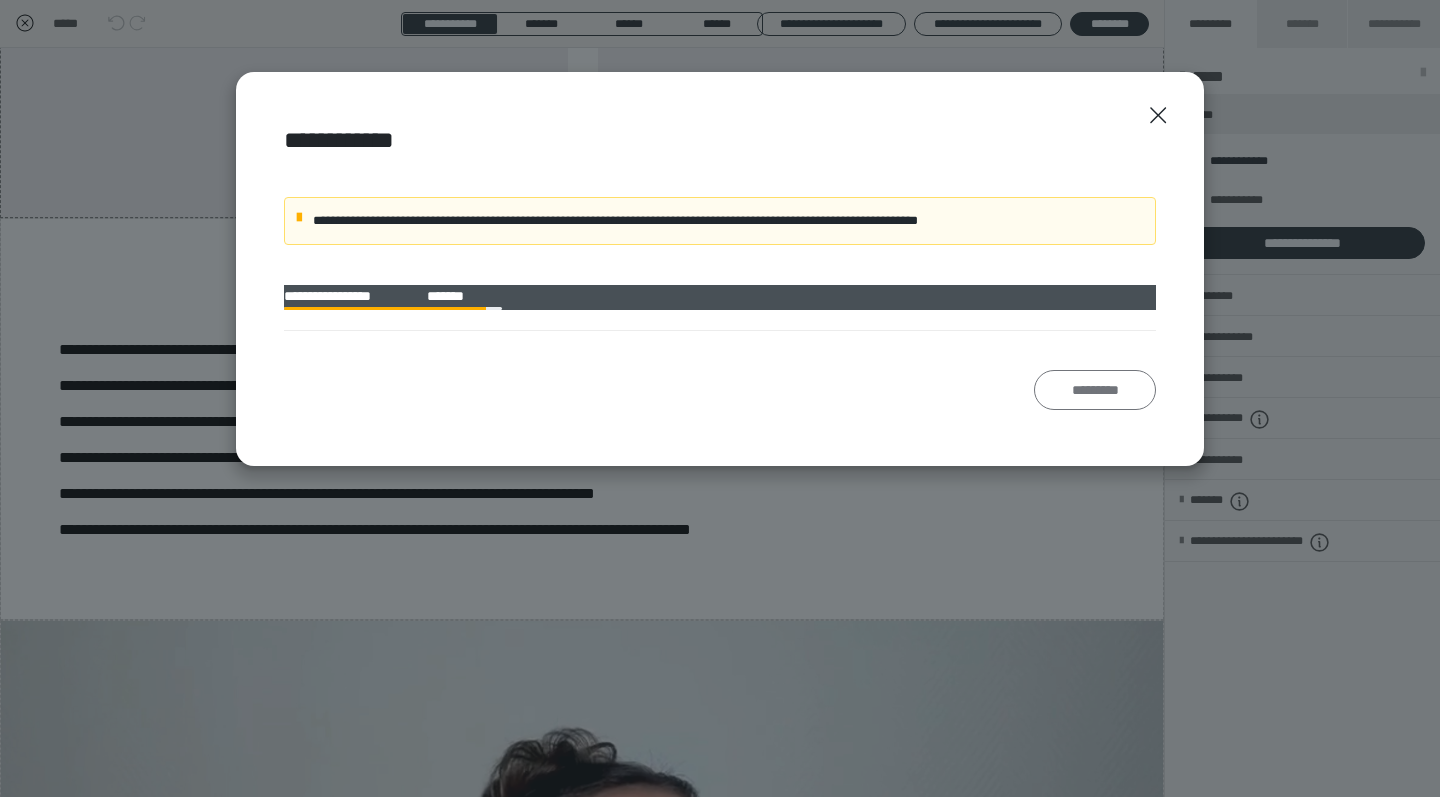 click on "*********" at bounding box center (1095, 390) 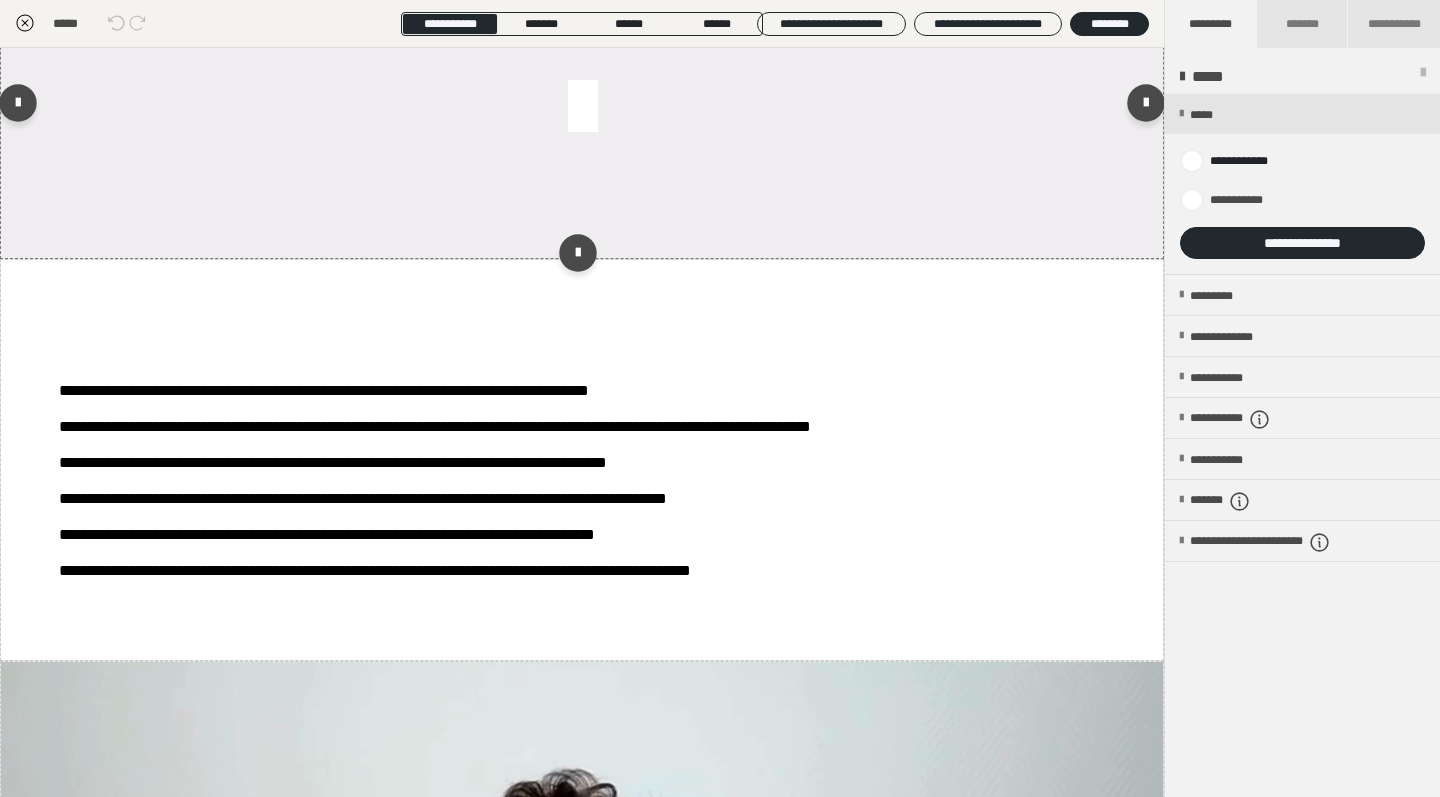 scroll, scrollTop: 1328, scrollLeft: 0, axis: vertical 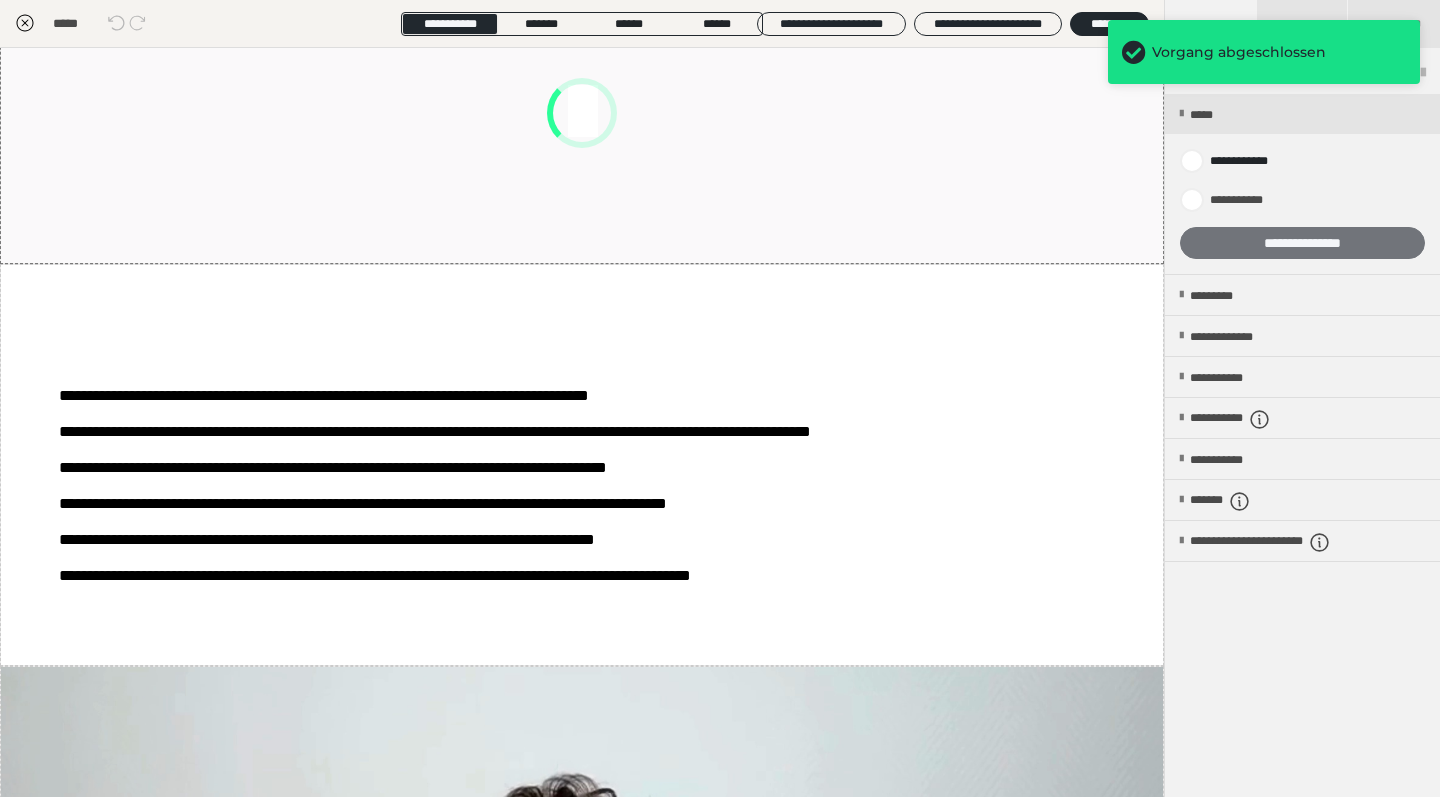 click on "**********" at bounding box center [1302, 243] 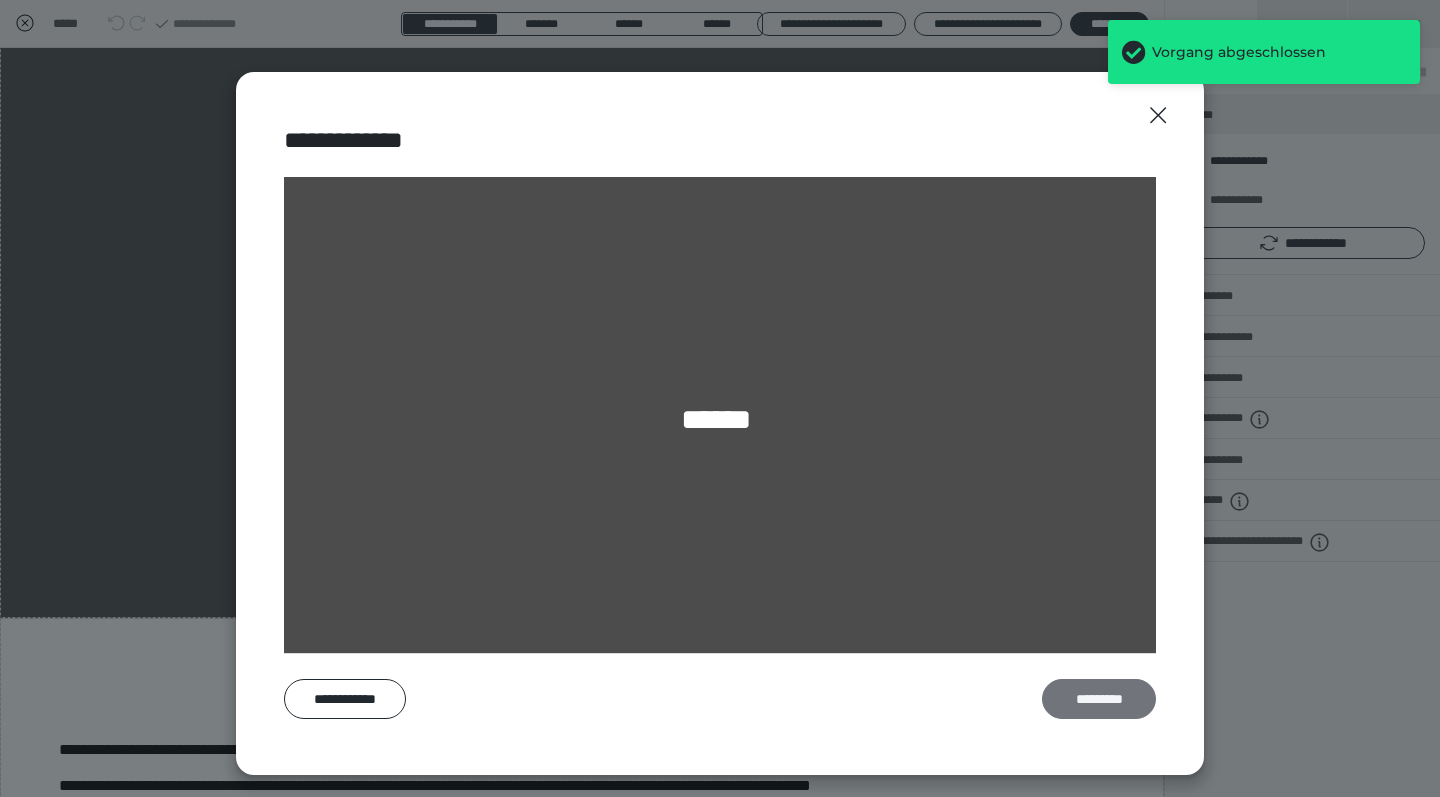 click on "*********" at bounding box center (1099, 699) 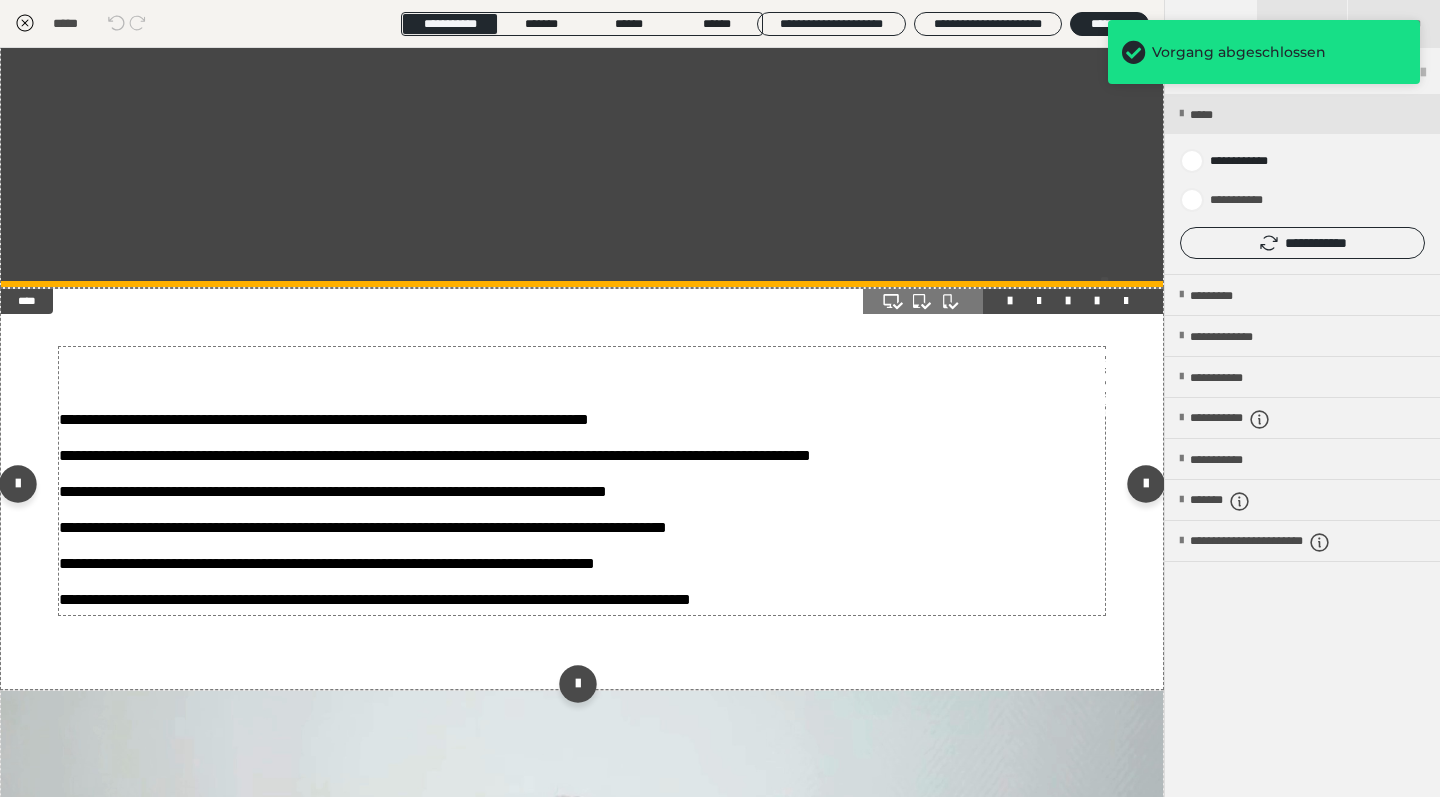 scroll, scrollTop: 1723, scrollLeft: 0, axis: vertical 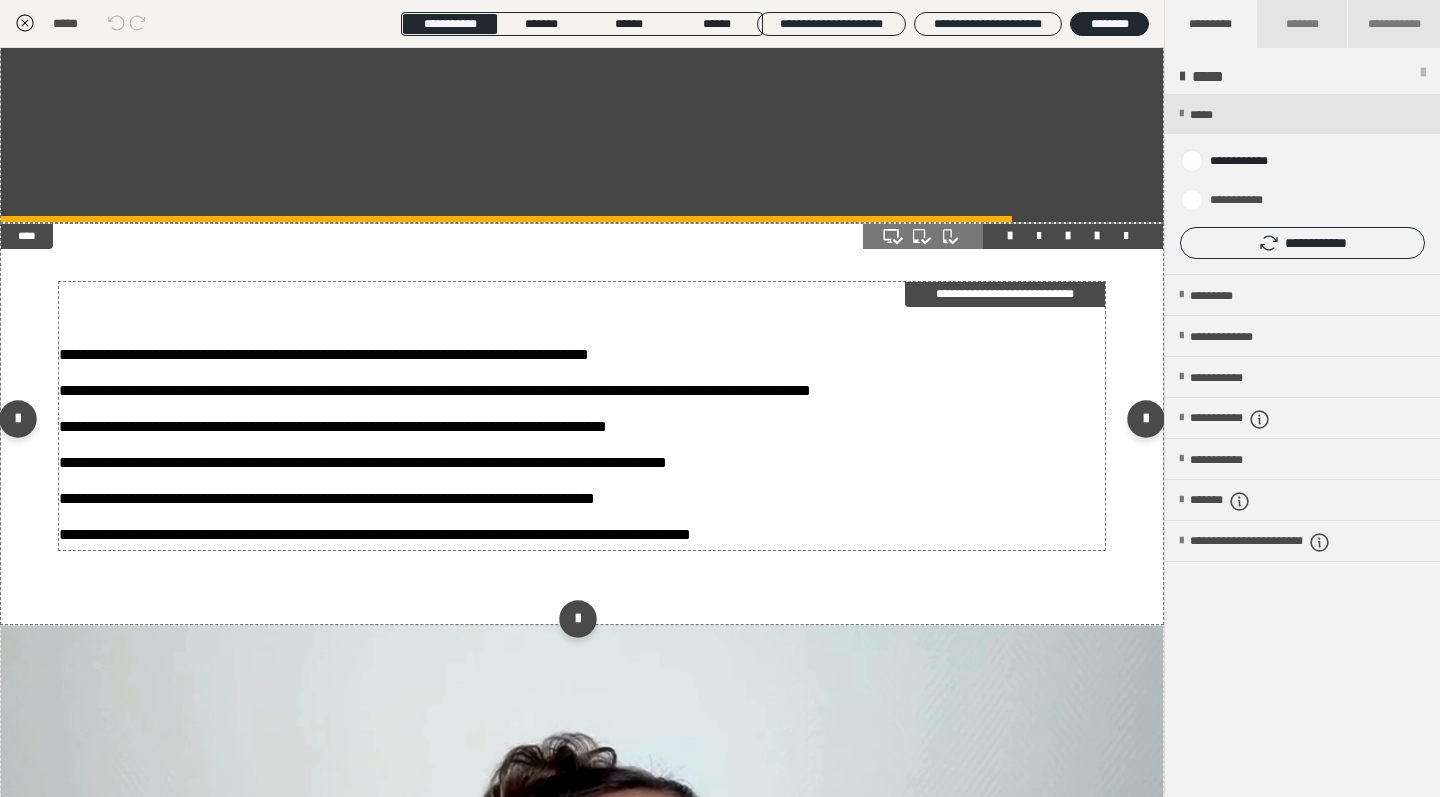 click at bounding box center (582, 300) 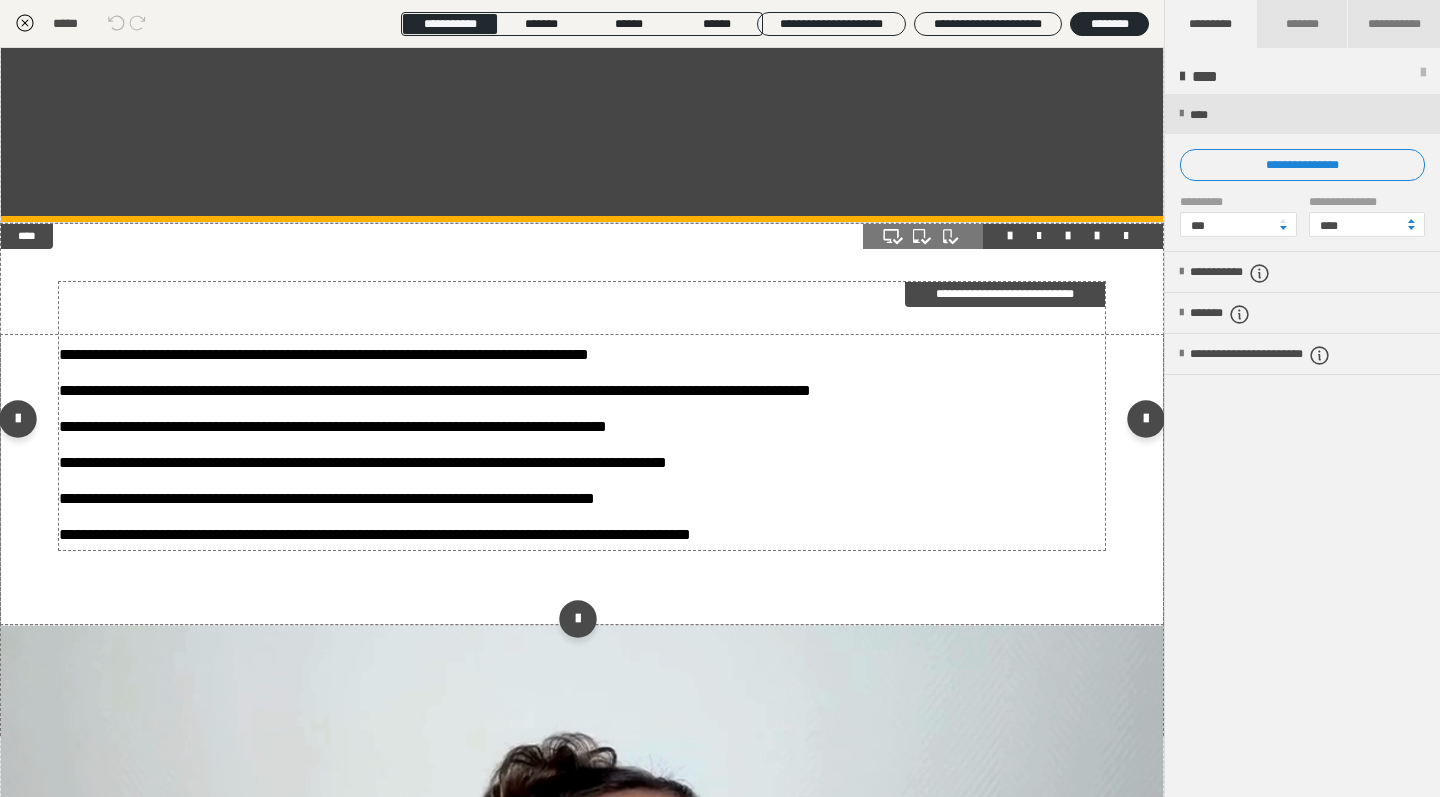 click on "**********" at bounding box center [582, 416] 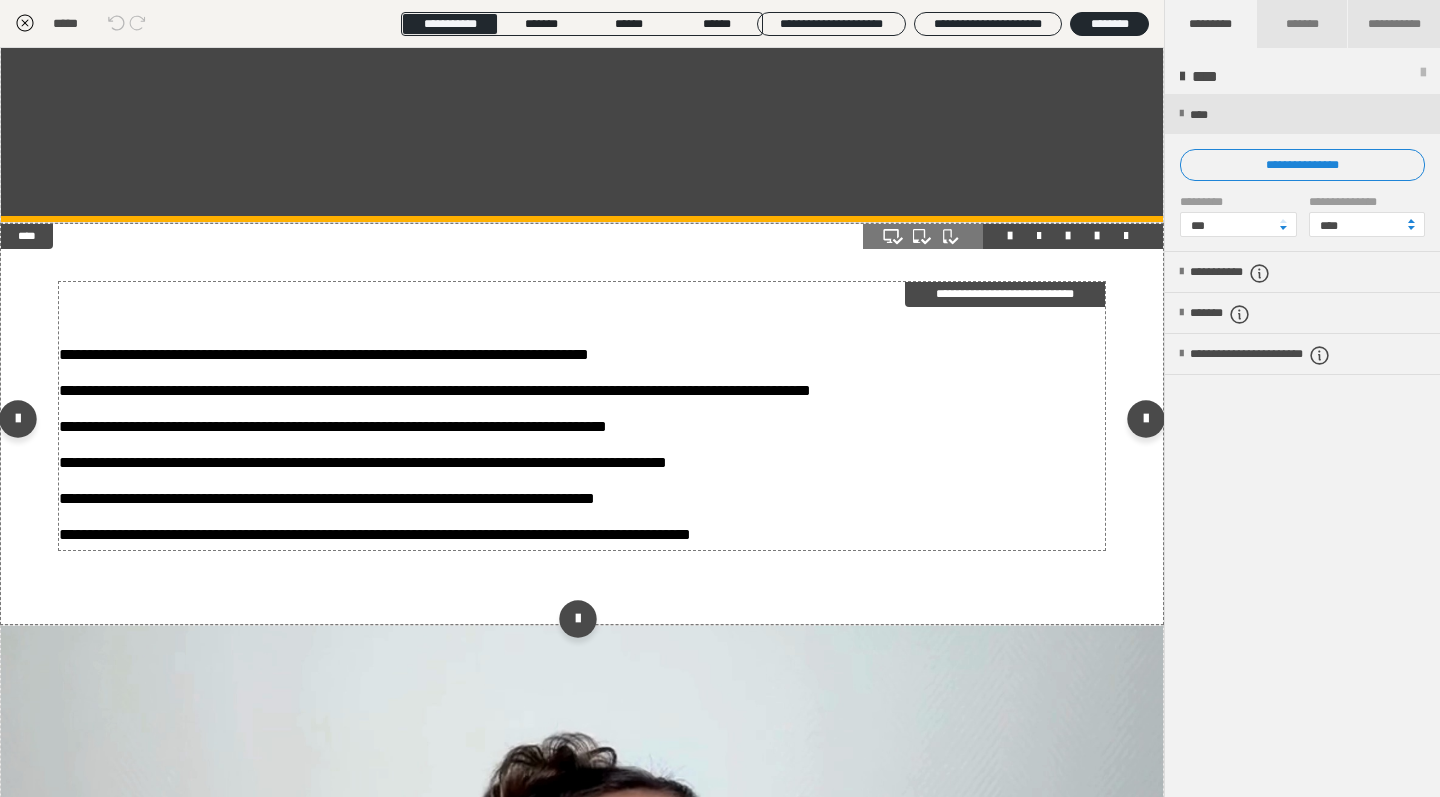click on "**********" at bounding box center [582, 442] 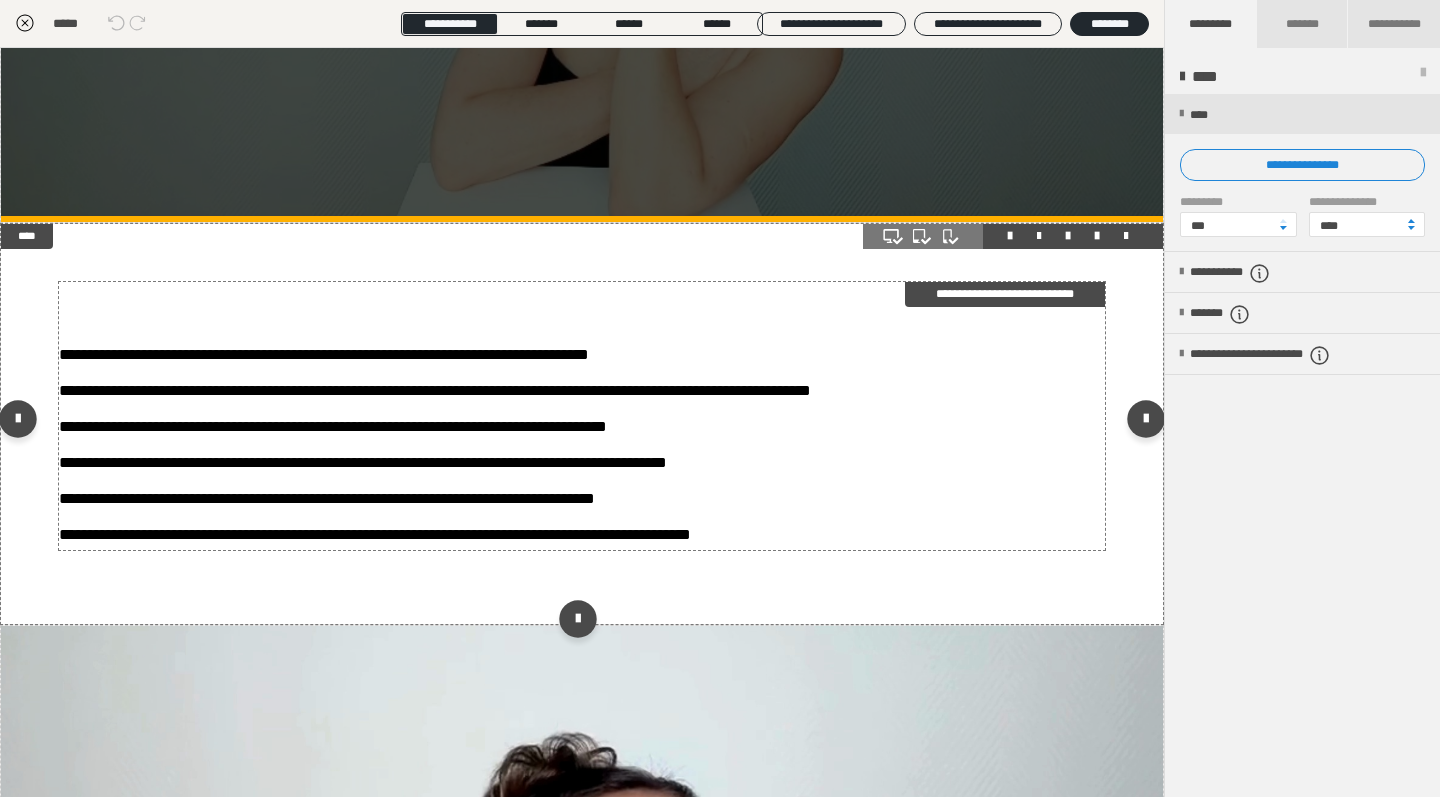 click on "**********" at bounding box center [324, 354] 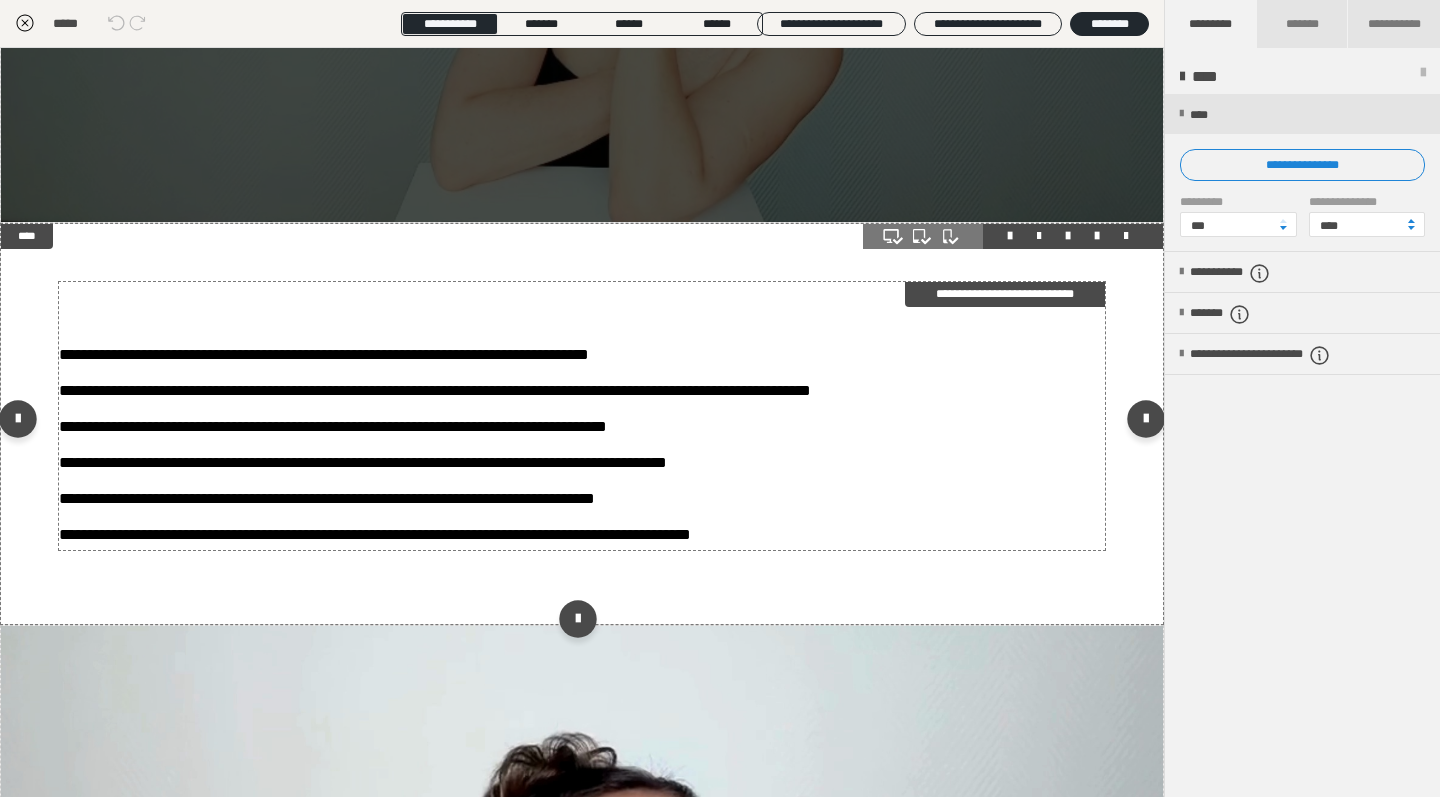 click on "**********" at bounding box center [324, 354] 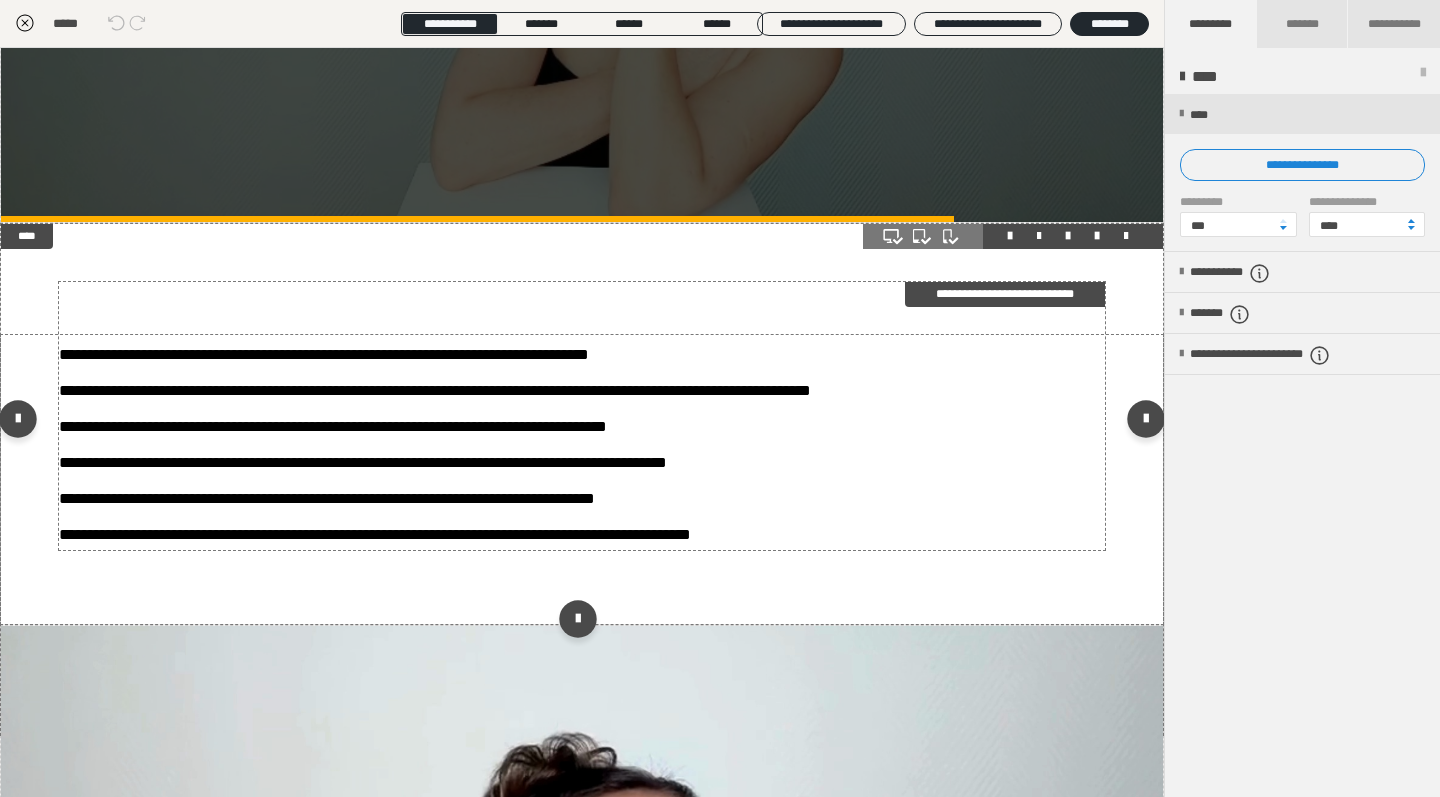 click on "**********" at bounding box center (324, 354) 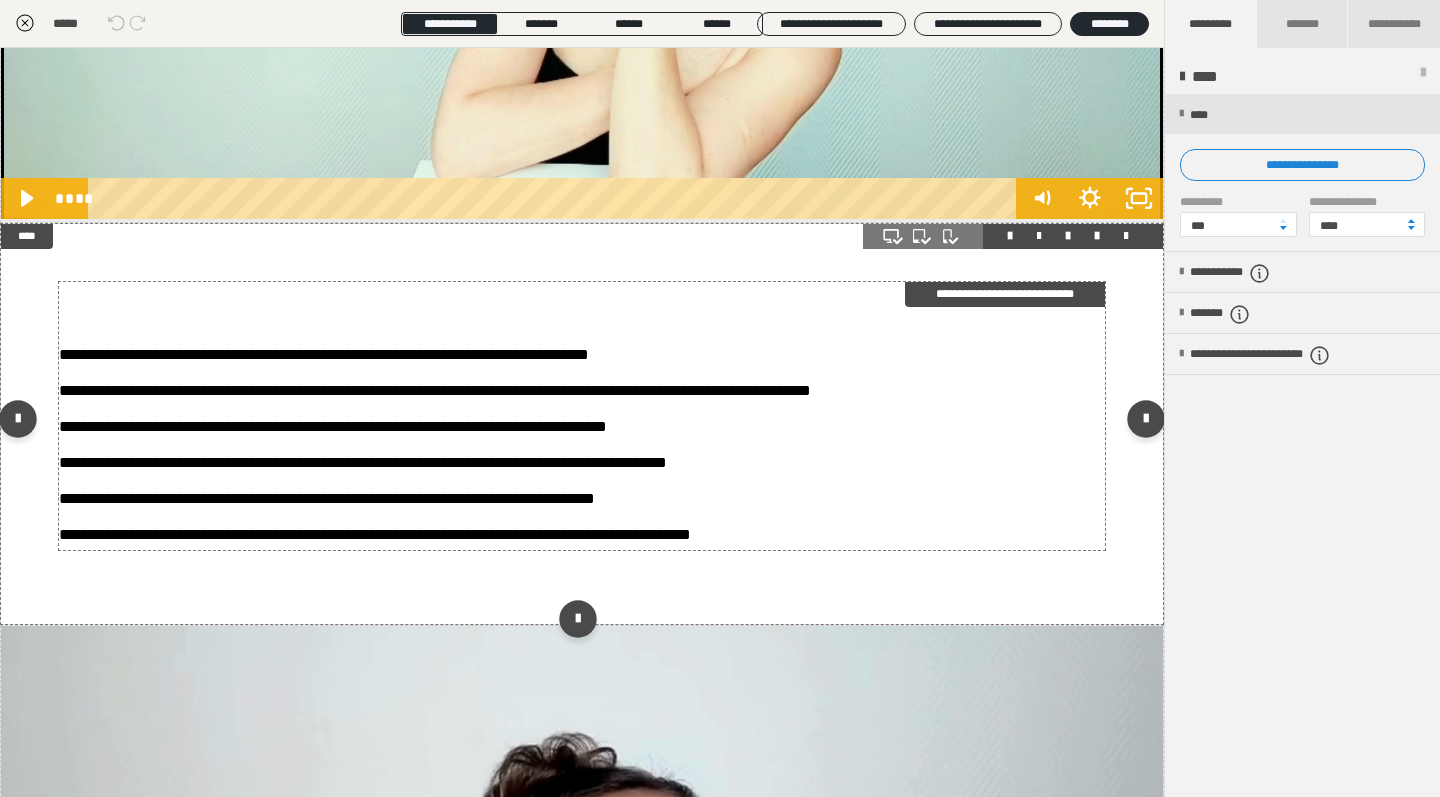click on "**********" at bounding box center (582, 442) 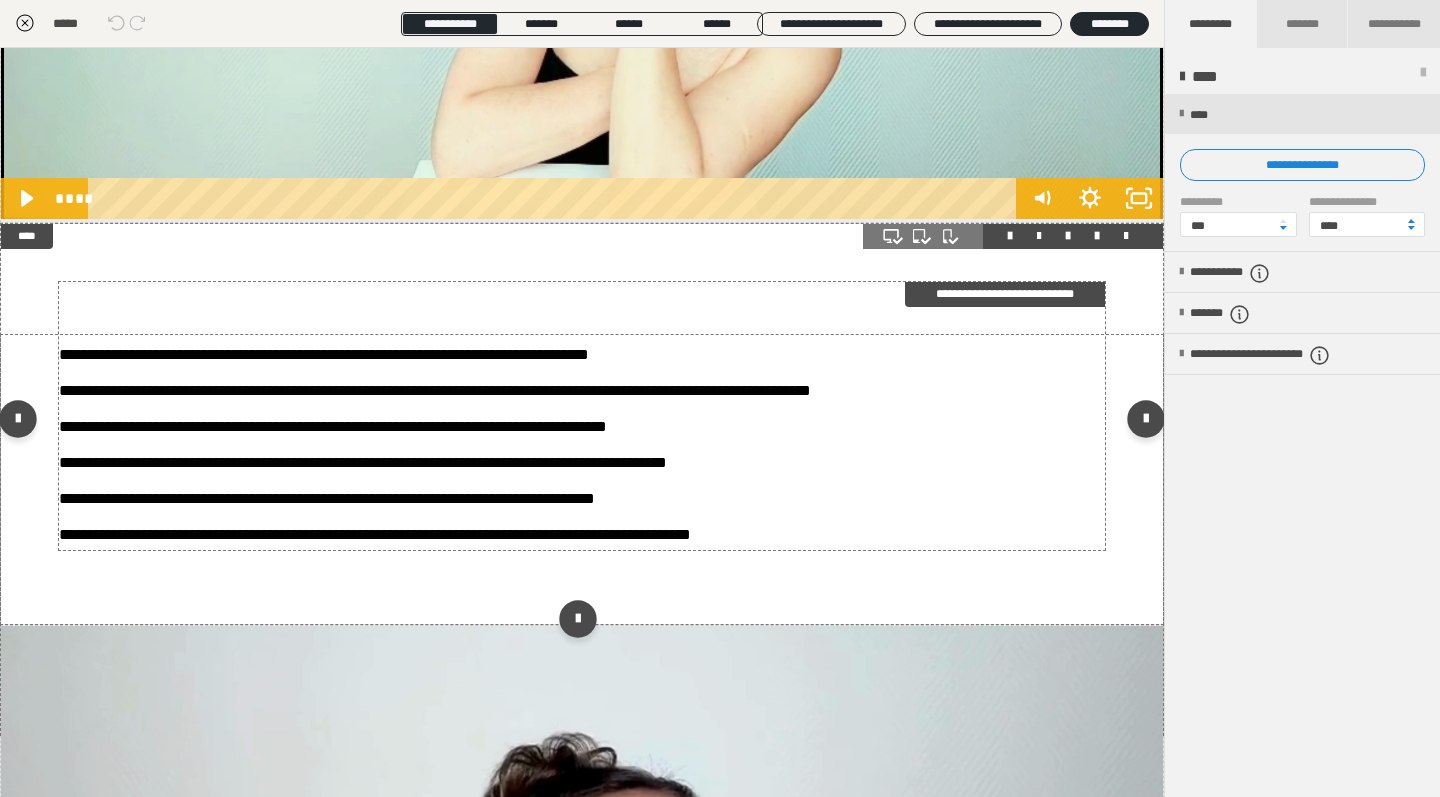 click on "**********" at bounding box center (582, 442) 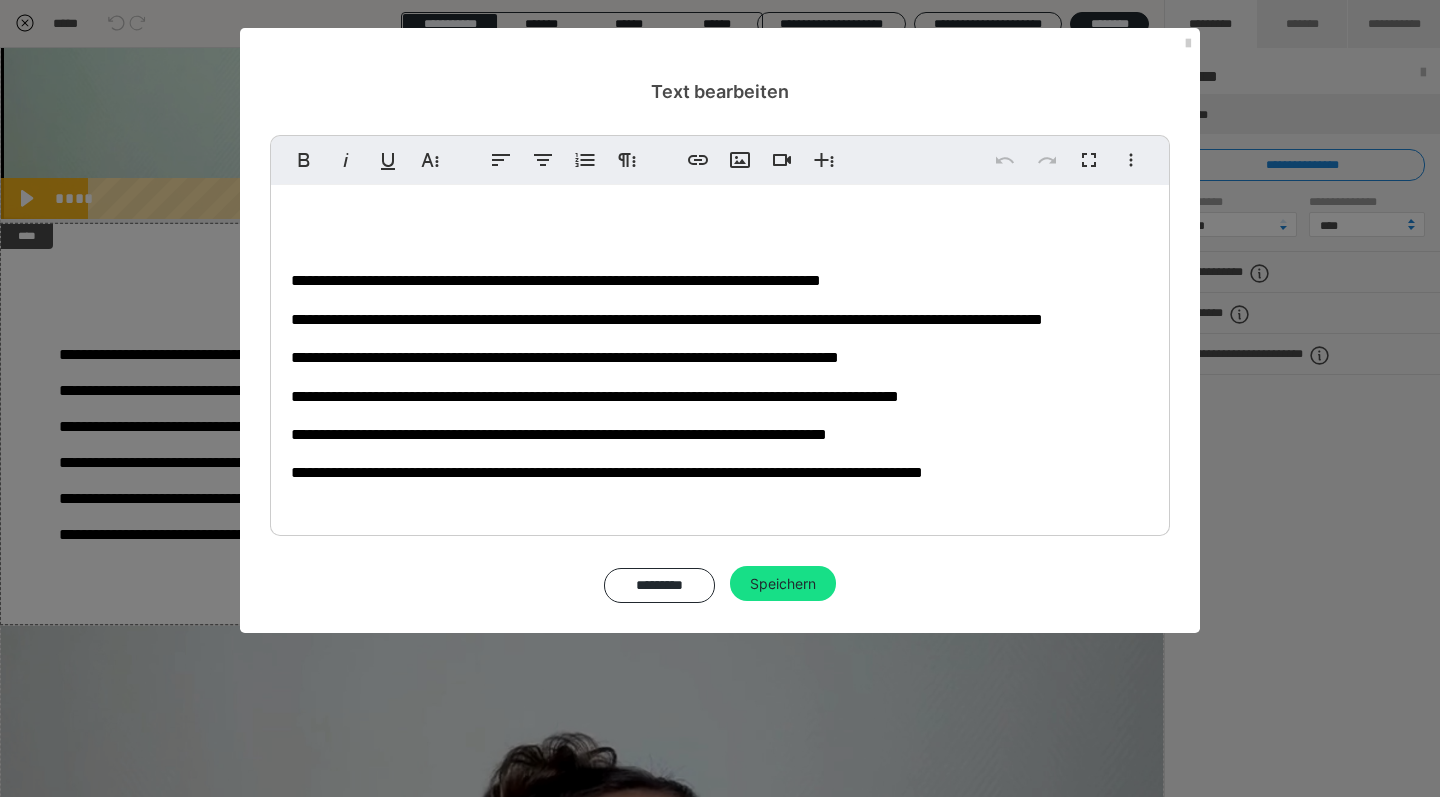 click at bounding box center [720, 224] 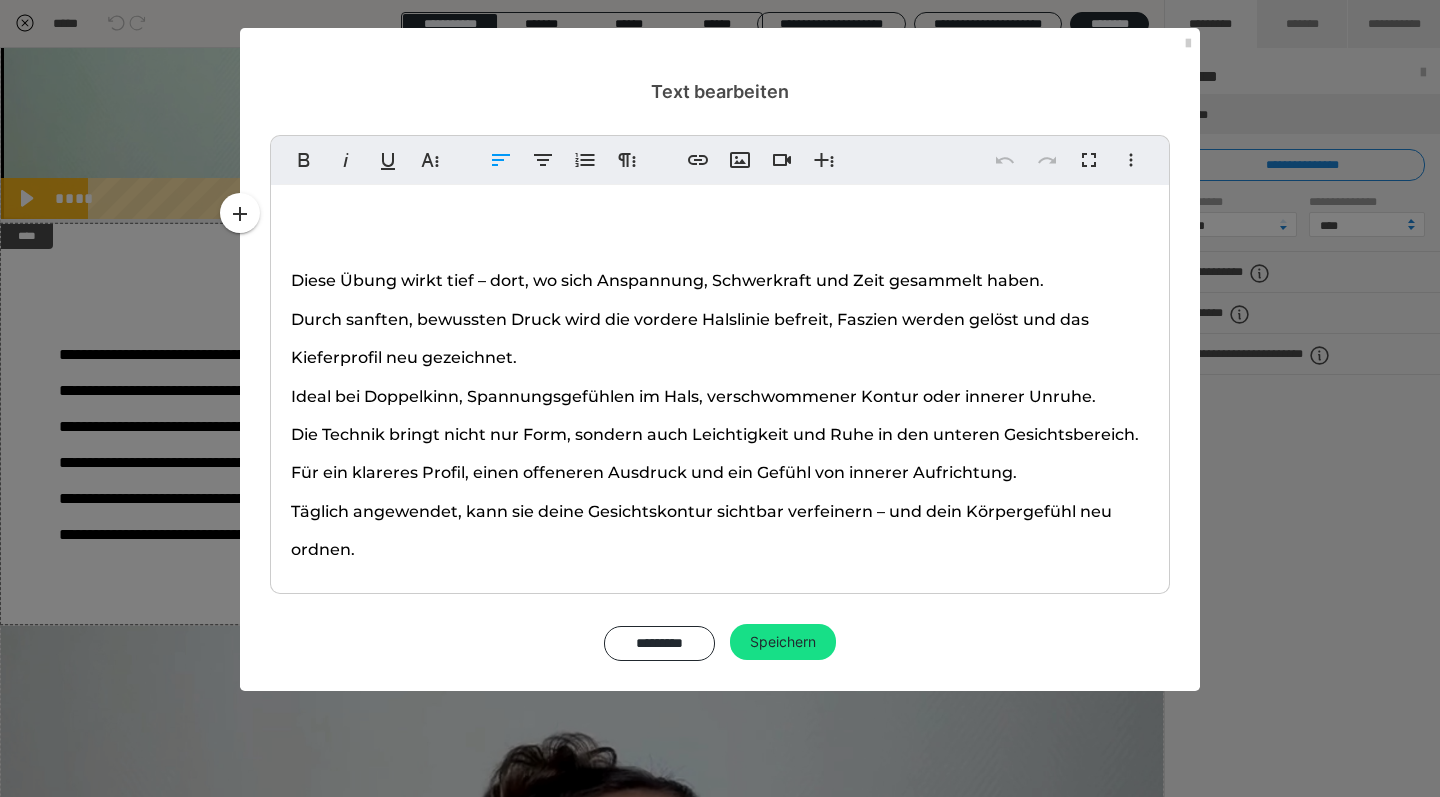 click at bounding box center (720, 224) 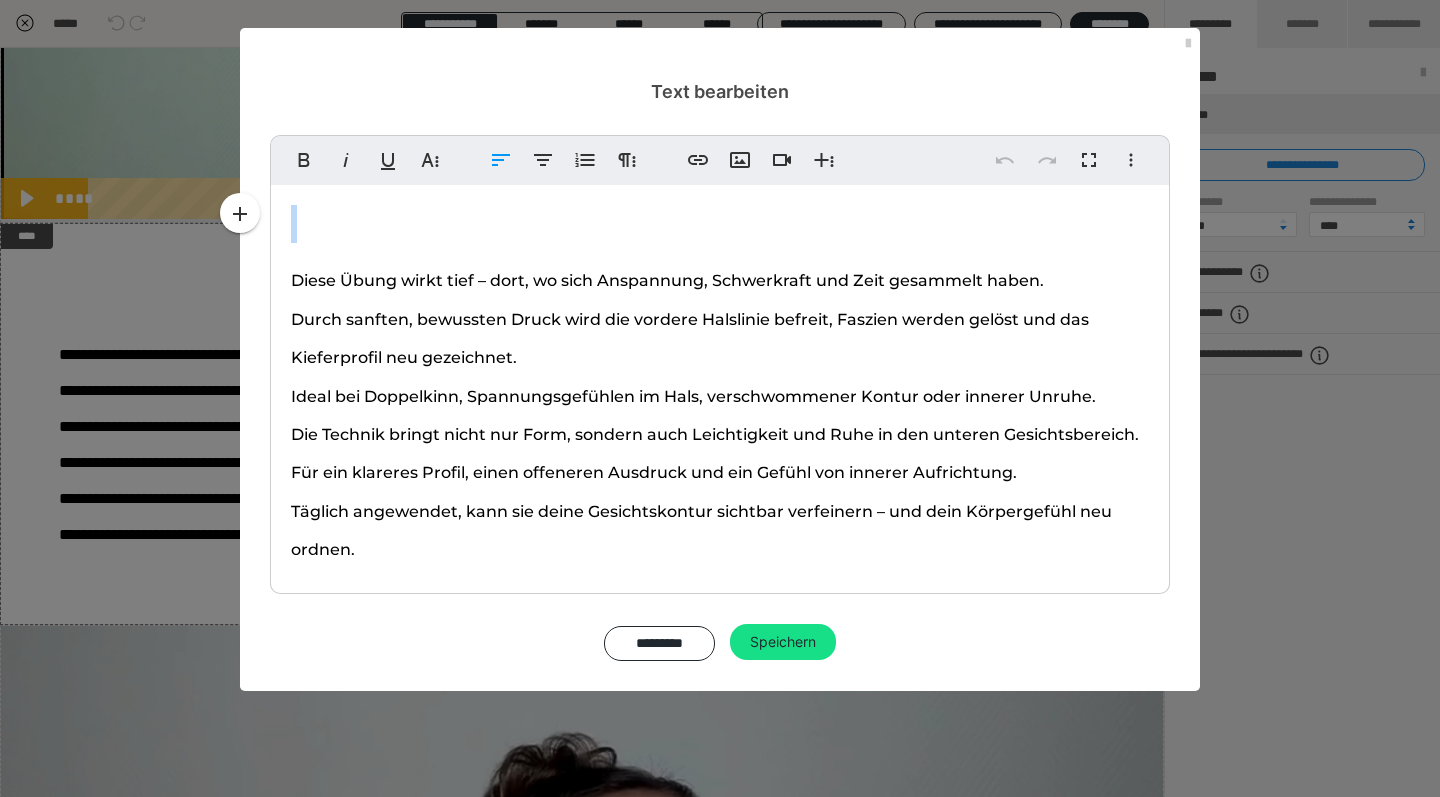 type 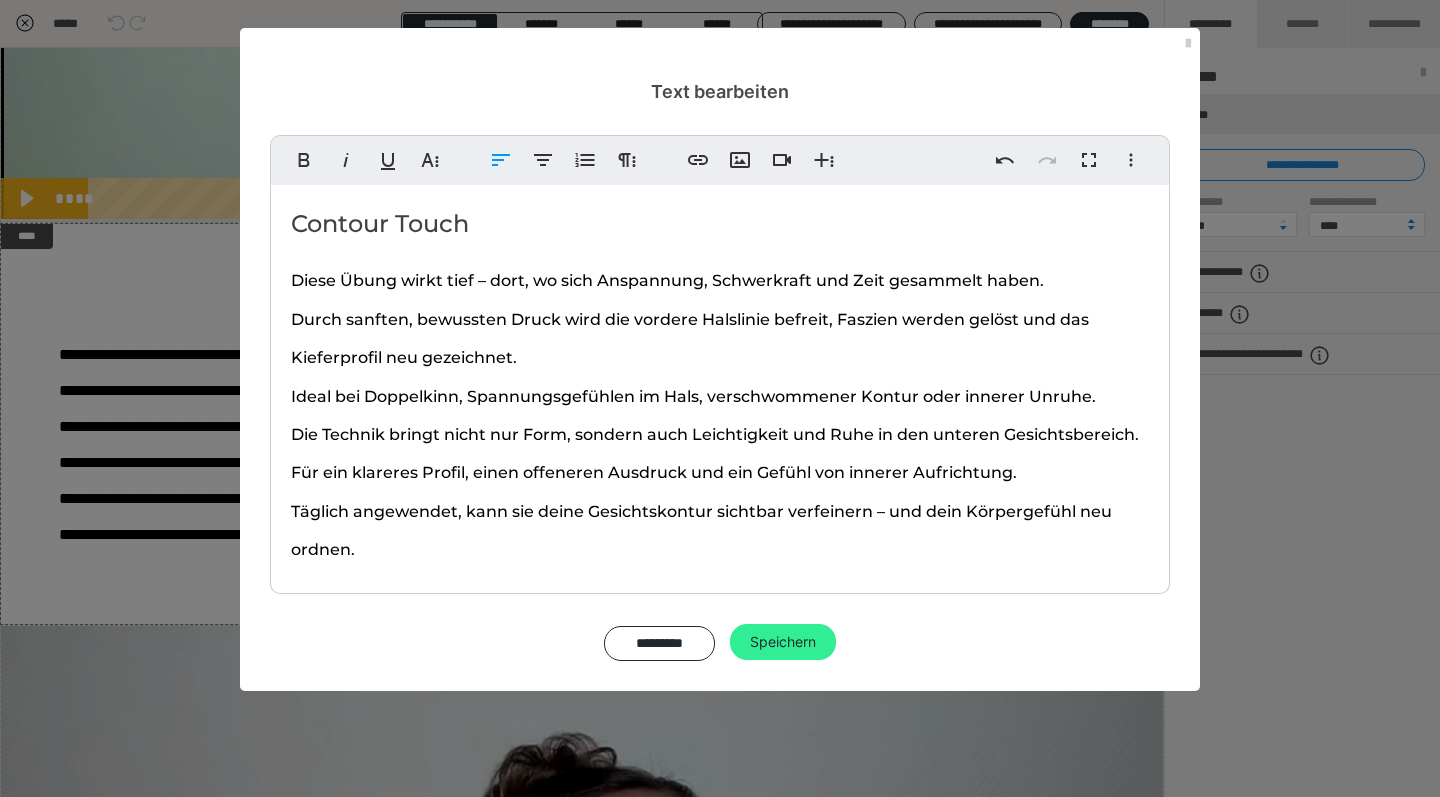 click on "Speichern" at bounding box center [783, 642] 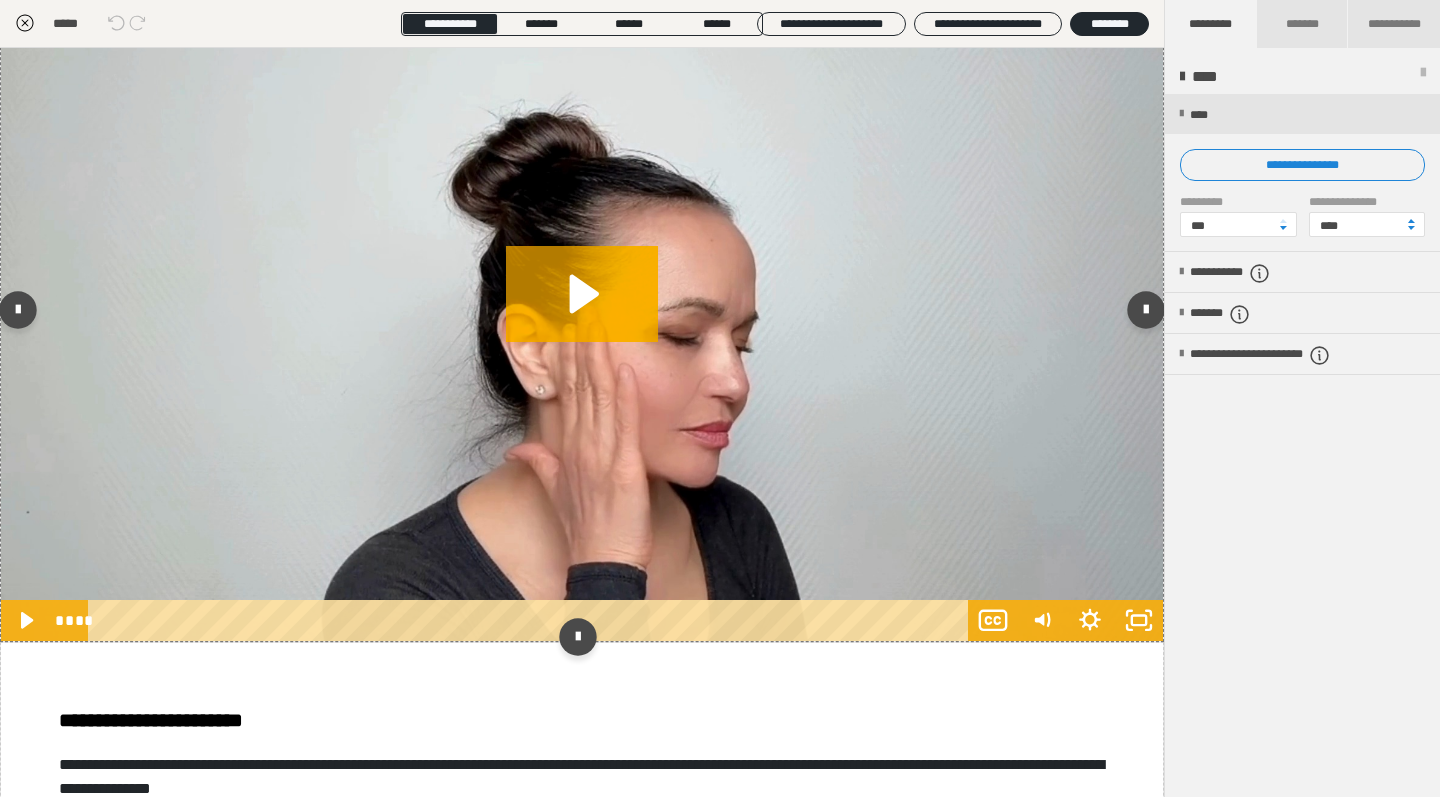 scroll, scrollTop: 4072, scrollLeft: 0, axis: vertical 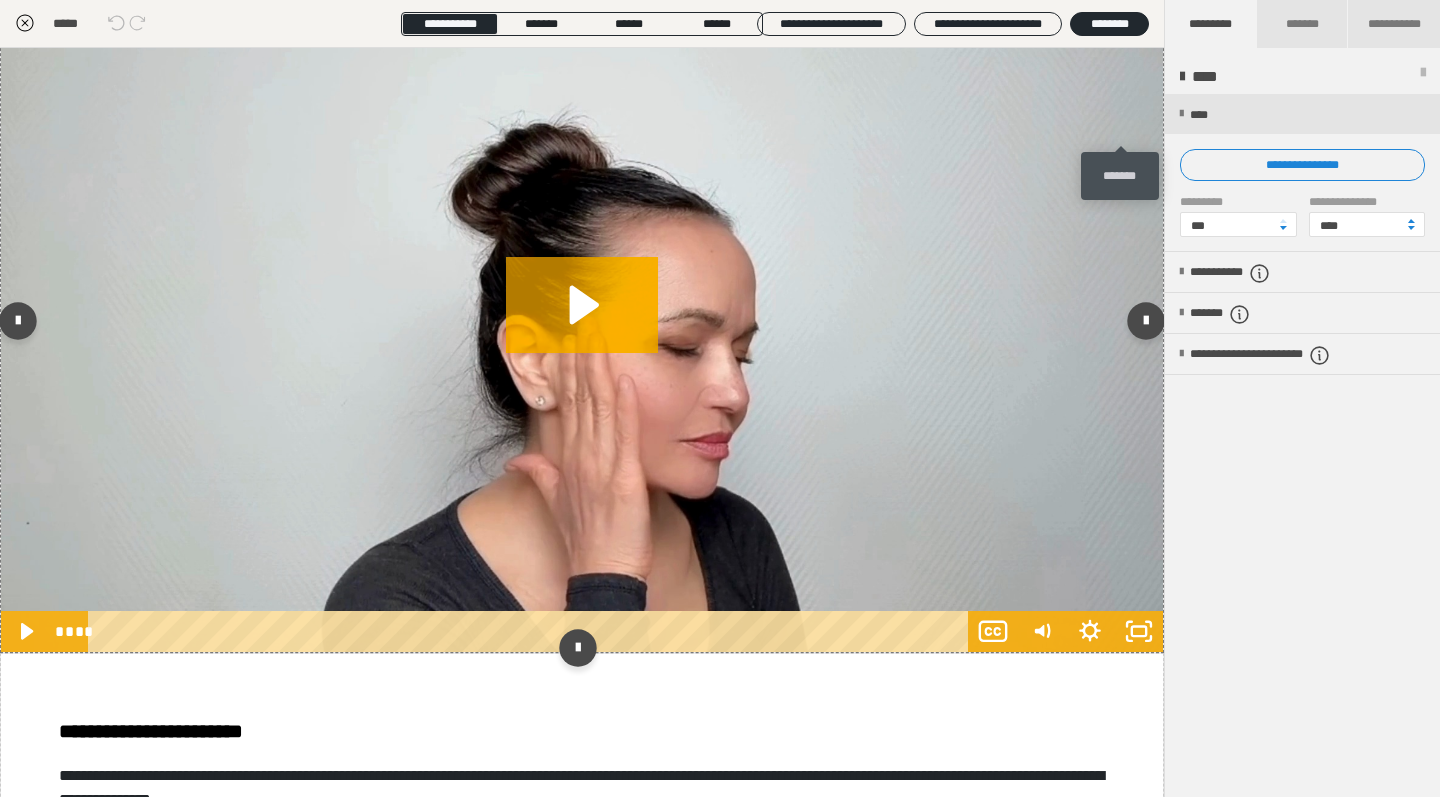 click at bounding box center (1126, 11) 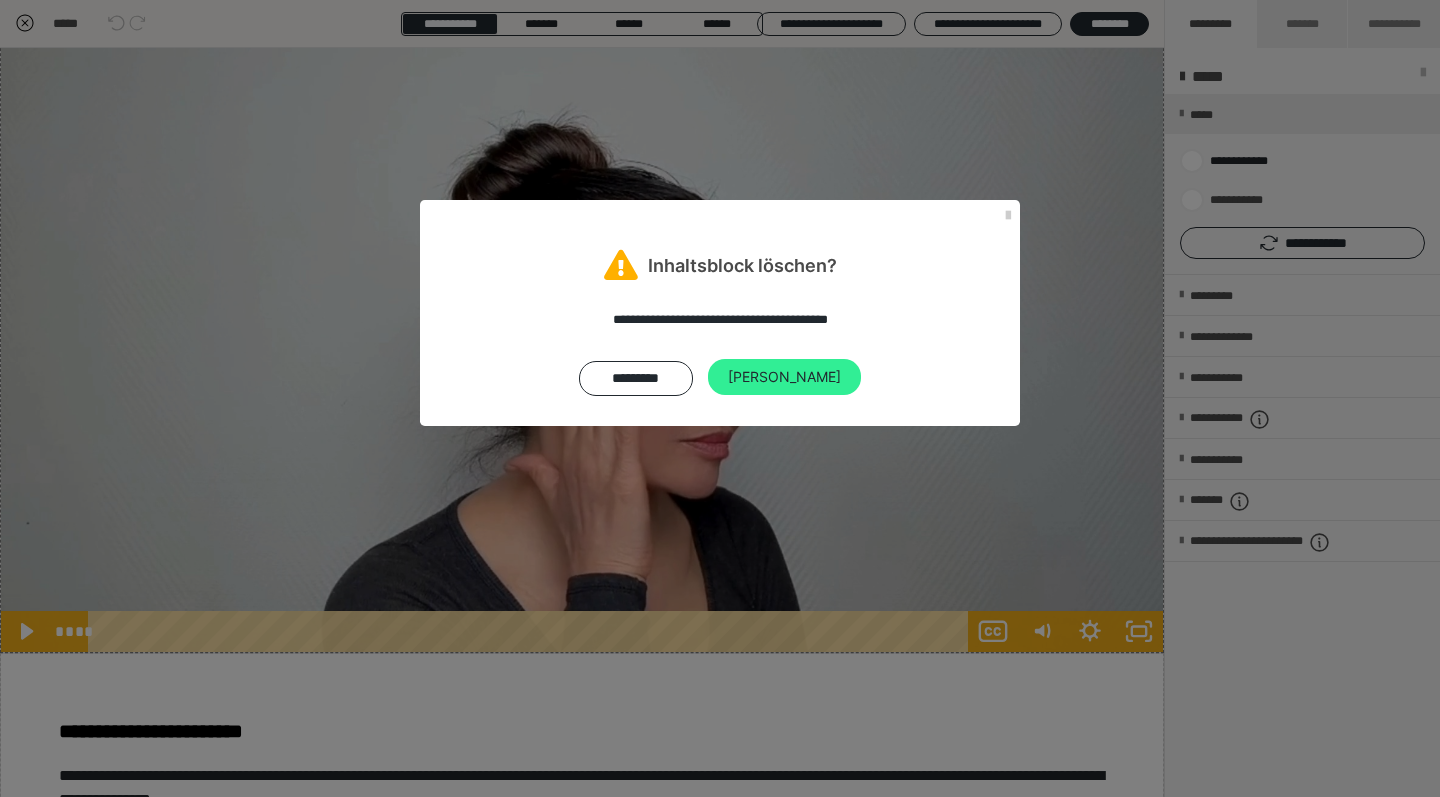 click on "[PERSON_NAME]" at bounding box center (784, 377) 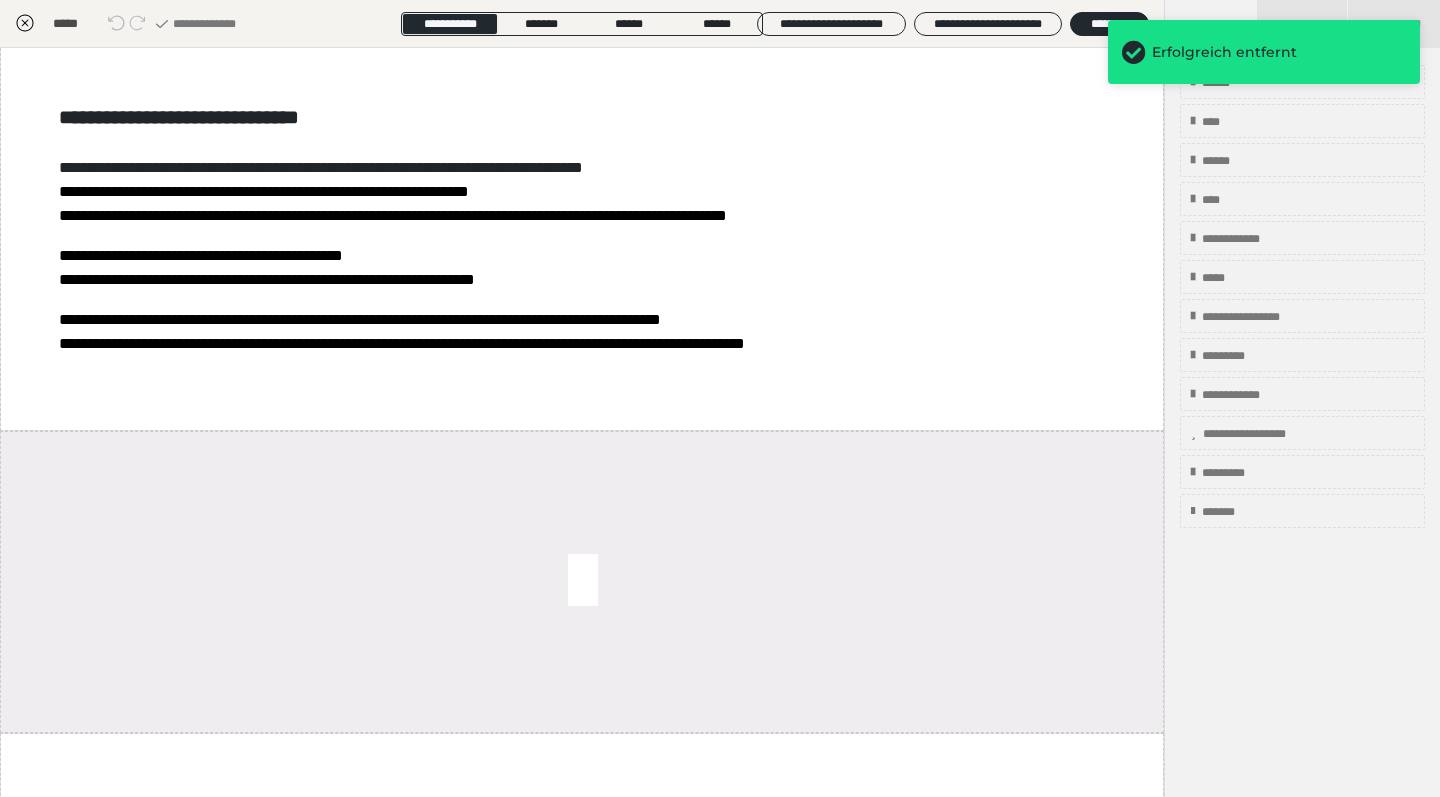scroll, scrollTop: 4768, scrollLeft: 0, axis: vertical 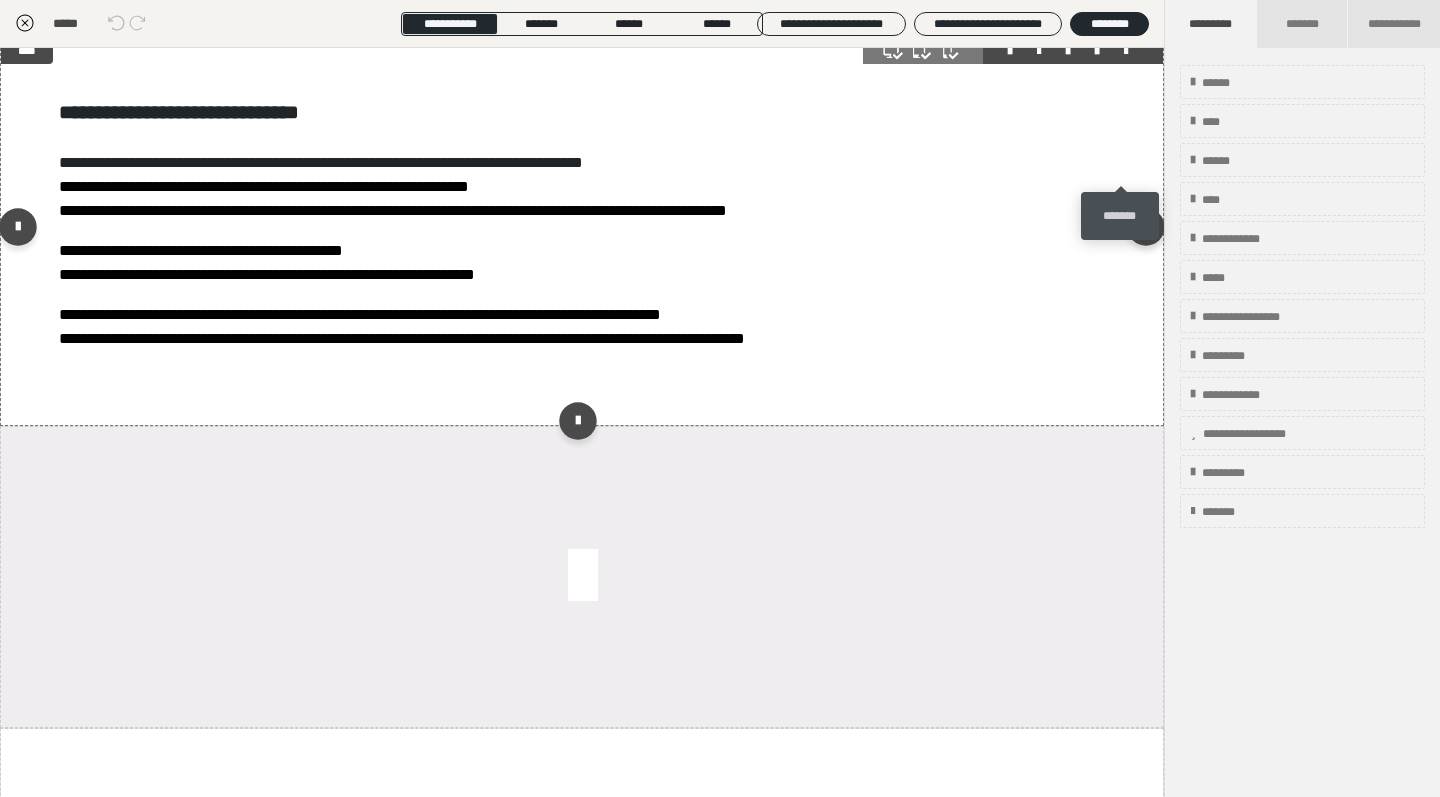 click at bounding box center (1126, 51) 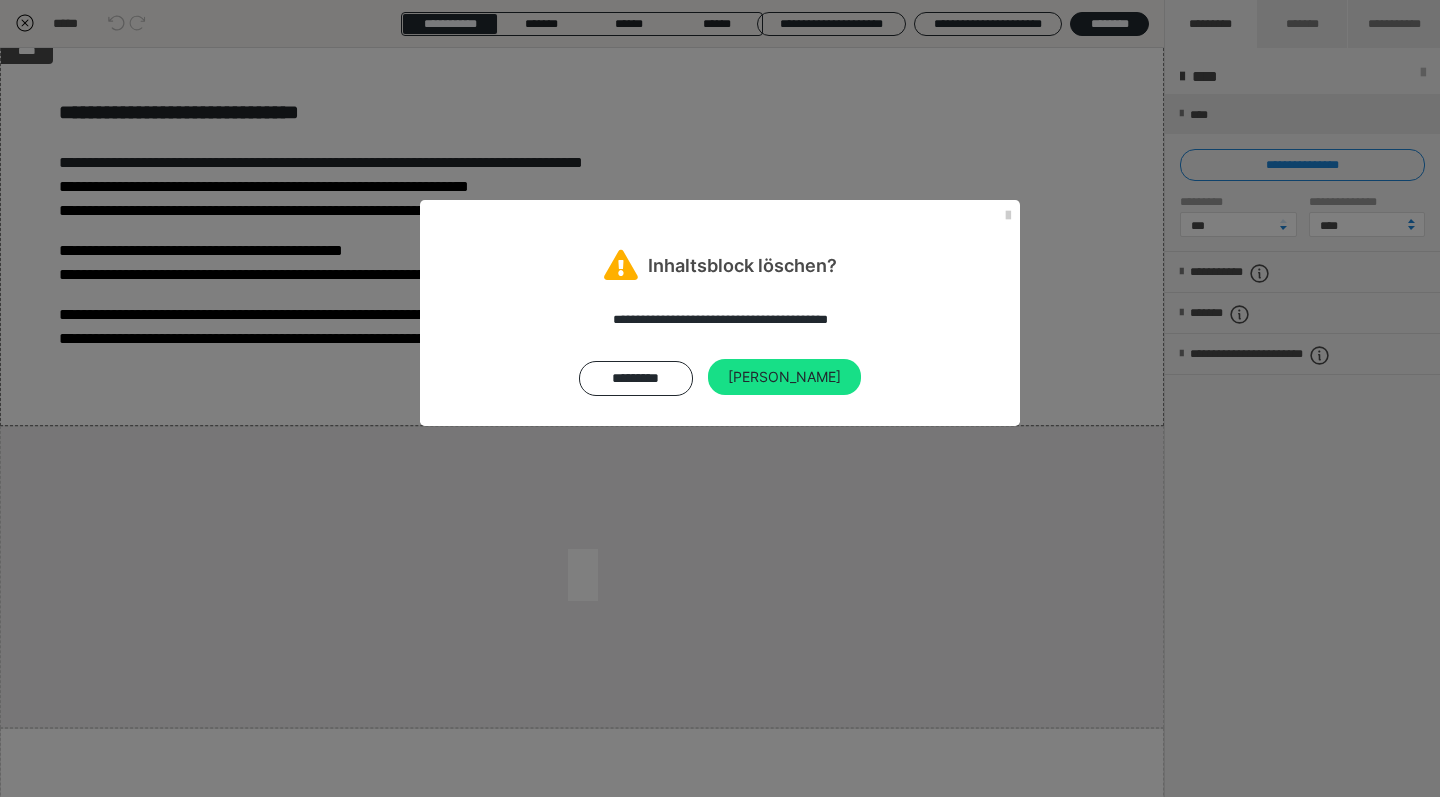 click on "**********" at bounding box center [720, 353] 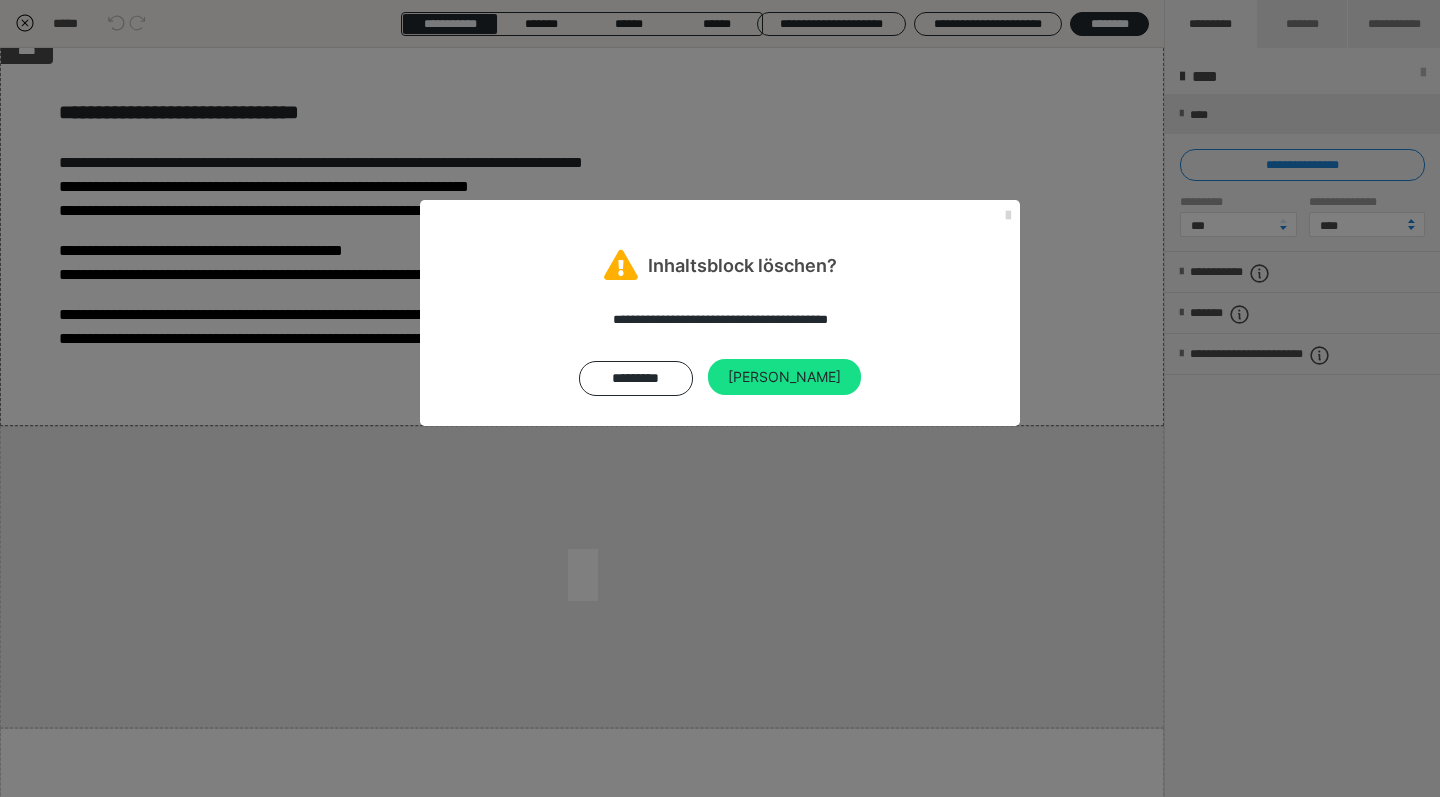 click at bounding box center [1008, 216] 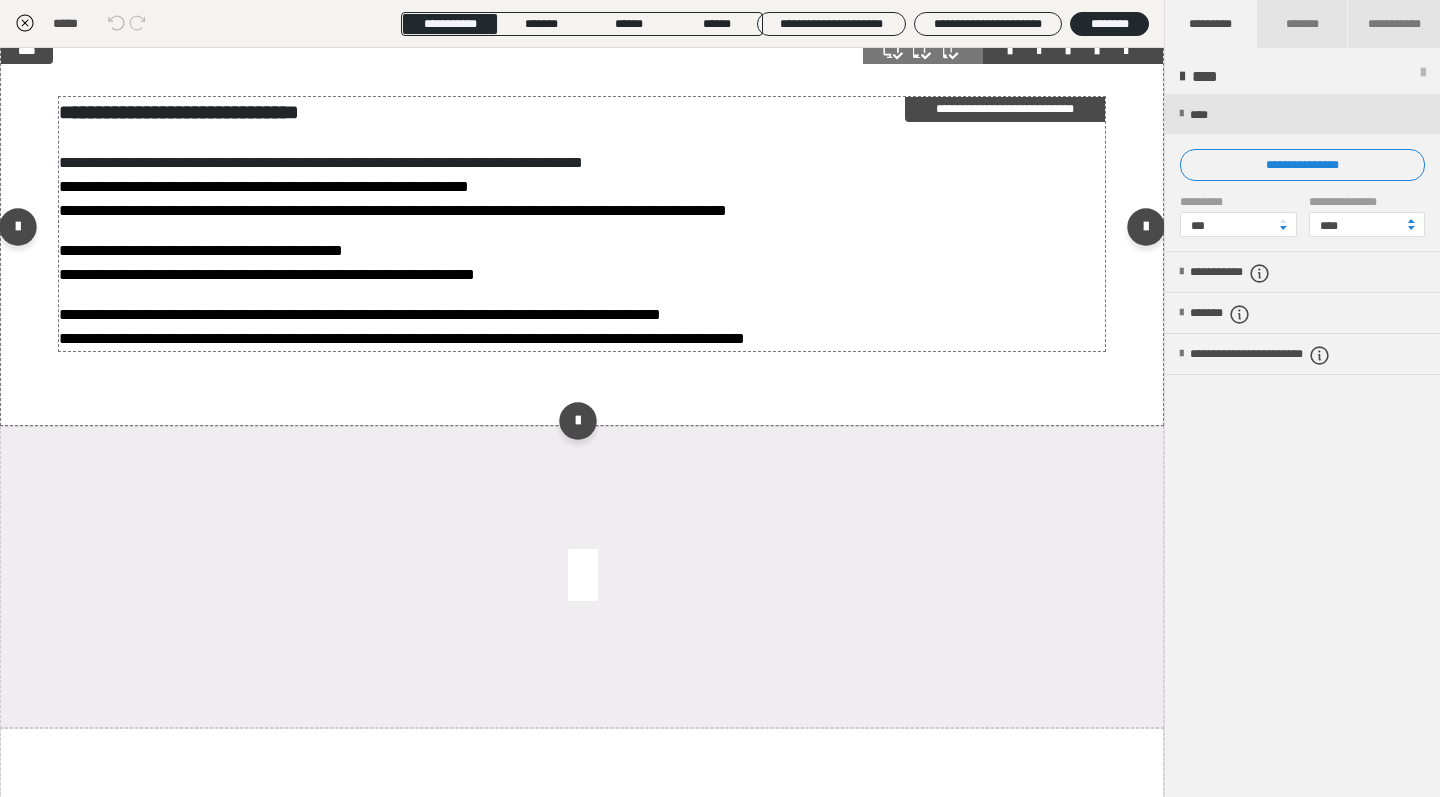 click on "**********" at bounding box center [582, 199] 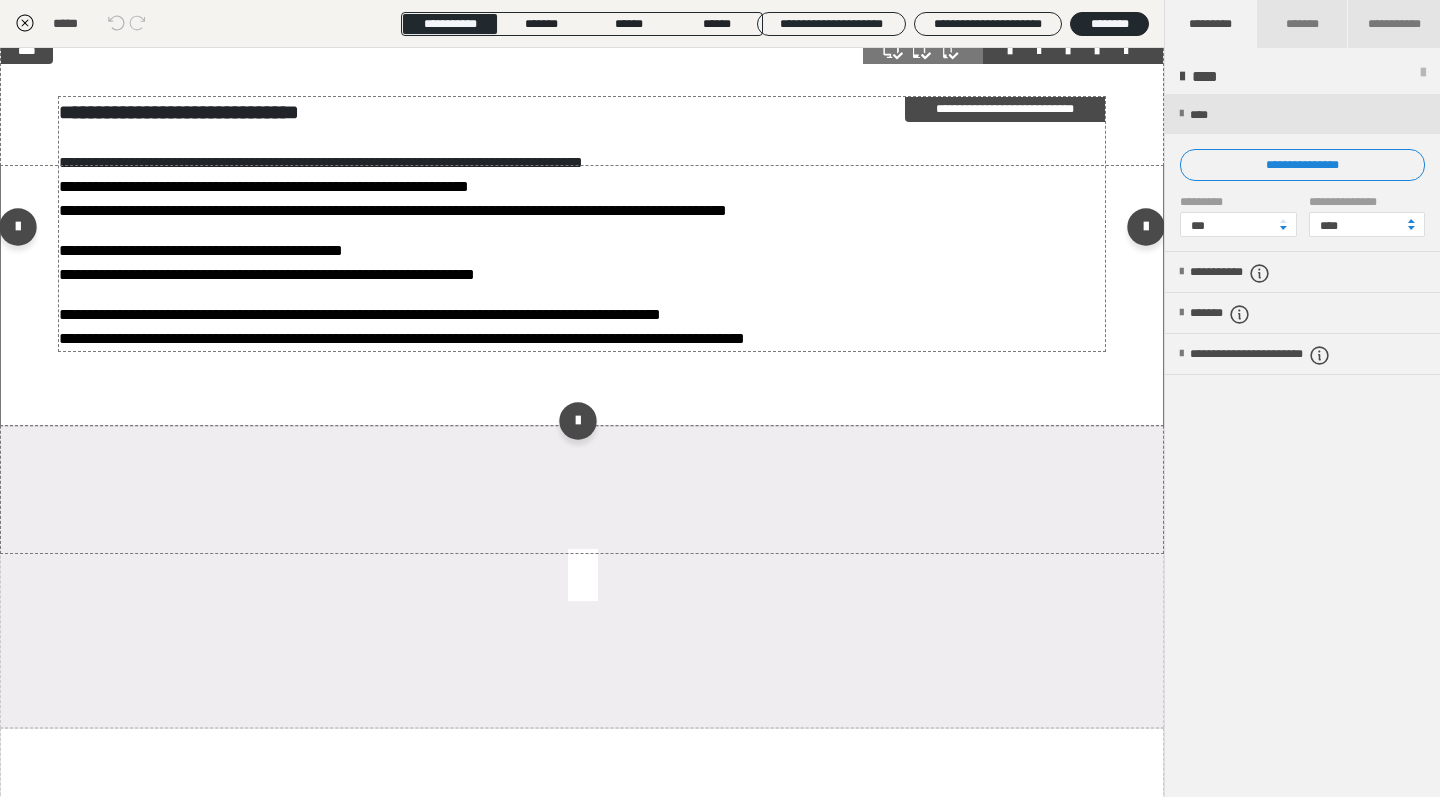 click on "**********" at bounding box center (582, 199) 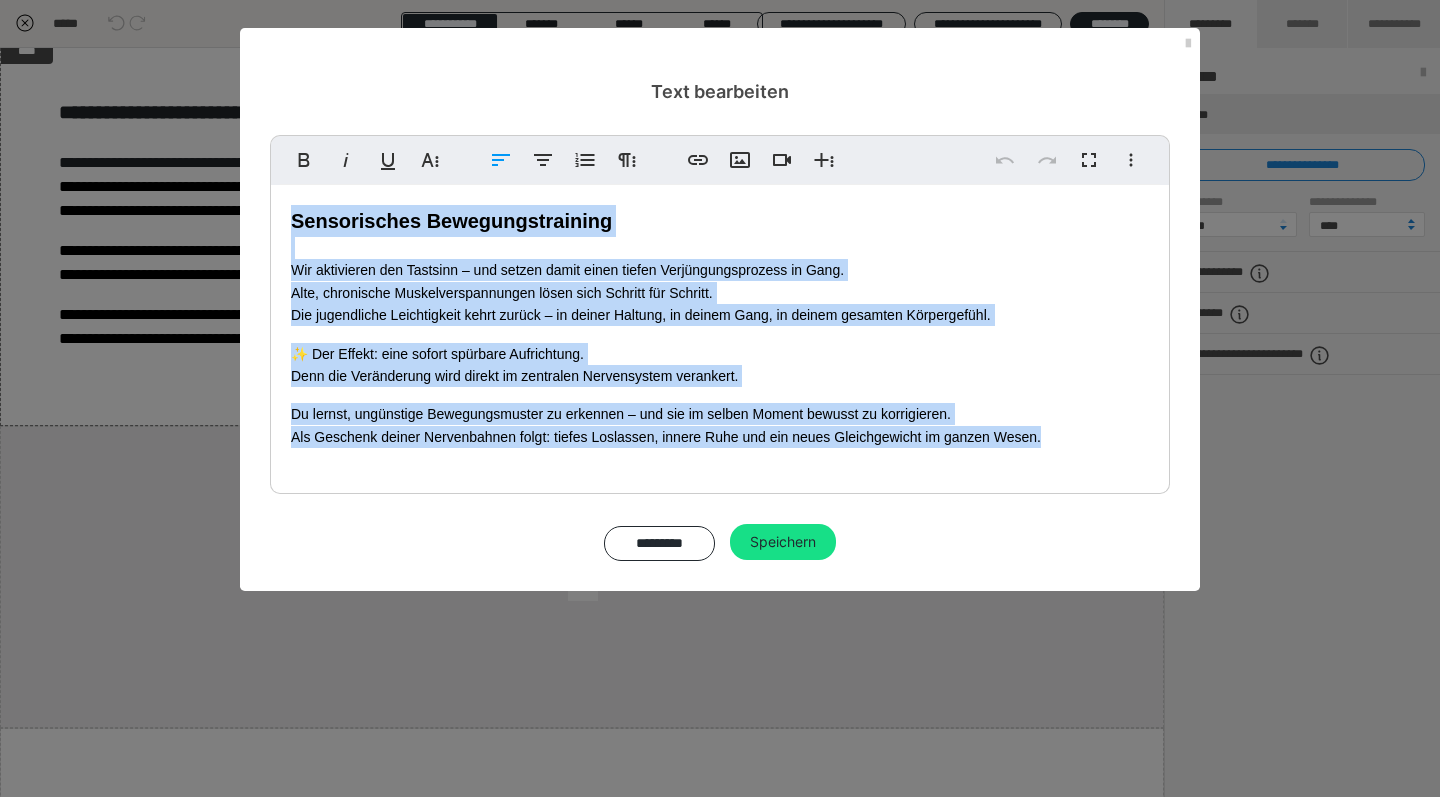 drag, startPoint x: 1040, startPoint y: 426, endPoint x: 295, endPoint y: 213, distance: 774.85095 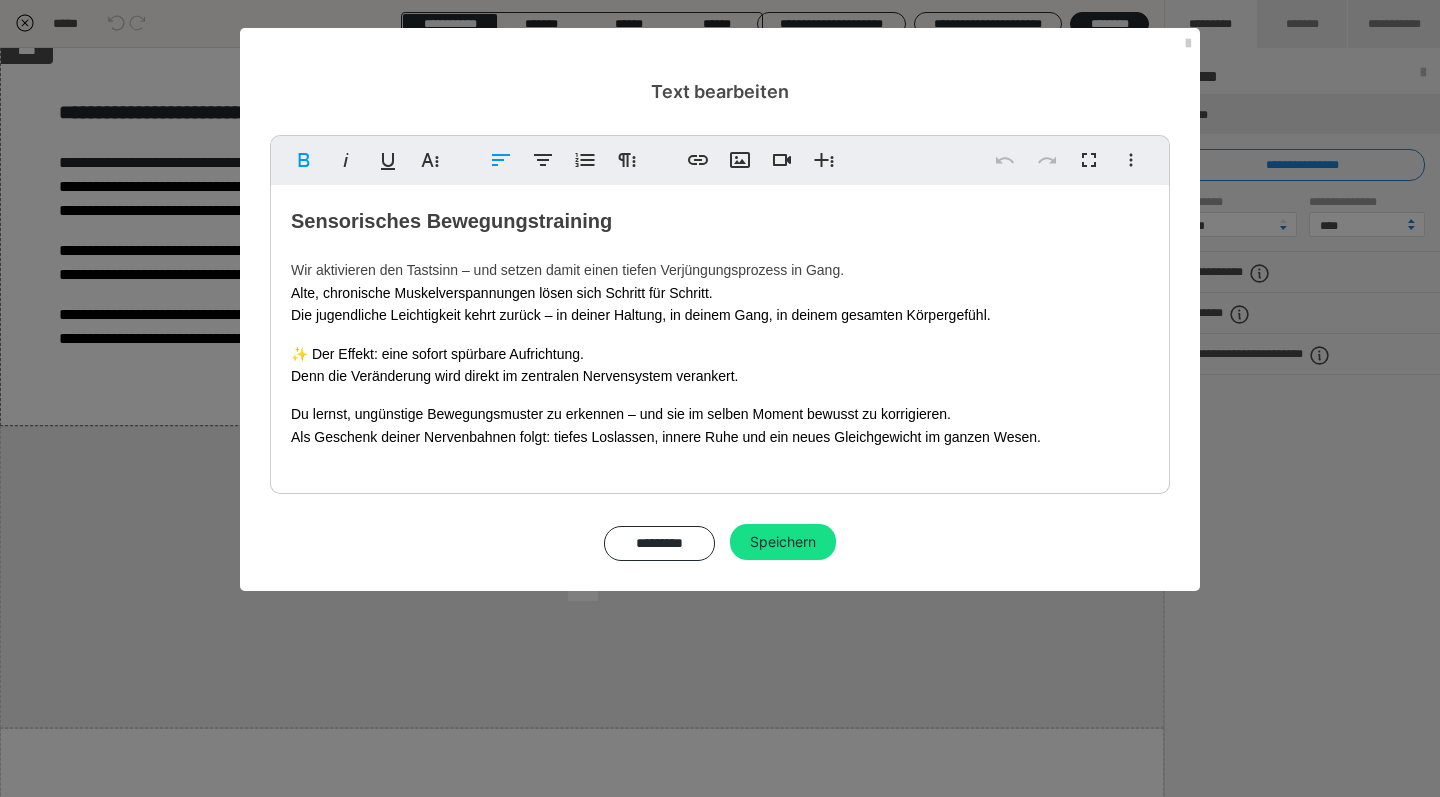 copy on "Sensorisches Bewegungstraining Wir aktivieren den Tastsinn – und setzen damit einen tiefen Verjüngungsprozess in Gang. Alte, chronische Muskelverspannungen lösen sich Schritt für Schritt. Die jugendliche Leichtigkeit kehrt zurück – in deiner Haltung, in deinem Gang, in deinem gesamten Körpergefühl. ✨ Der Effekt: eine sofort spürbare Aufrichtung. Denn die Veränderung wird direkt im zentralen Nervensystem verankert. Du lernst, ungünstige Bewegungsmuster zu erkennen – und sie im selben Moment bewusst zu korrigieren. Als Geschenk deiner Nervenbahnen folgt: tiefes Loslassen, innere Ruhe und ein neues Gleichgewicht im ganzen Wesen." 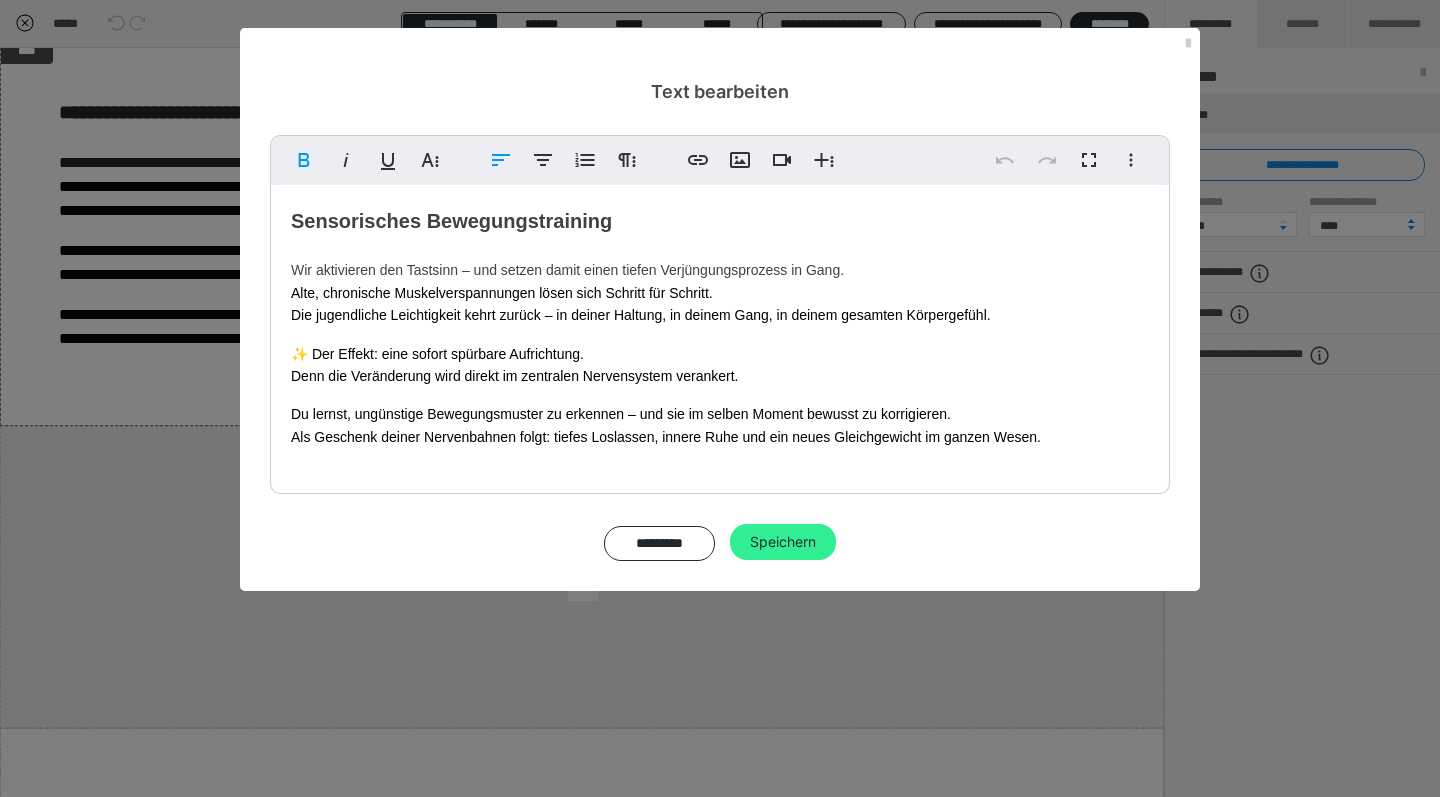 click on "Speichern" at bounding box center (783, 542) 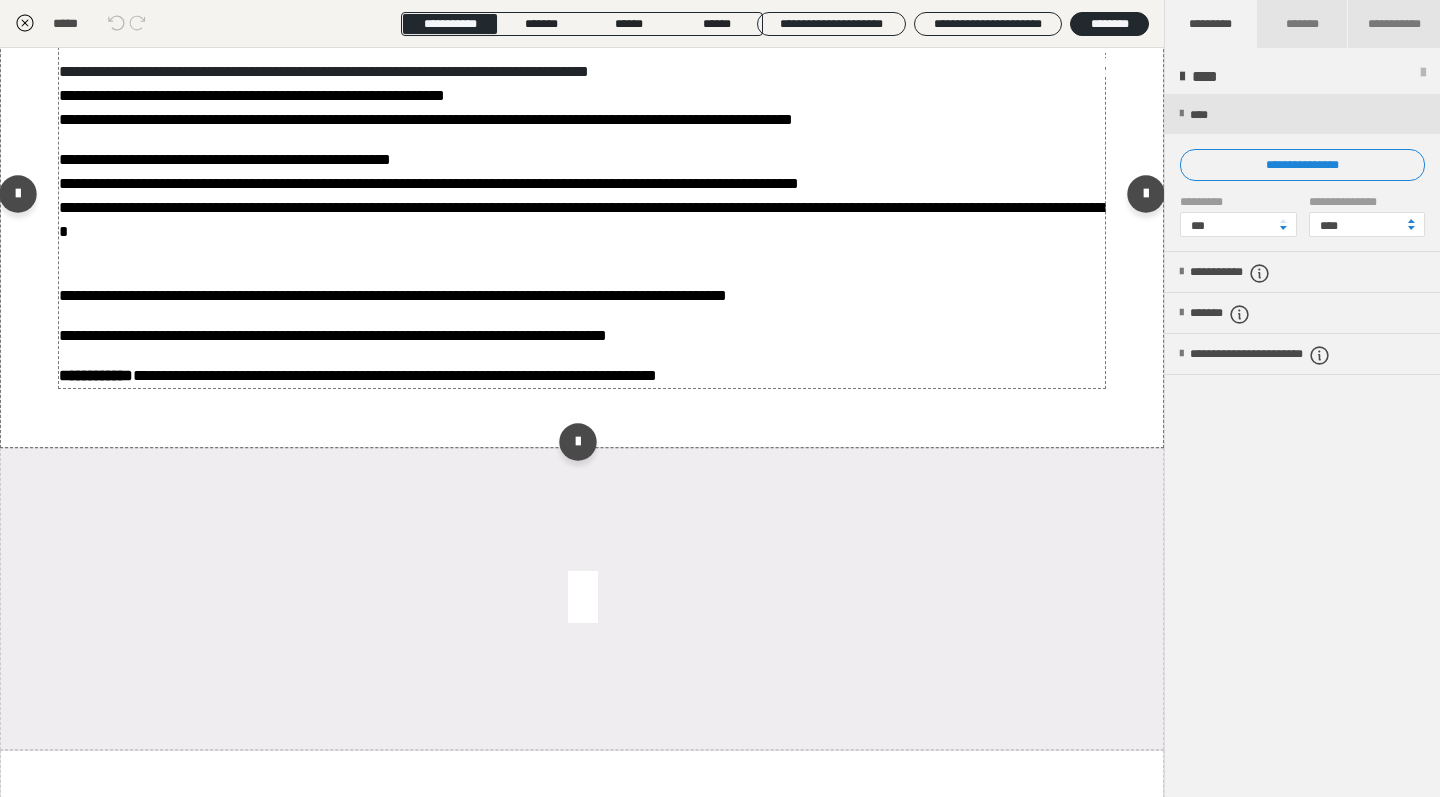 scroll, scrollTop: 3045, scrollLeft: 0, axis: vertical 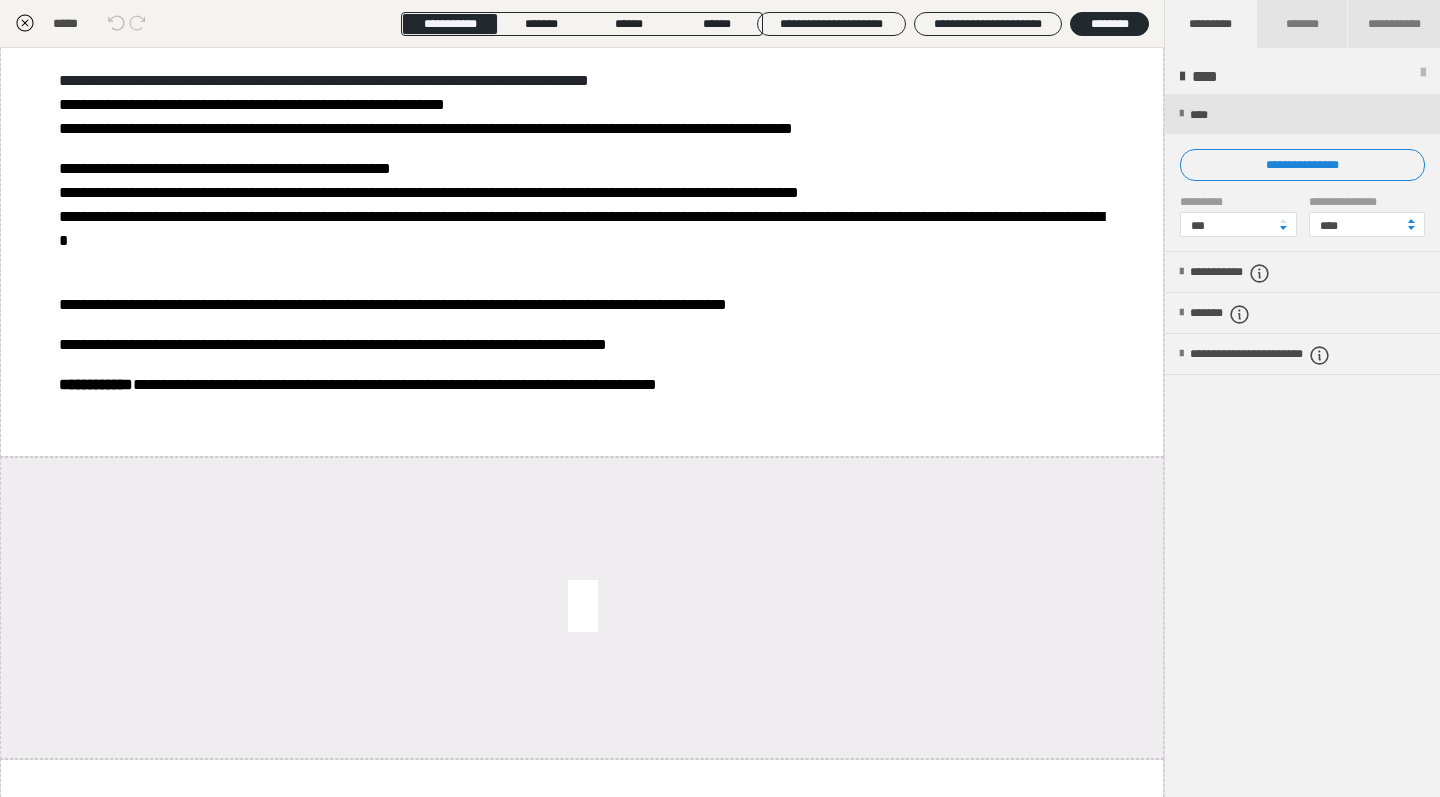 click 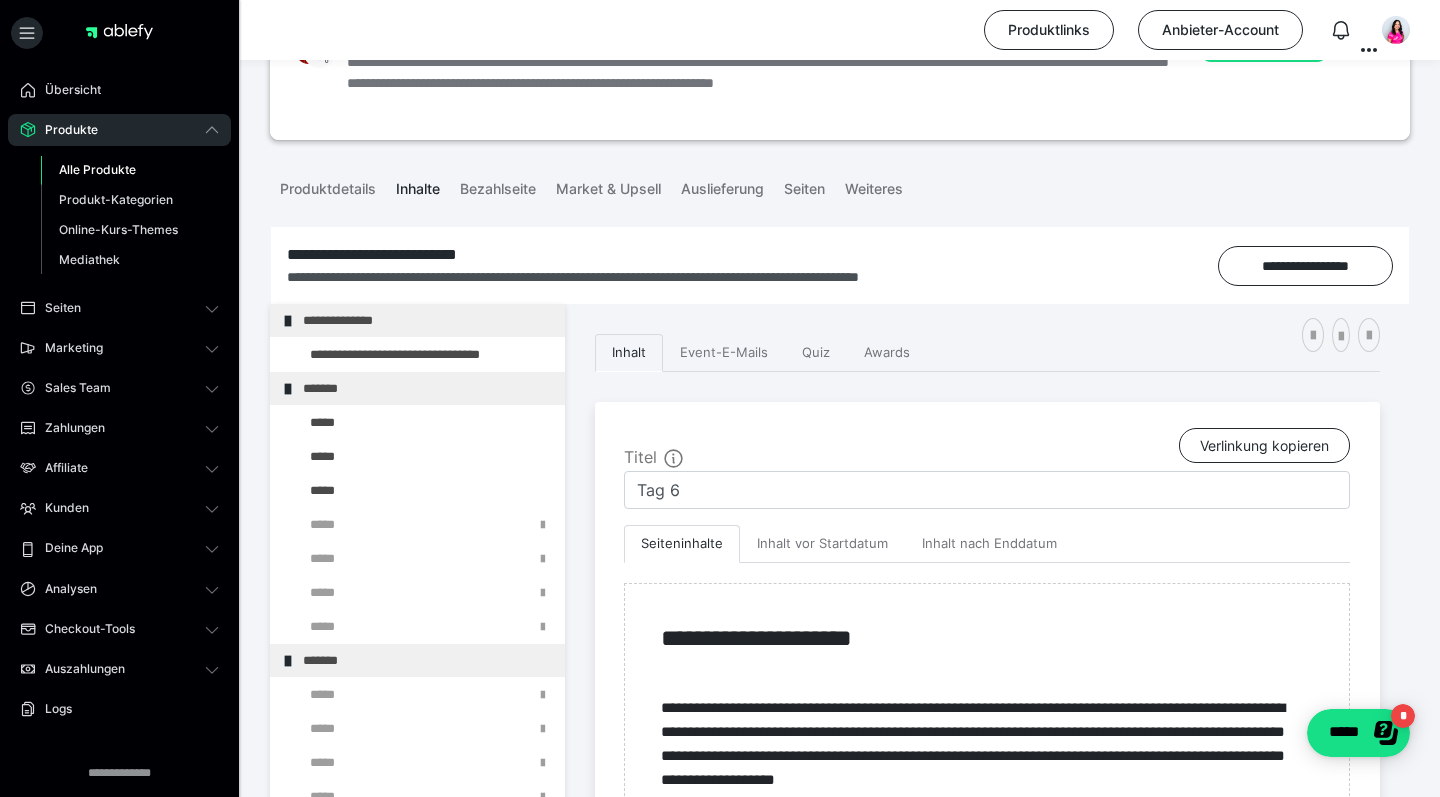 scroll, scrollTop: 0, scrollLeft: 0, axis: both 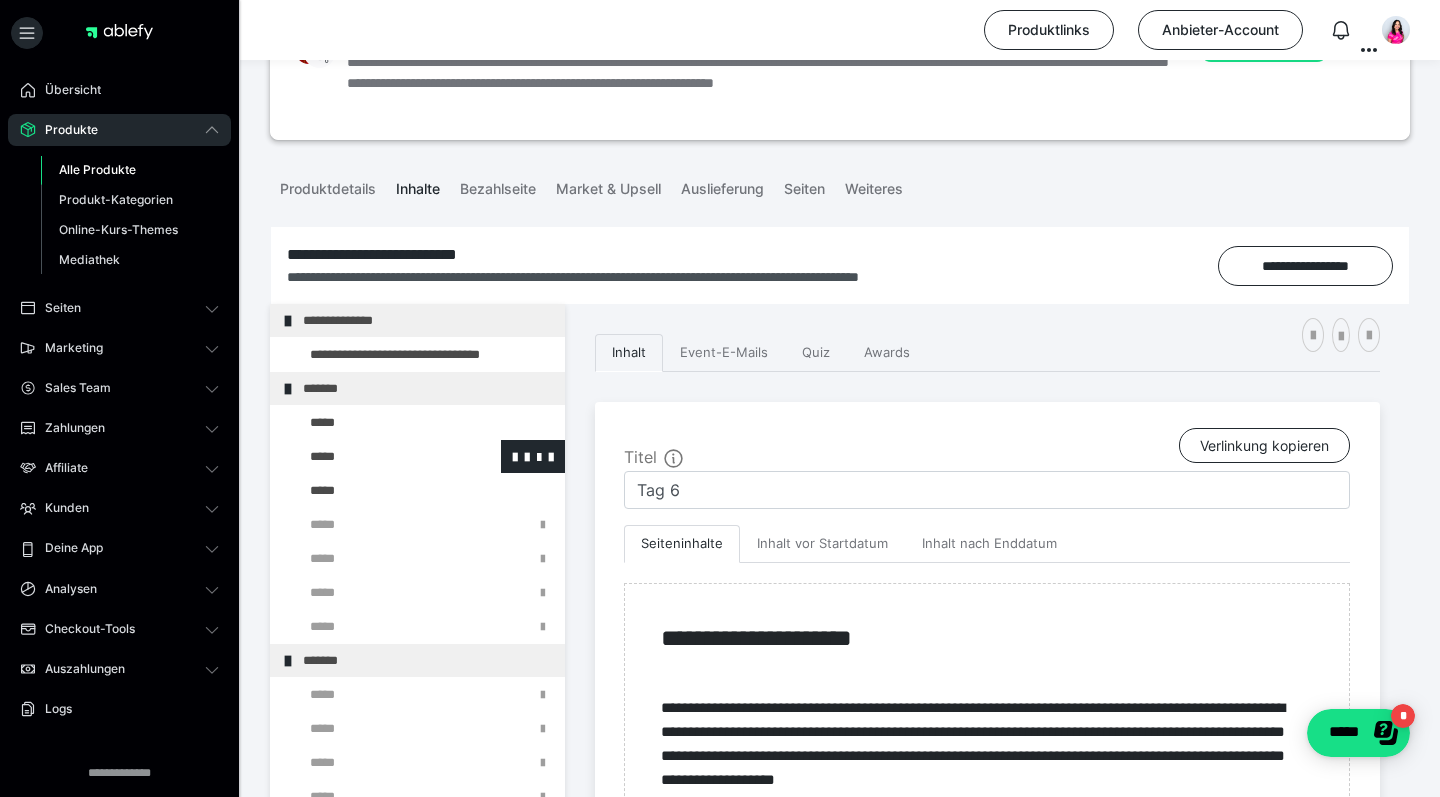 click at bounding box center (375, 456) 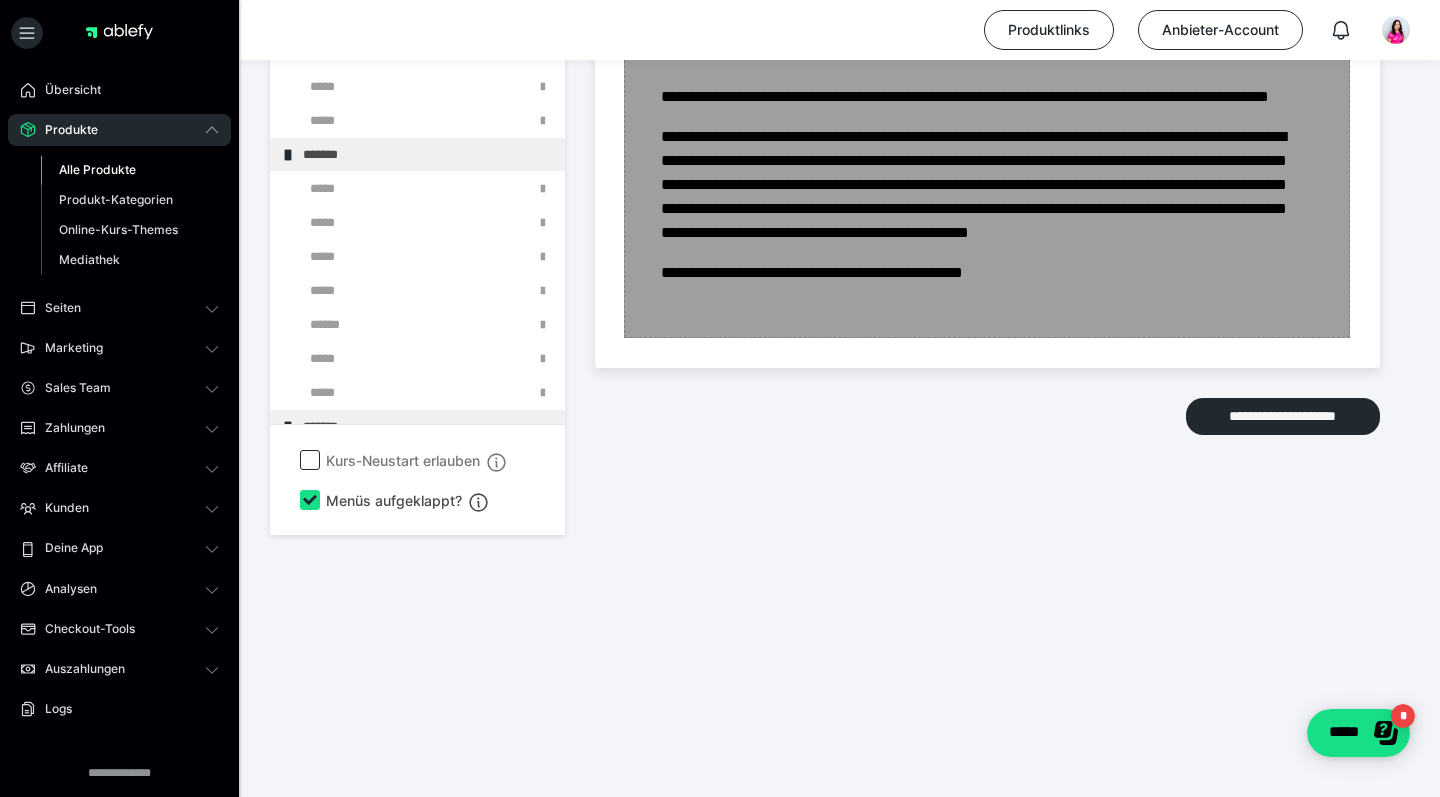 scroll, scrollTop: 5137, scrollLeft: 0, axis: vertical 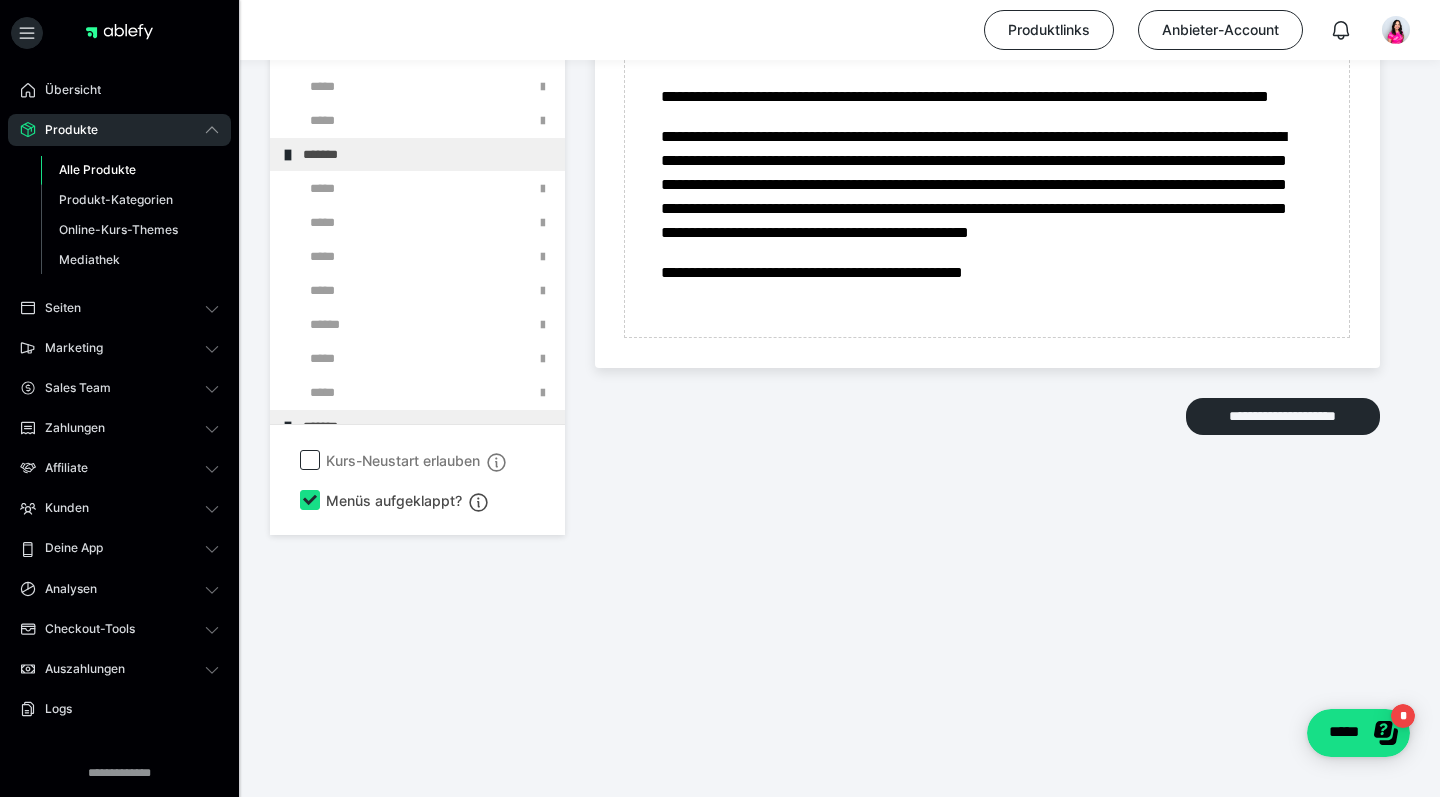 click at bounding box center (375, -16) 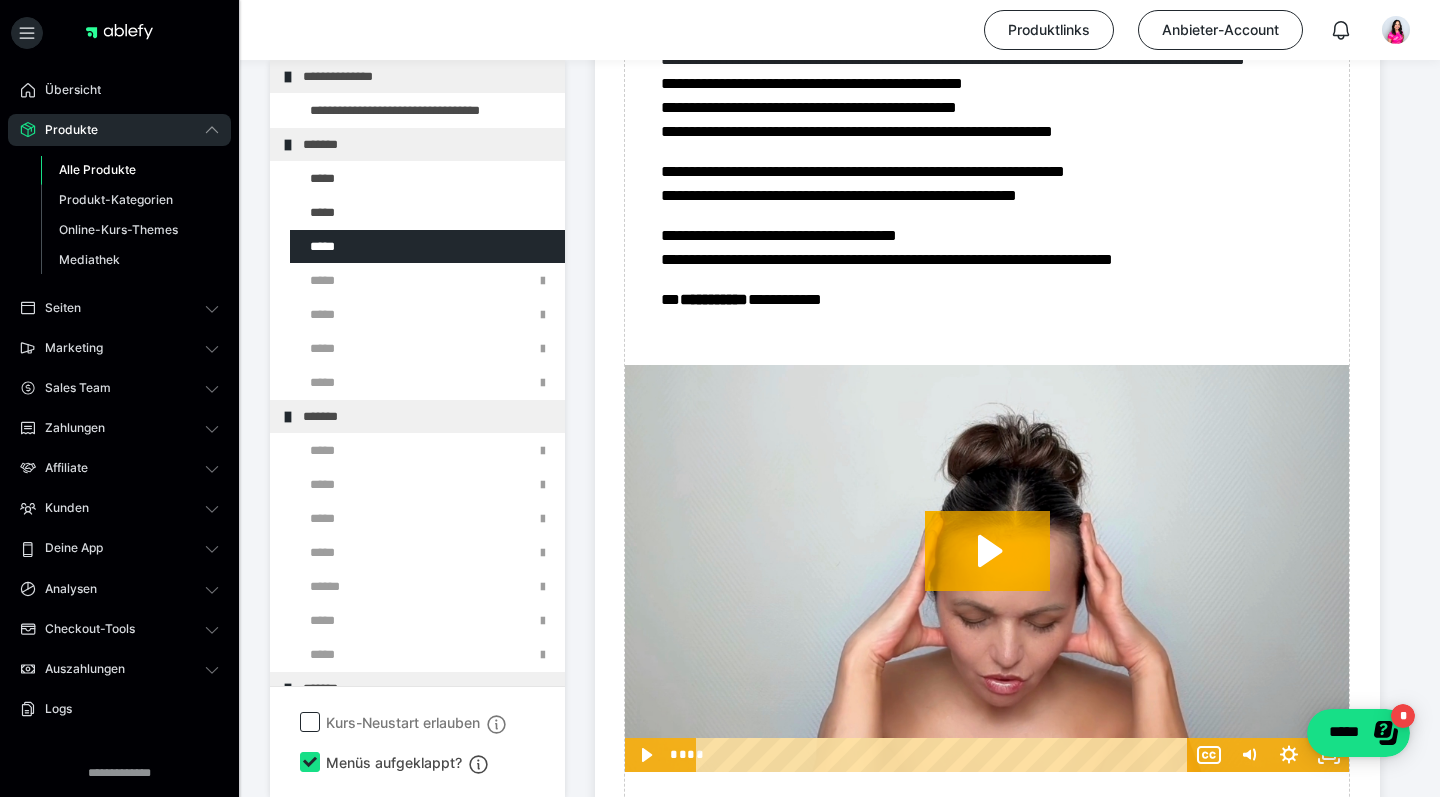scroll, scrollTop: 3380, scrollLeft: 0, axis: vertical 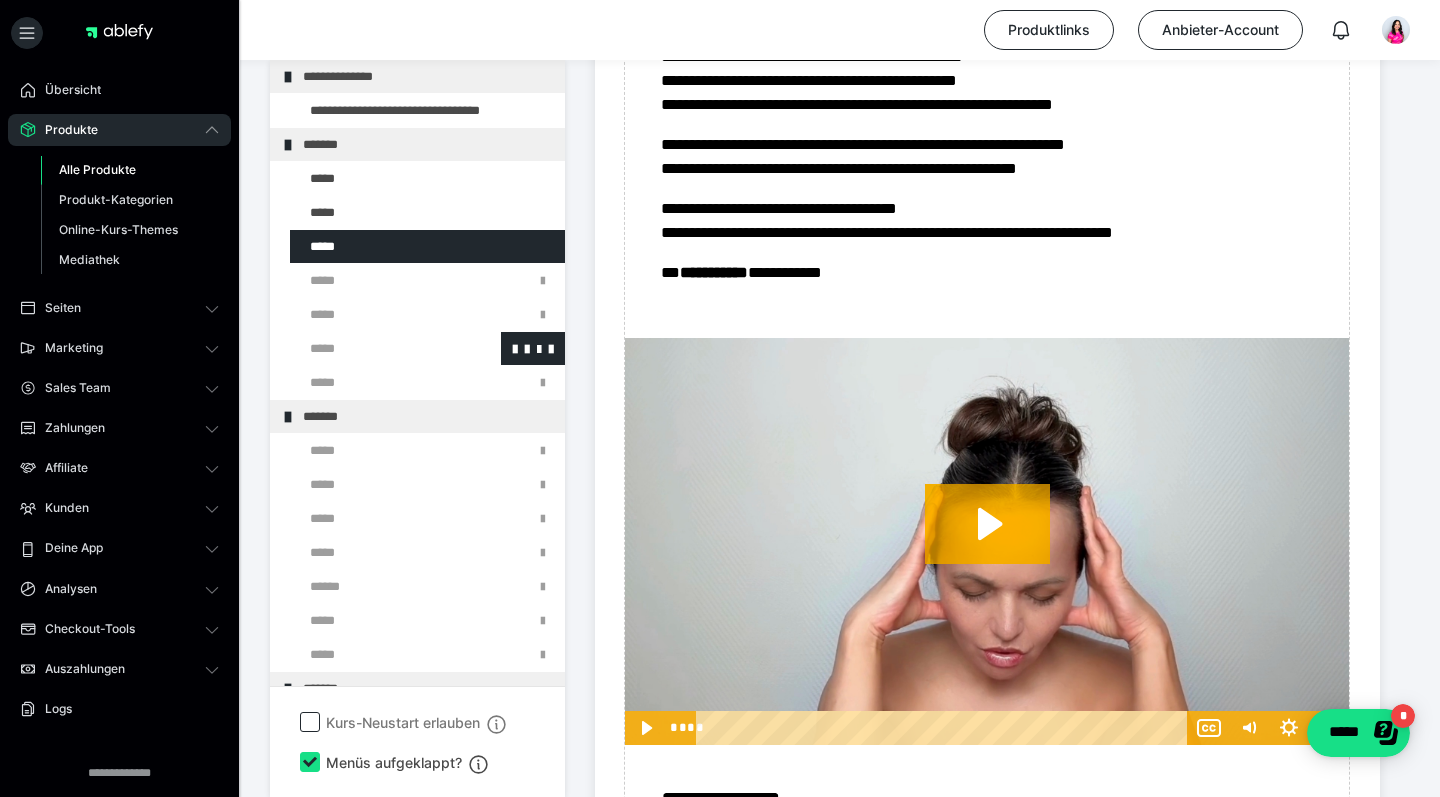 click at bounding box center [375, 348] 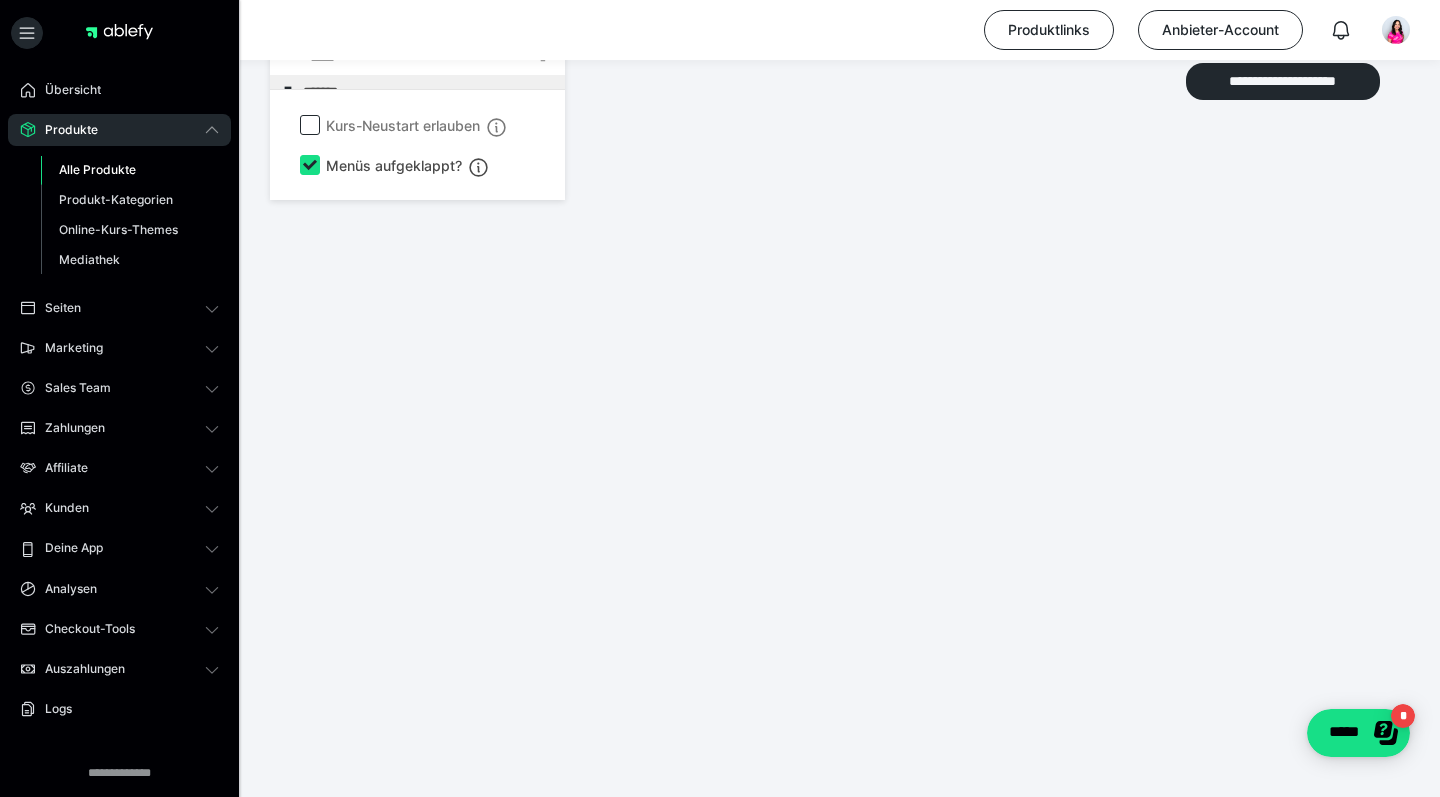 scroll, scrollTop: 6435, scrollLeft: 0, axis: vertical 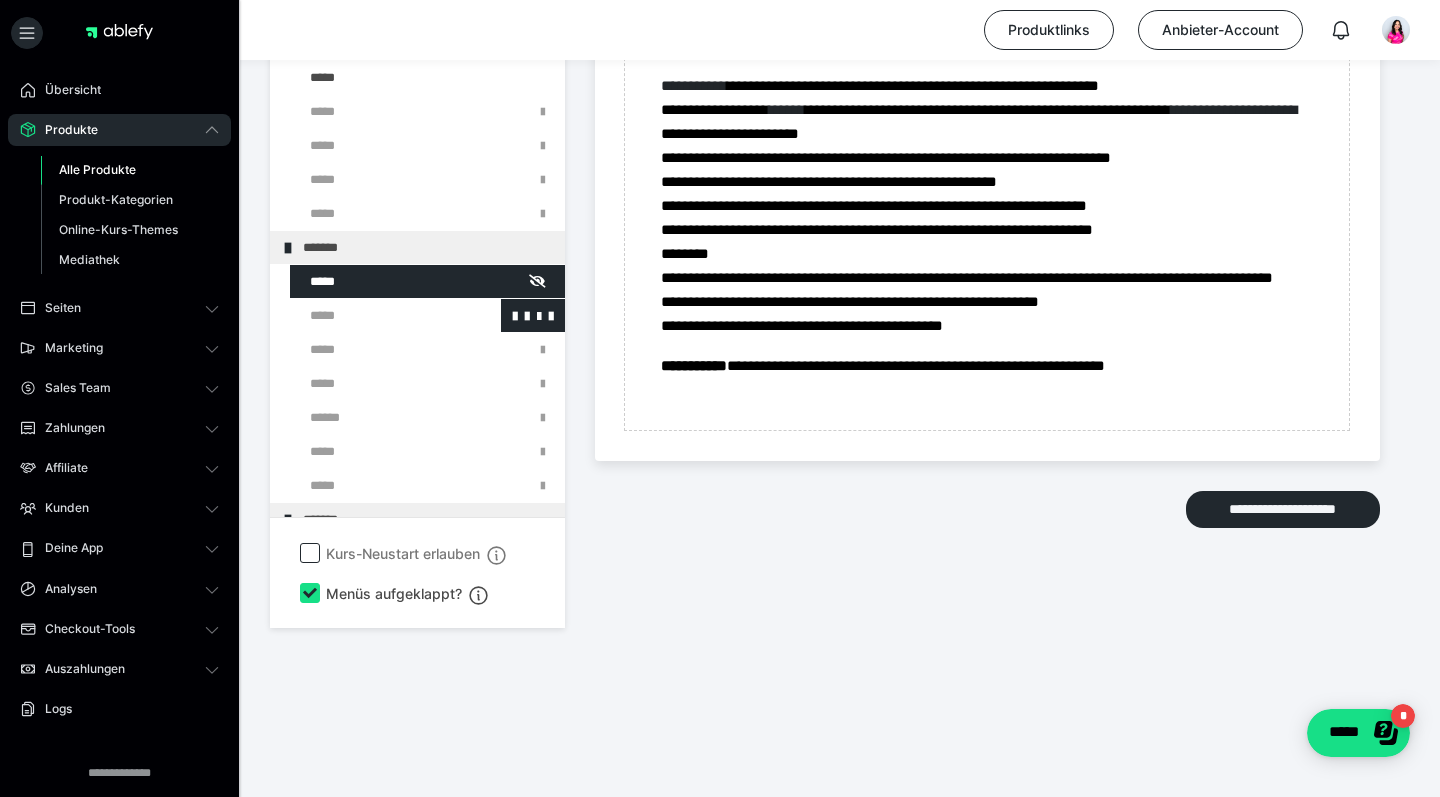 click at bounding box center [375, 315] 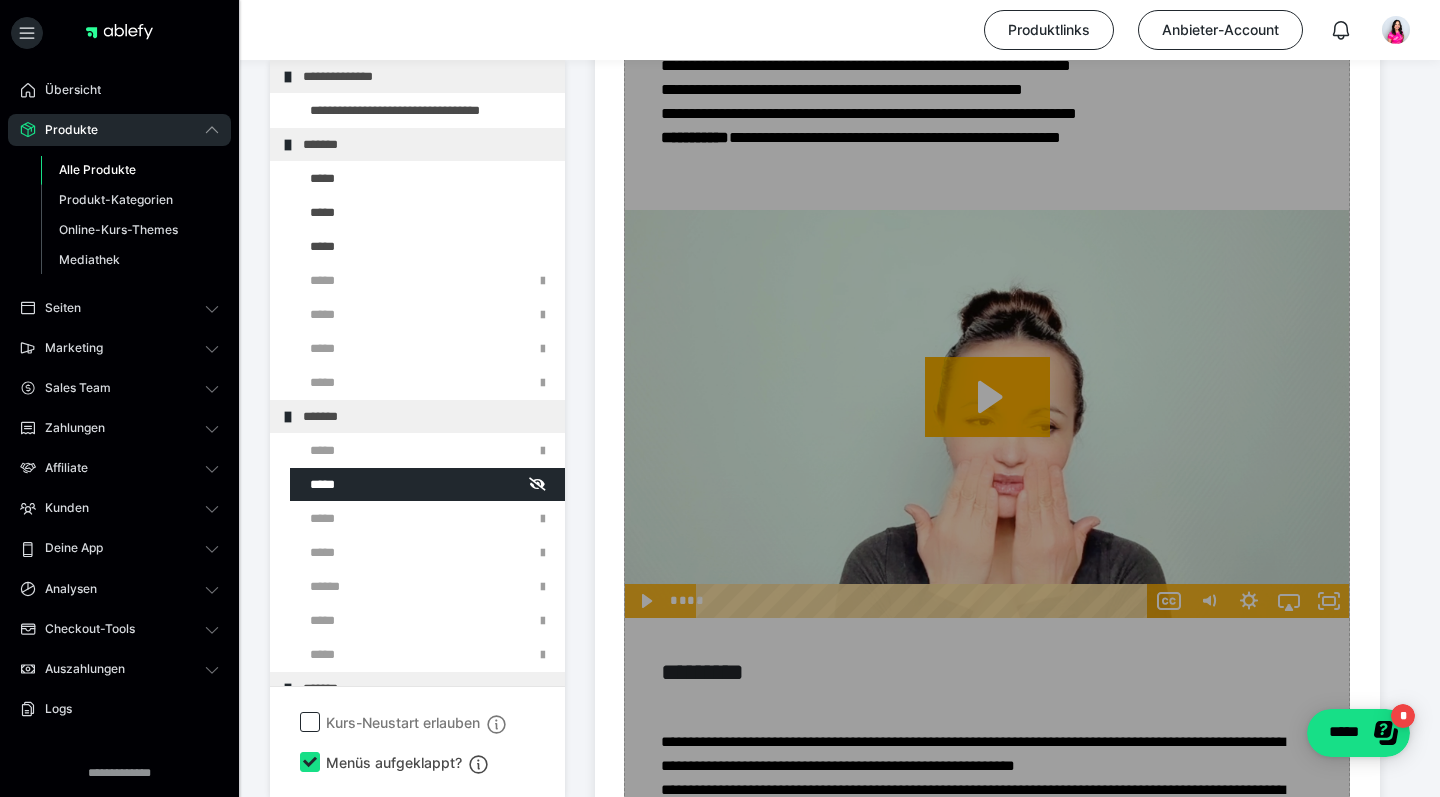scroll, scrollTop: 6170, scrollLeft: 0, axis: vertical 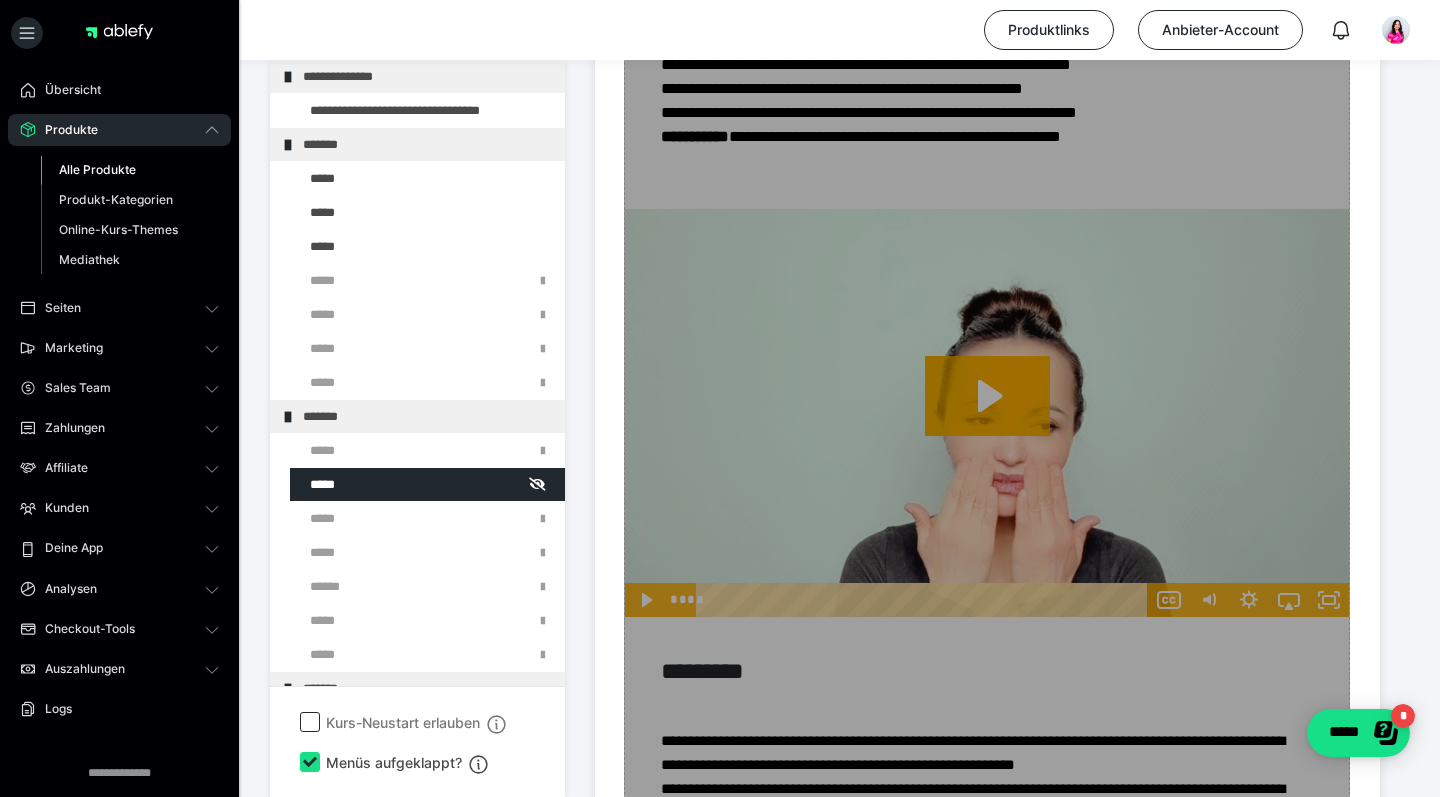 click on "Zum Pagebuilder" at bounding box center (987, -2154) 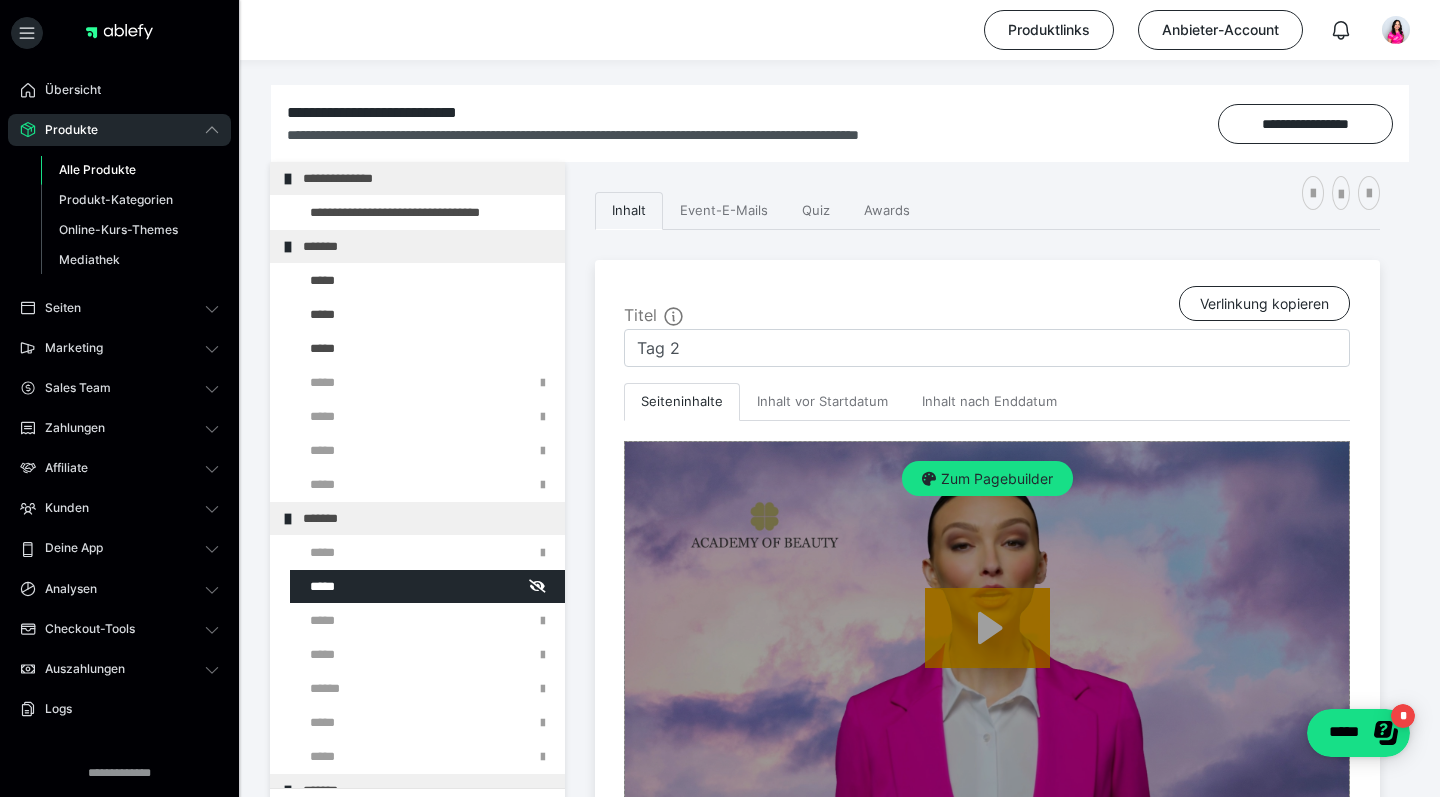 scroll, scrollTop: 313, scrollLeft: 0, axis: vertical 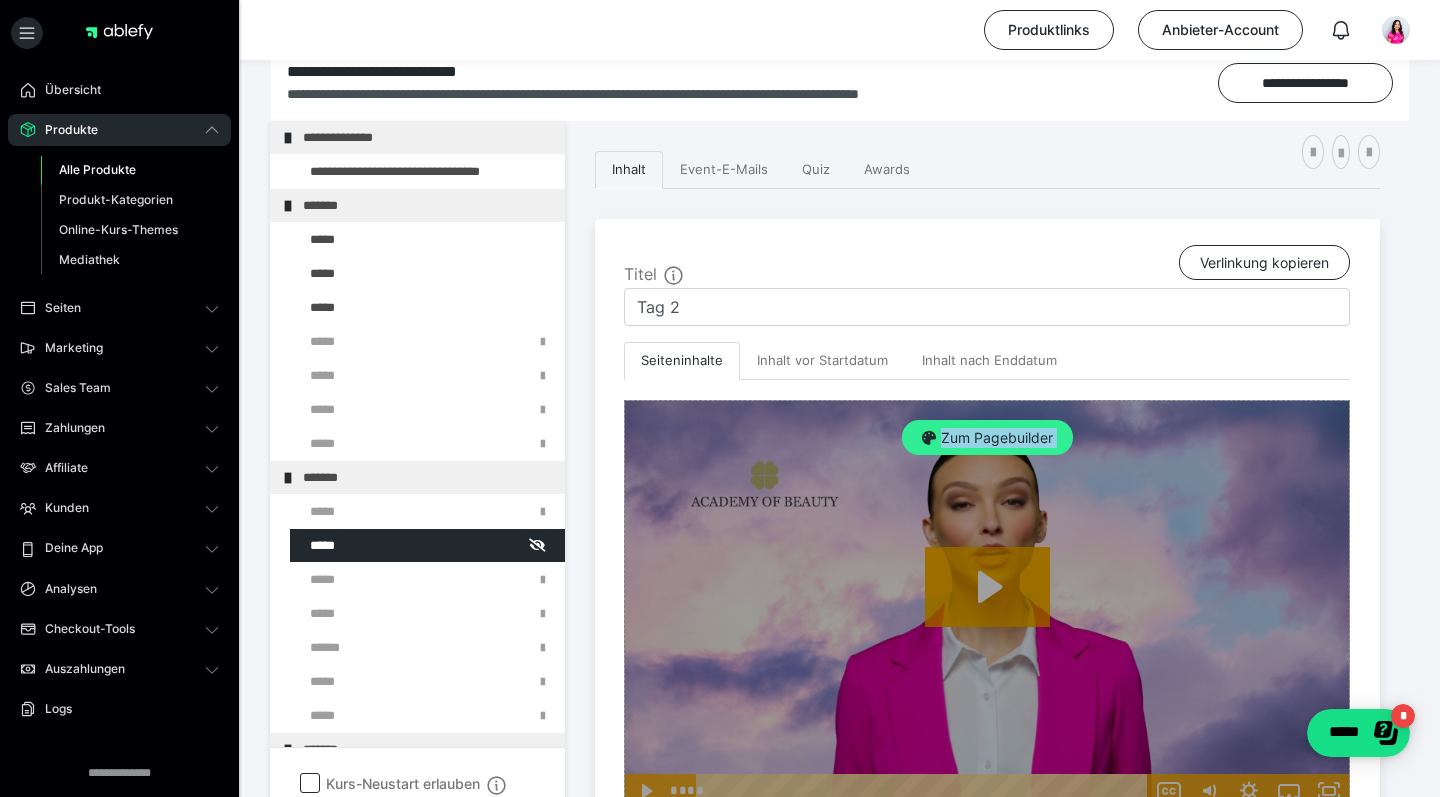 click on "Zum Pagebuilder" at bounding box center (987, 438) 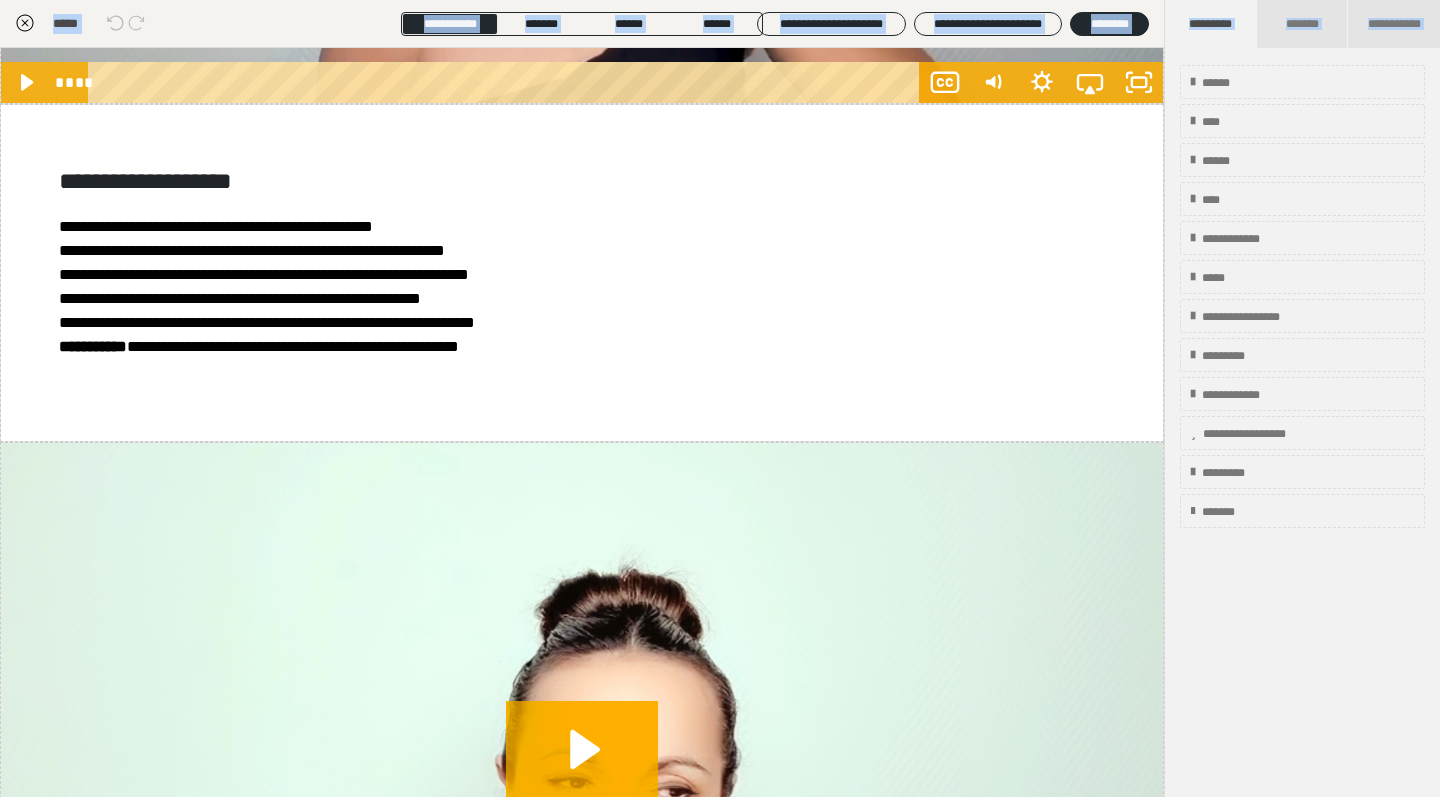 scroll, scrollTop: 7440, scrollLeft: 0, axis: vertical 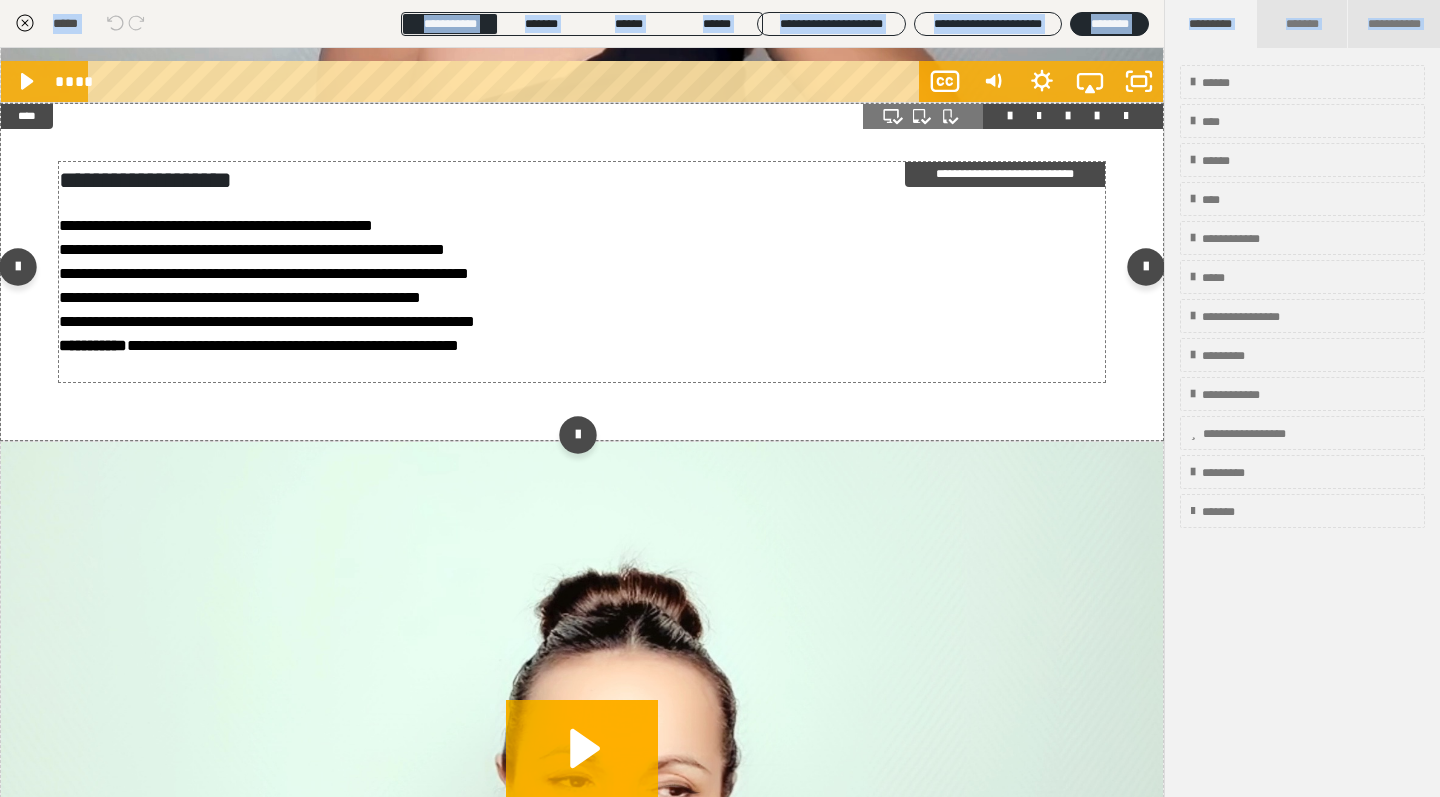 click on "**********" at bounding box center [582, 272] 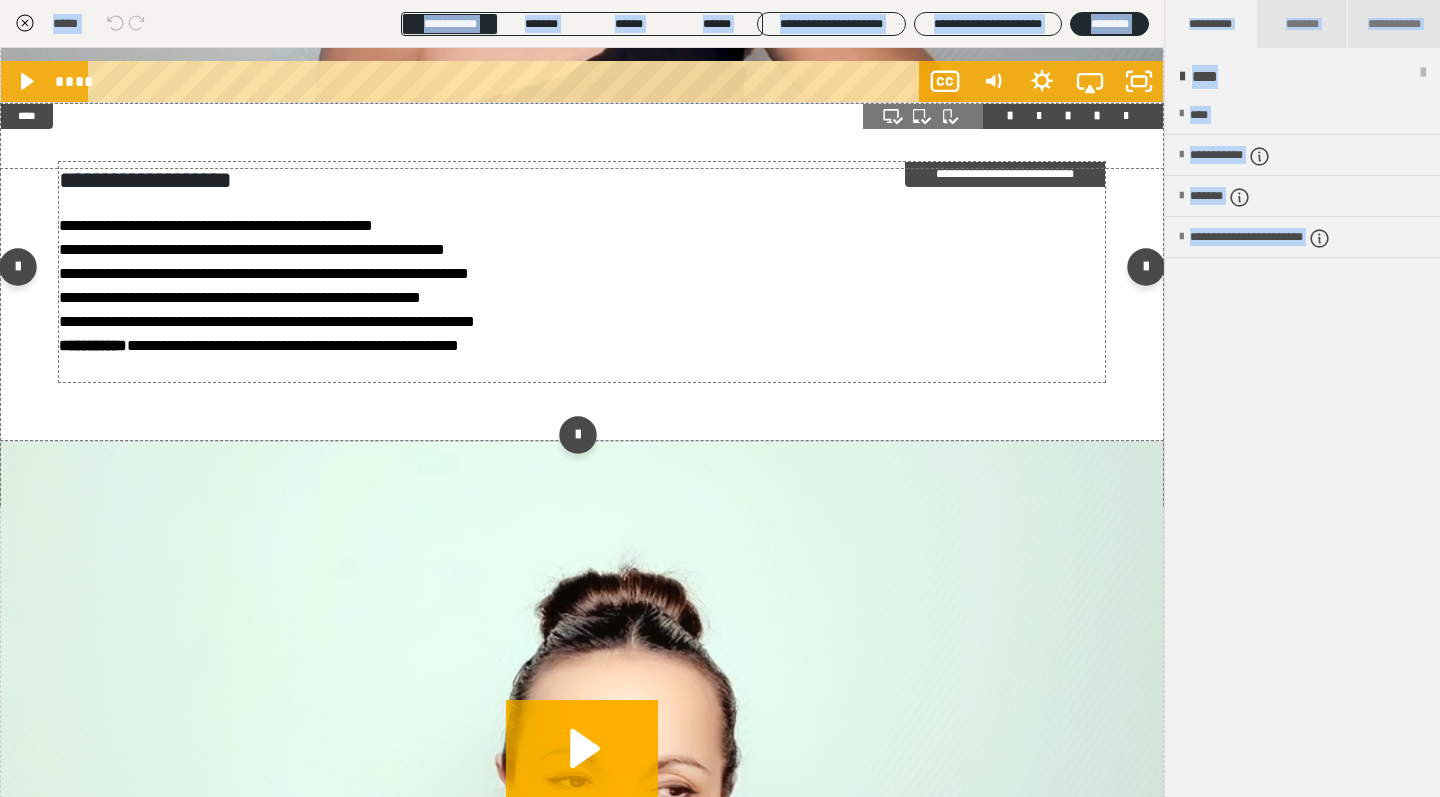 click on "**********" at bounding box center [582, 272] 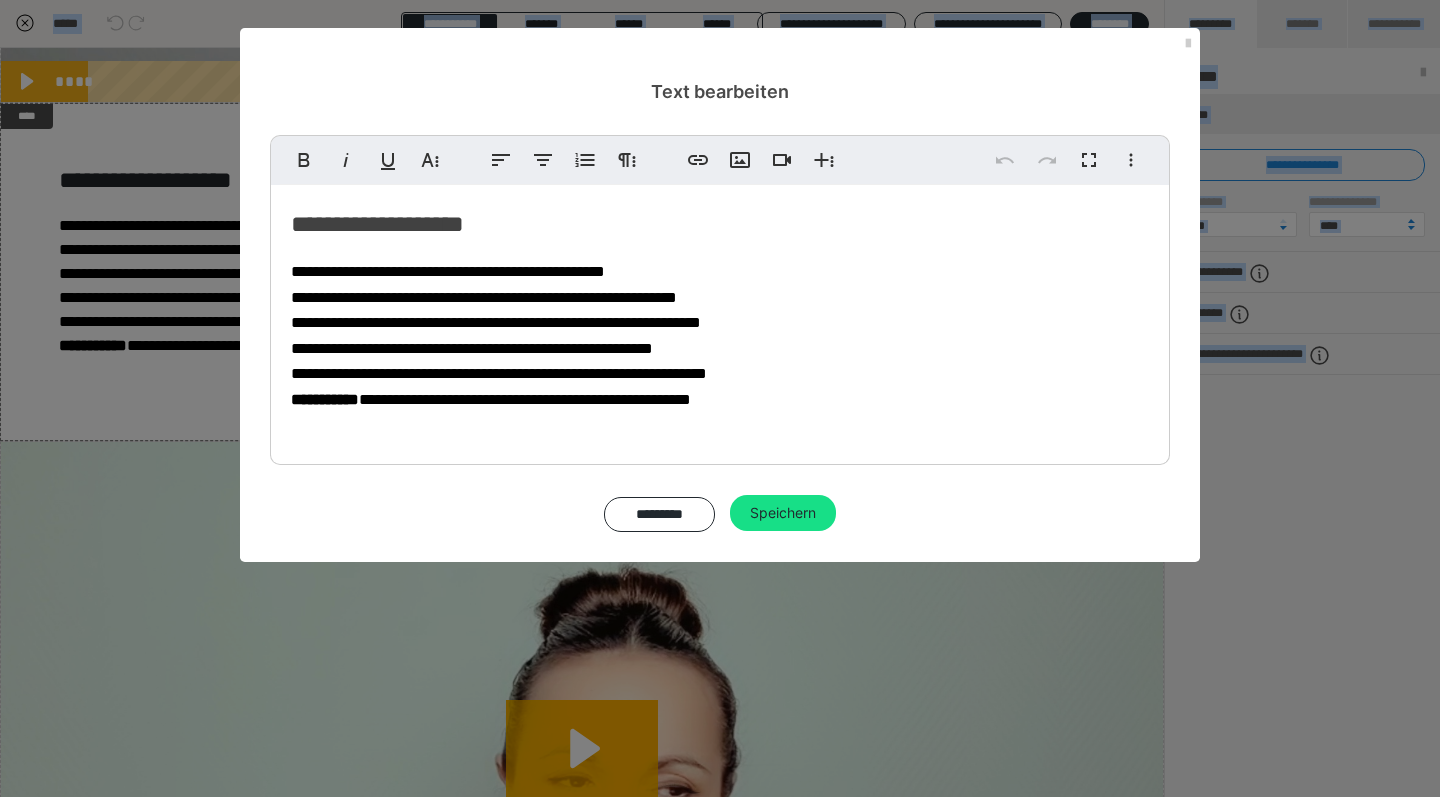 click on "**********" at bounding box center (720, 320) 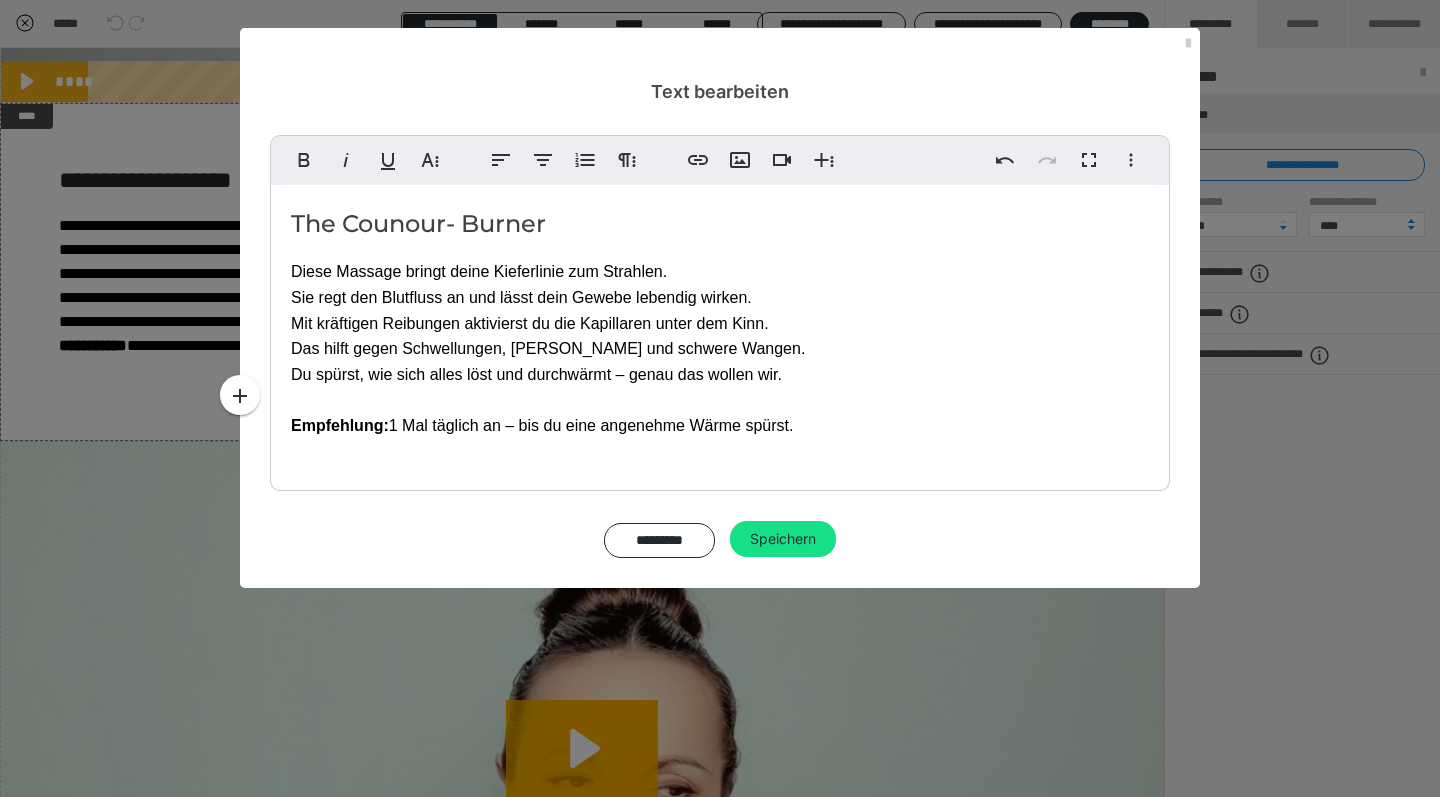 drag, startPoint x: 802, startPoint y: 422, endPoint x: 293, endPoint y: 222, distance: 546.883 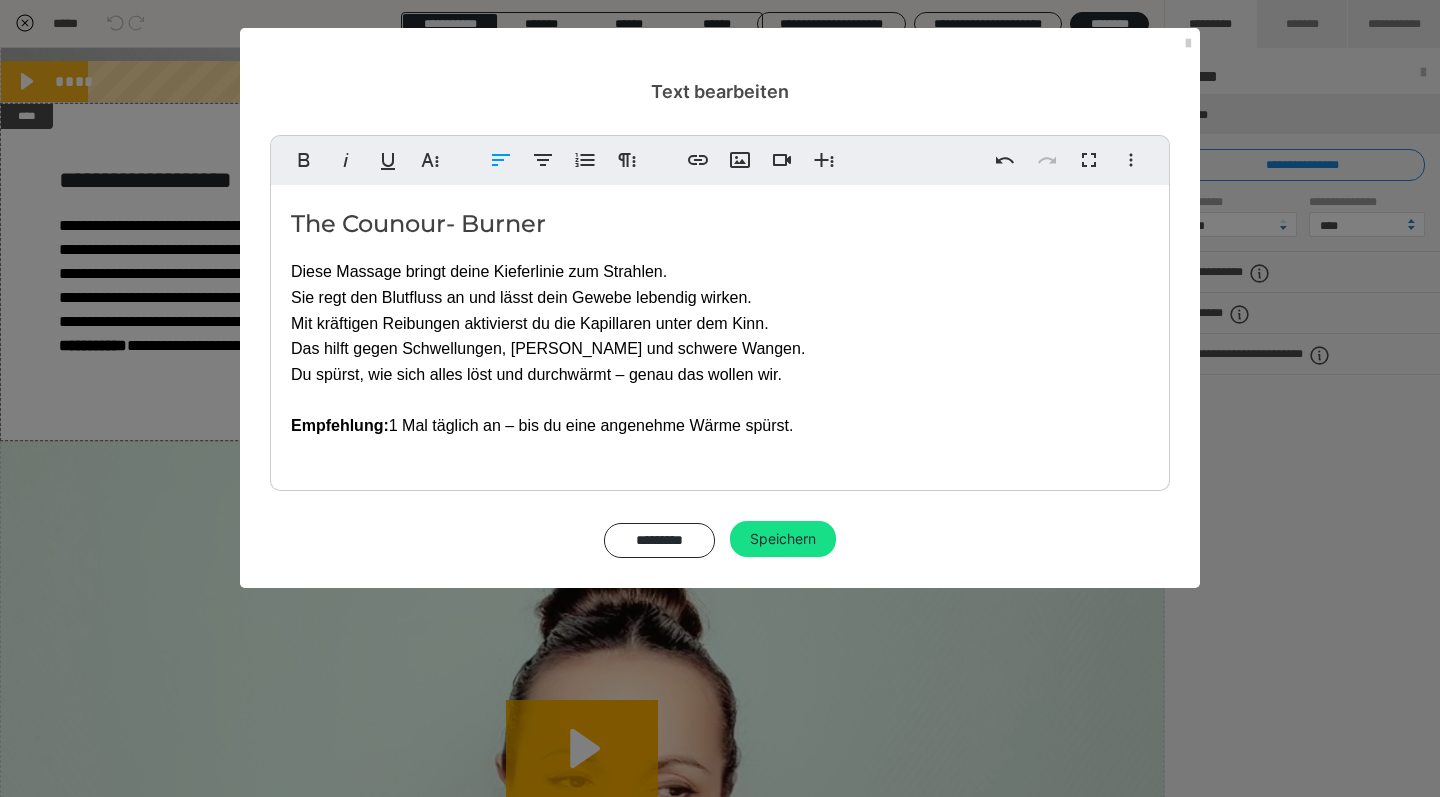 click on "The Counour- Burner" at bounding box center (720, 224) 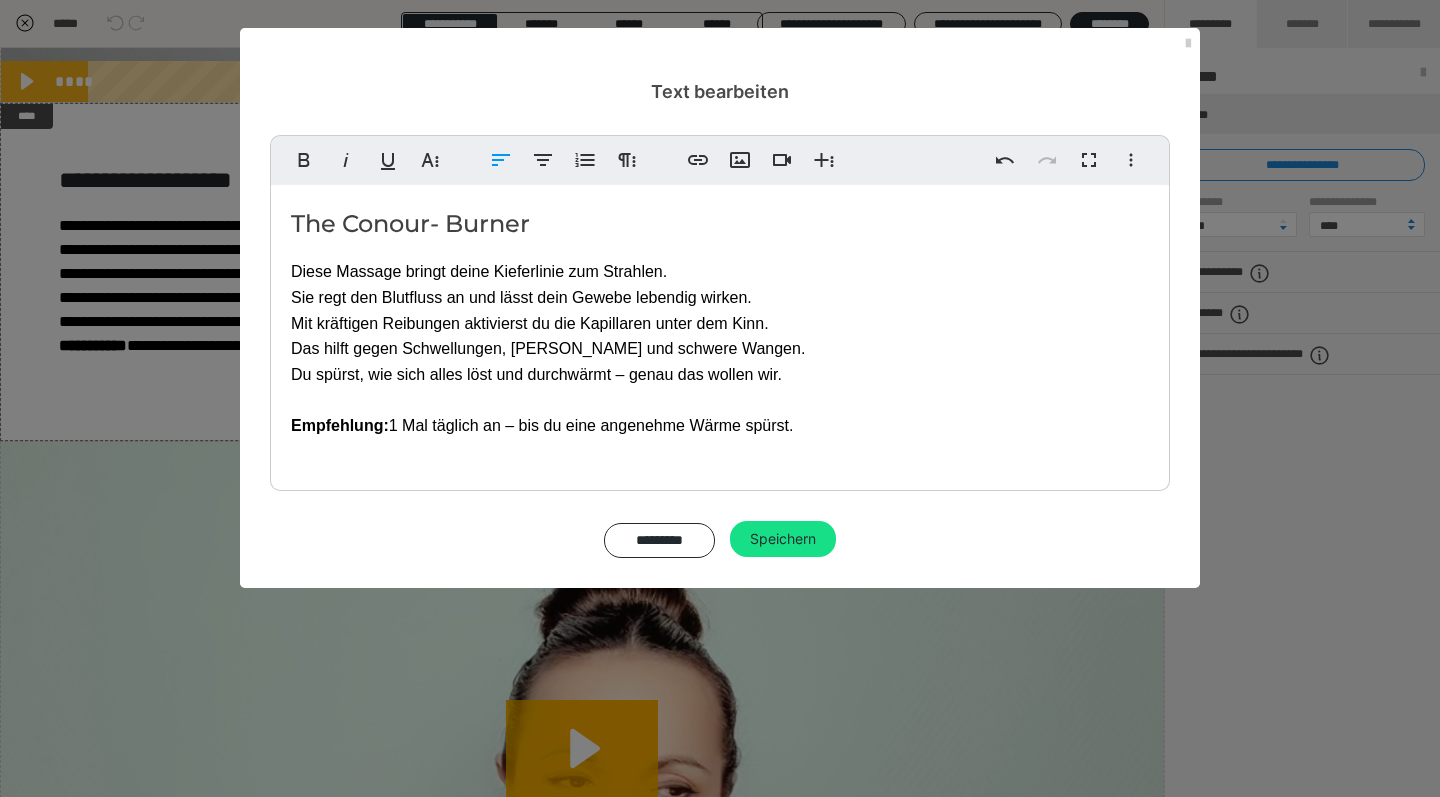 click on "The Conour- Burner" at bounding box center (720, 224) 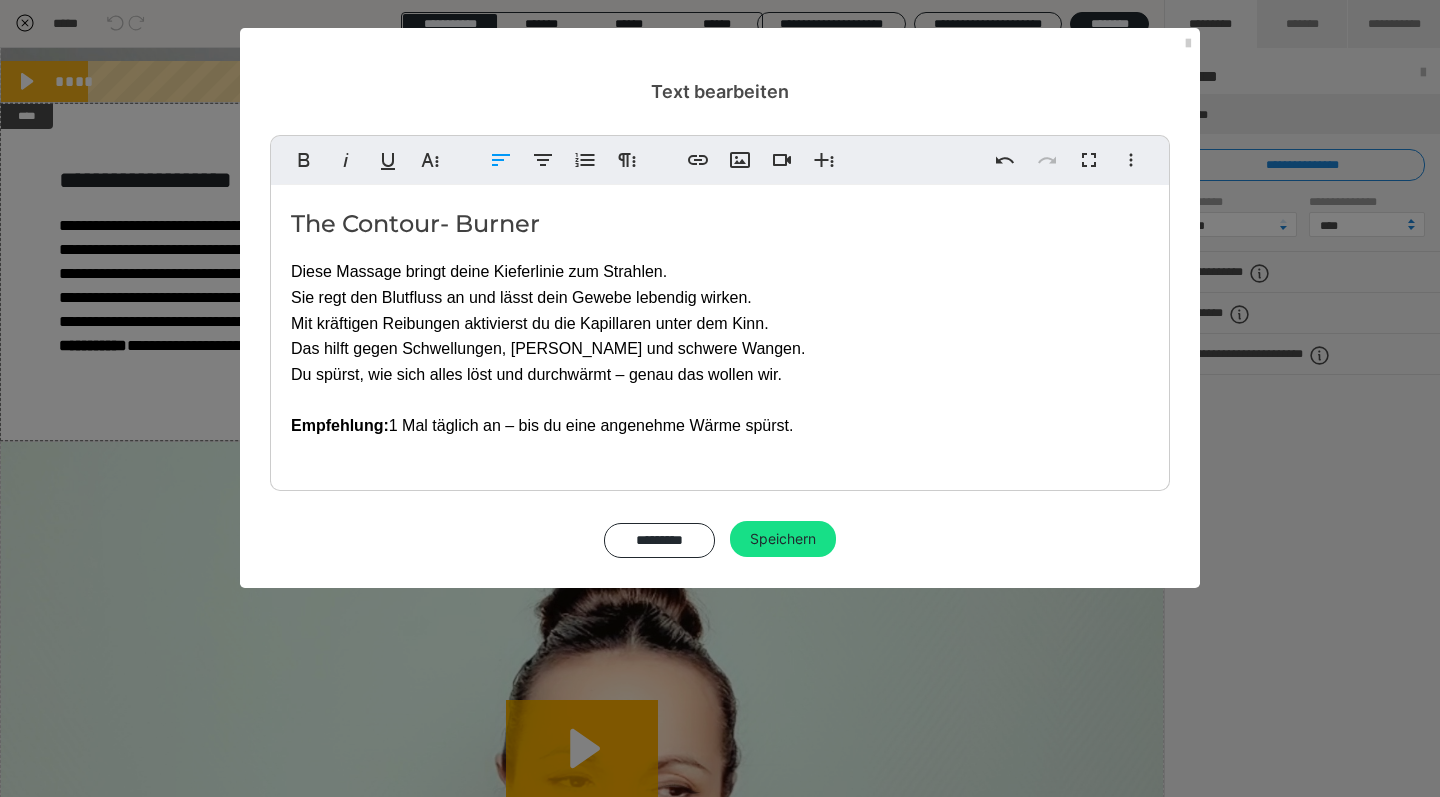 click on "The Contour- Burner Diese Massage bringt deine Kieferlinie zum Strahlen. Sie regt den Blutfluss an und lässt dein Gewebe lebendig wirken. Mit kräftigen Reibungen aktivierst du die Kapillaren unter dem Kinn. Das hilft gegen Schwellungen, Doppelkinn und schwere Wangen. Du spürst, wie sich alles löst und durchwärmt – genau das wollen wir. ​ Empfehlung:  1 Mal täglich an – bis du eine angenehme Wärme spürst." at bounding box center [720, 333] 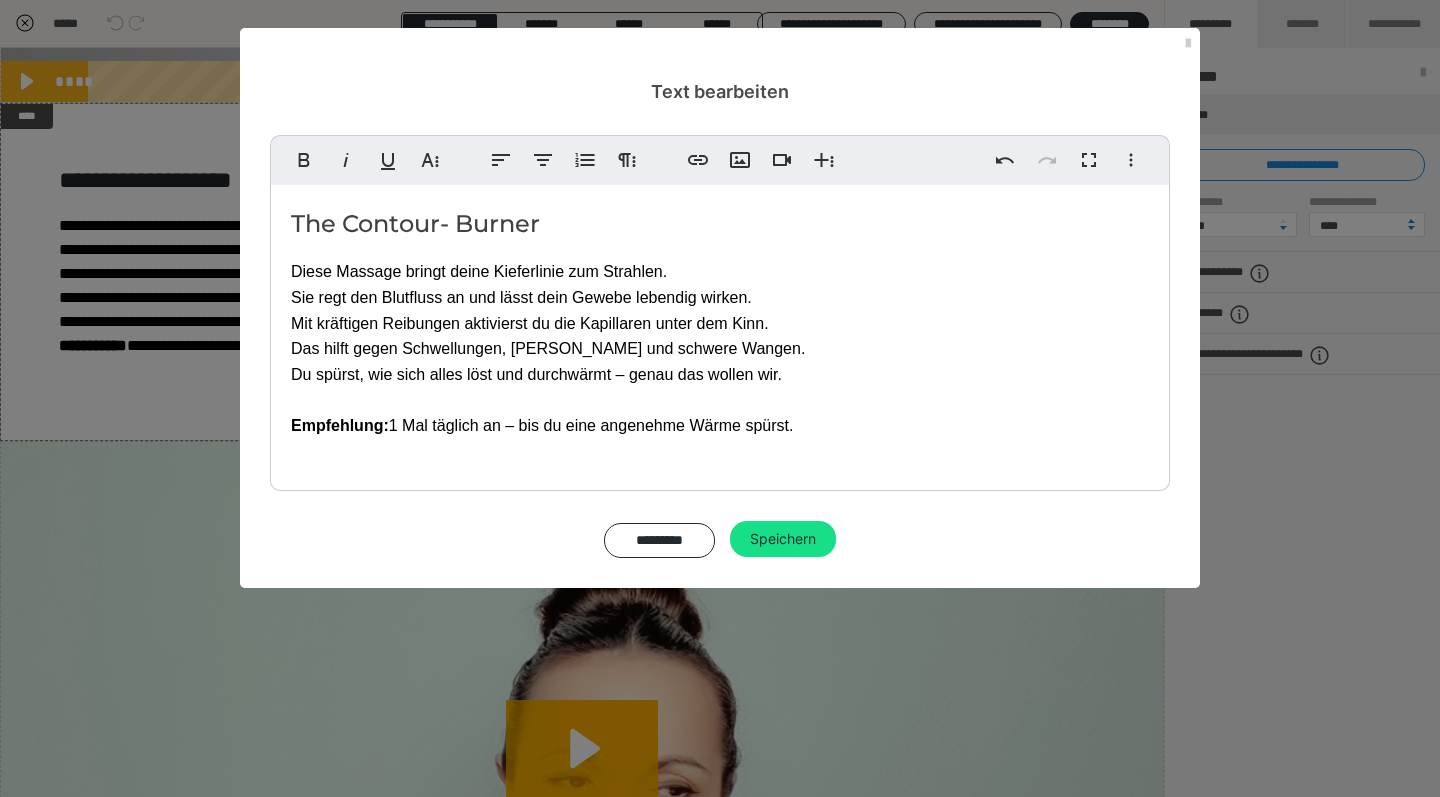 drag, startPoint x: 810, startPoint y: 425, endPoint x: 293, endPoint y: 221, distance: 555.79224 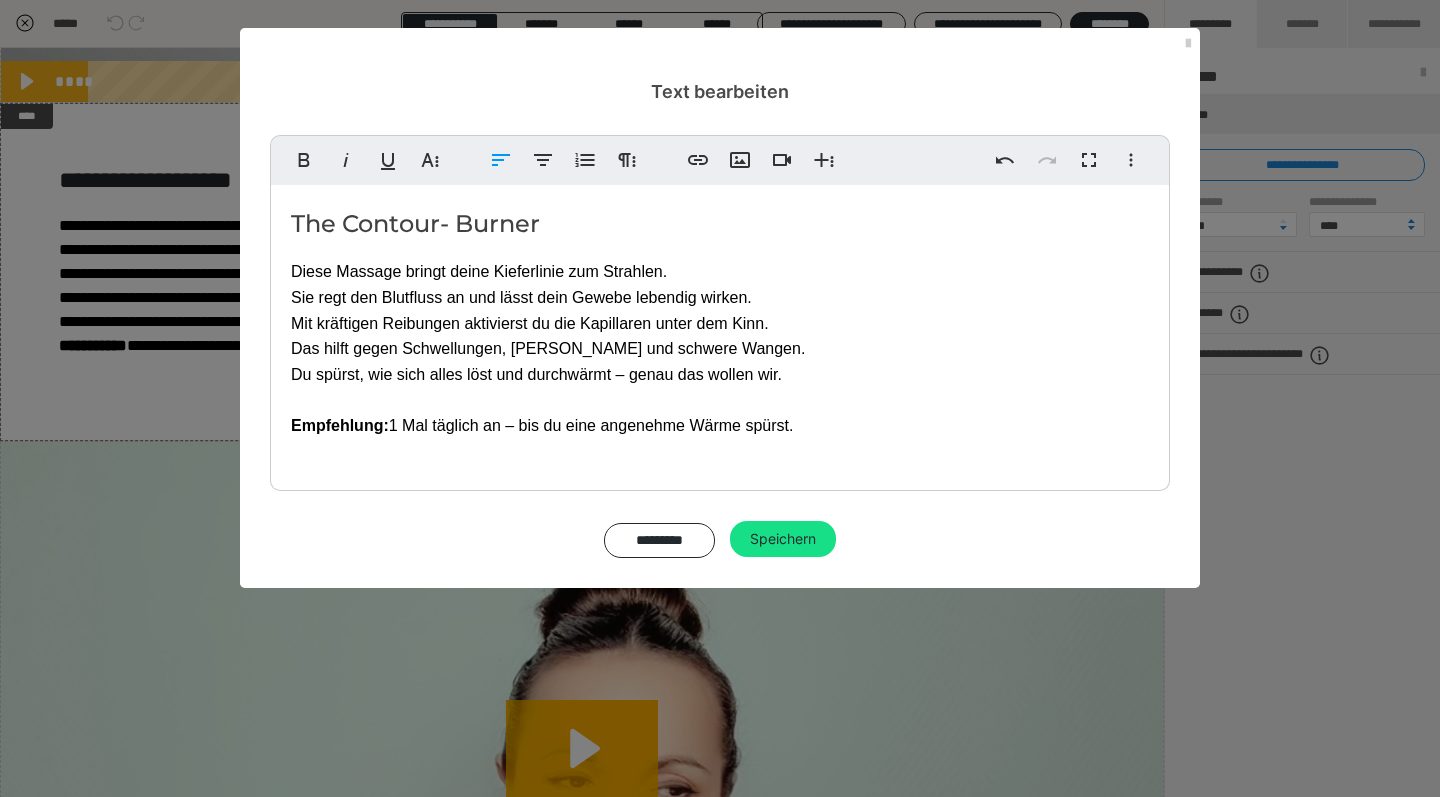 copy on "The Contour- Burner Diese Massage bringt deine Kieferlinie zum Strahlen. Sie regt den Blutfluss an und lässt dein Gewebe lebendig wirken. Mit kräftigen Reibungen aktivierst du die Kapillaren unter dem Kinn. Das hilft gegen Schwellungen, Doppelkinn und schwere Wangen. Du spürst, wie sich alles löst und durchwärmt – genau das wollen wir. ​ Empfehlung:  1 Mal täglich an – bis du eine angenehme Wärme spürst." 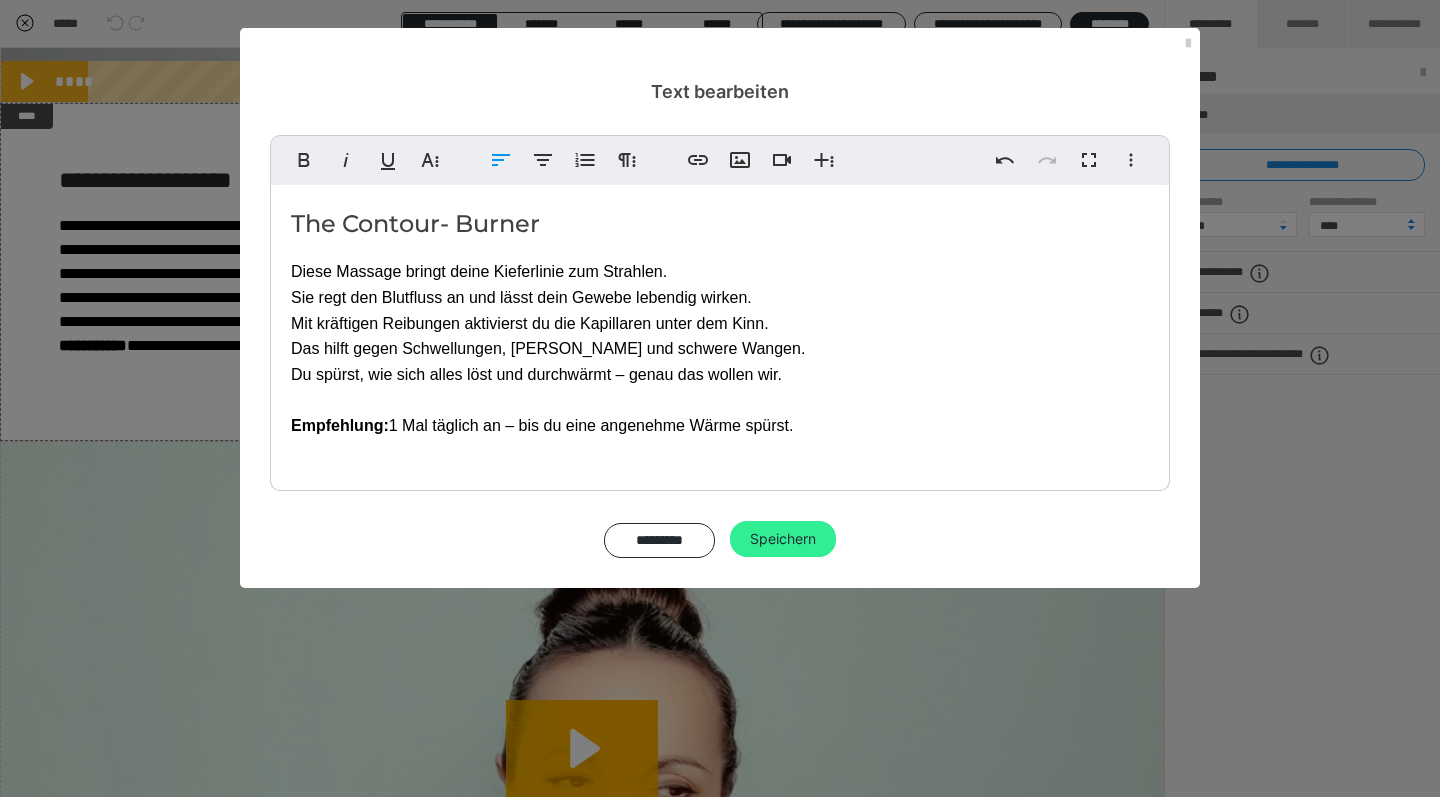 click on "Speichern" at bounding box center (783, 539) 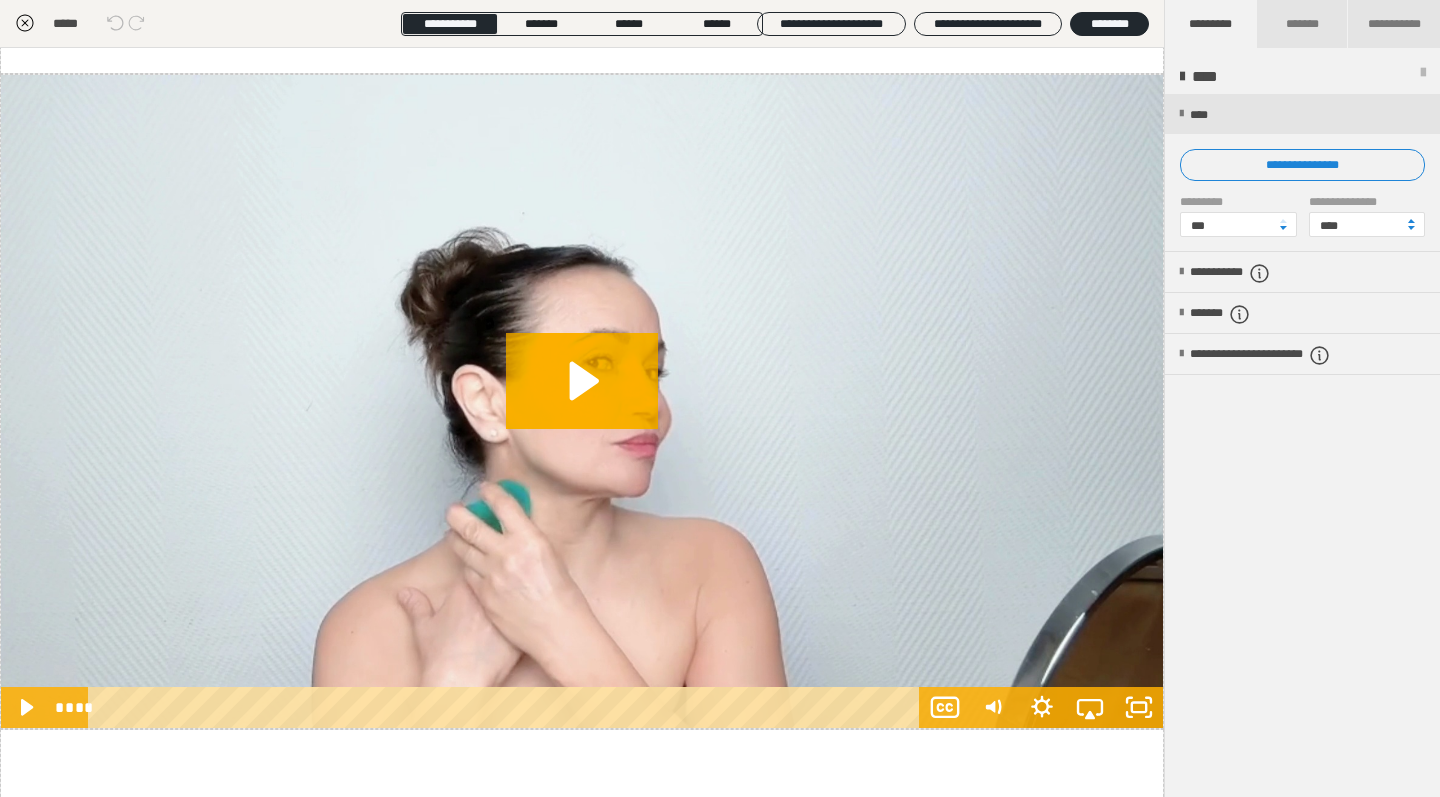 scroll, scrollTop: 3498, scrollLeft: 0, axis: vertical 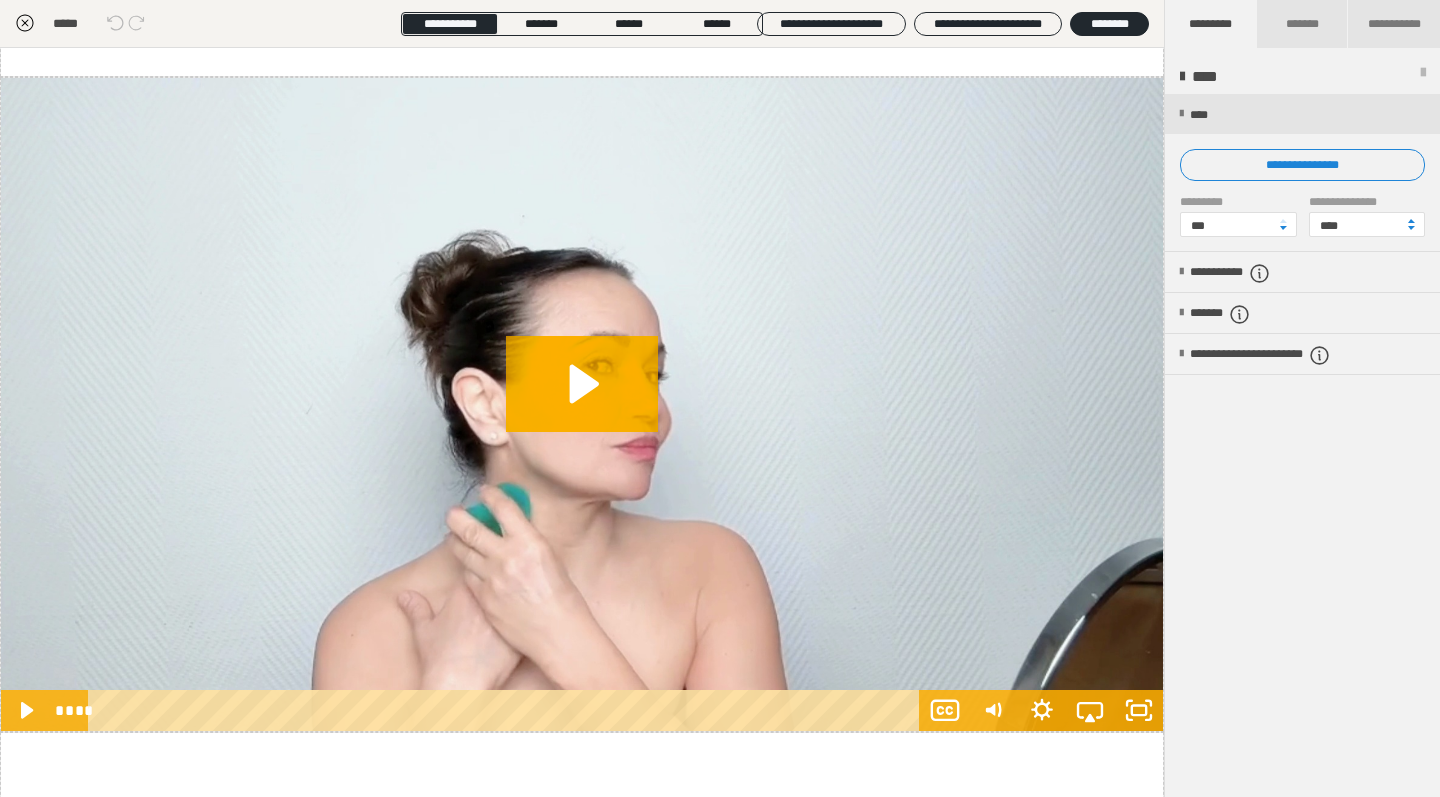 click 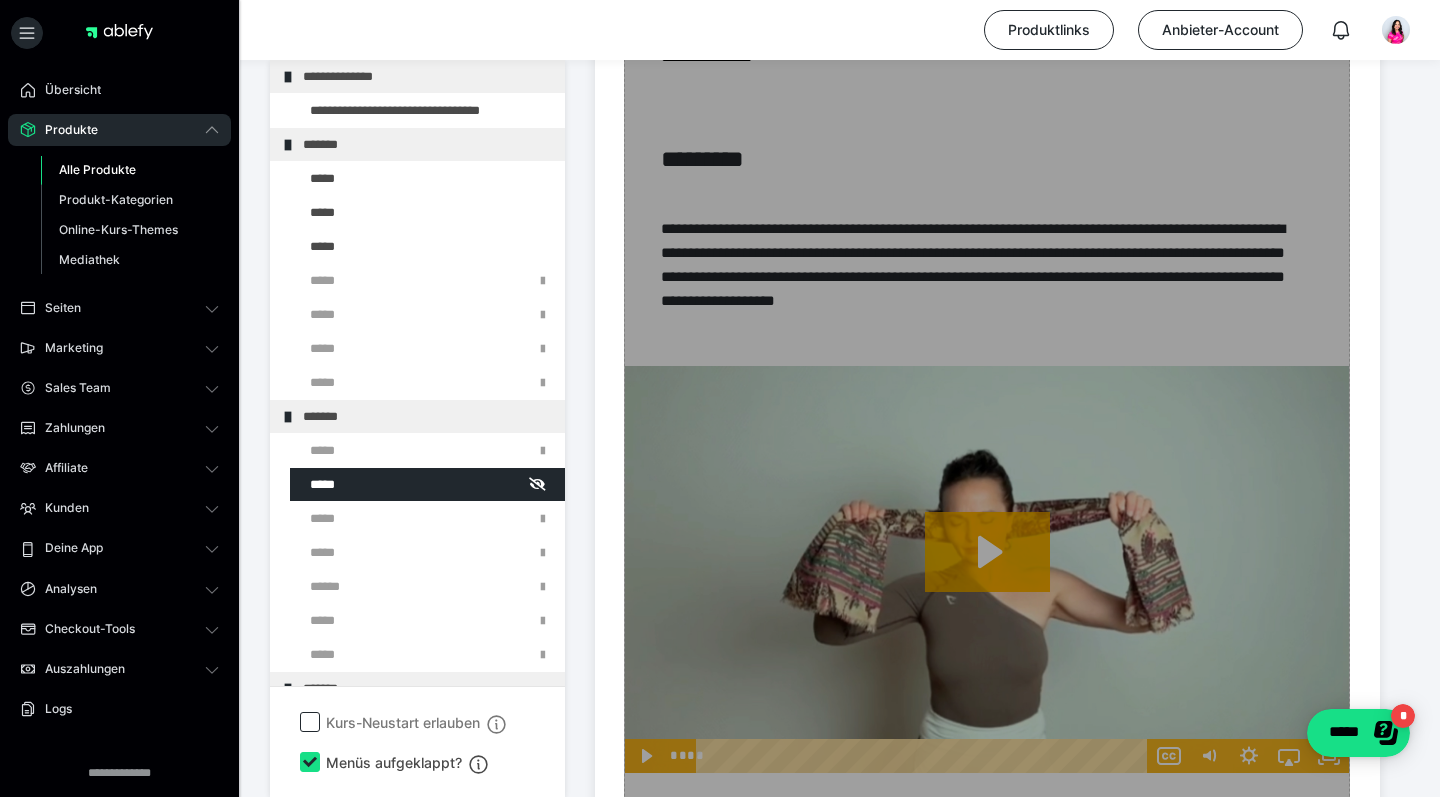 scroll, scrollTop: 1334, scrollLeft: 0, axis: vertical 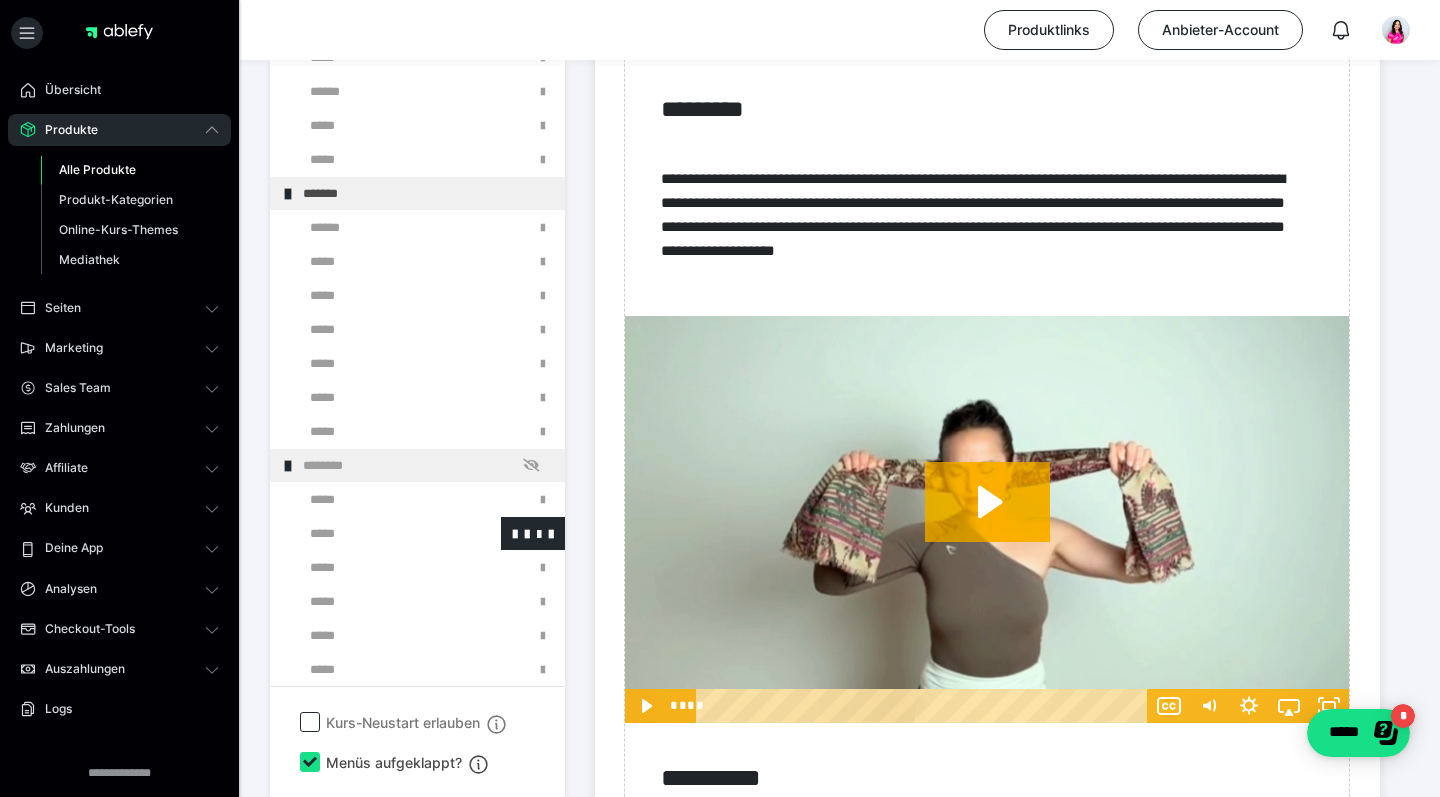 click at bounding box center [375, 533] 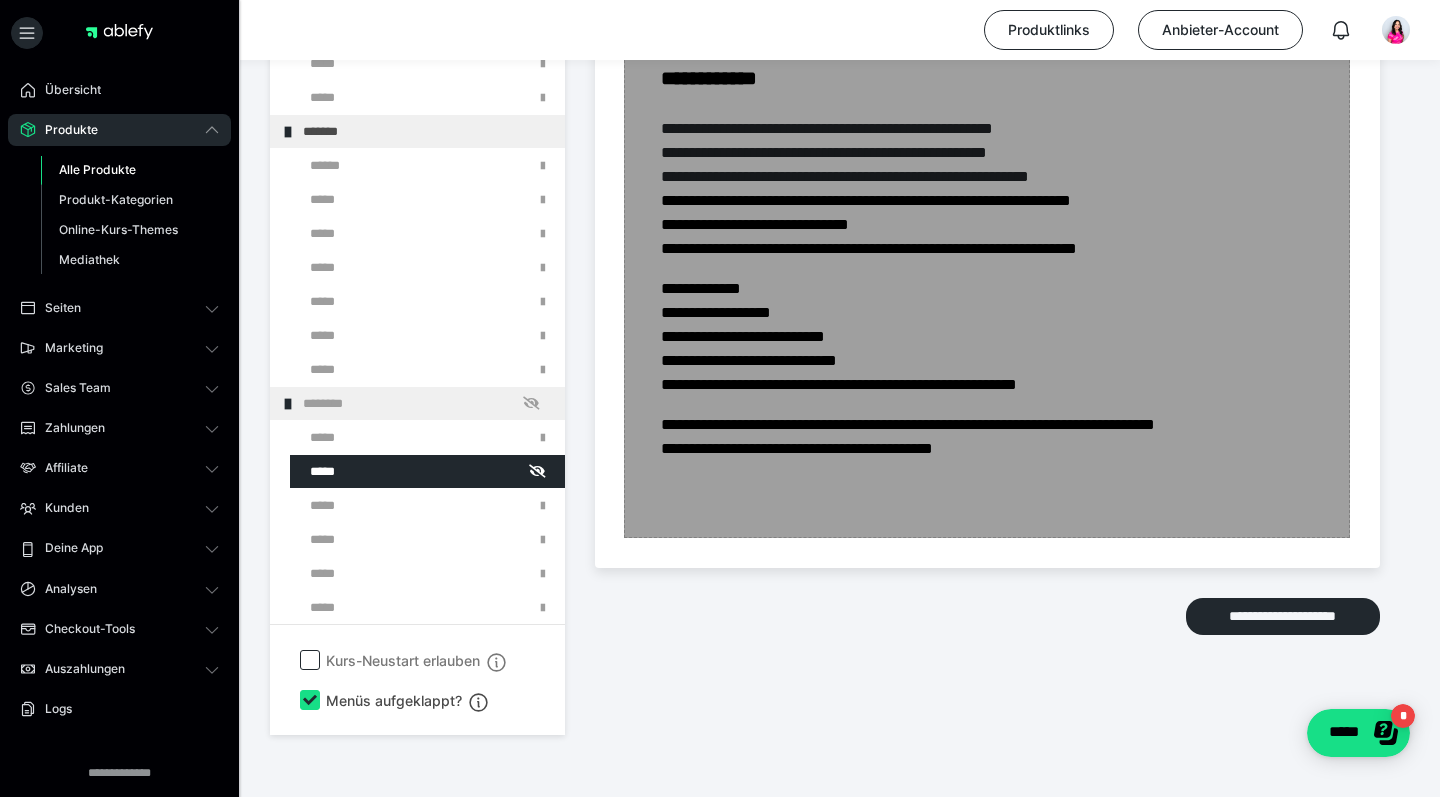 scroll, scrollTop: 6017, scrollLeft: 0, axis: vertical 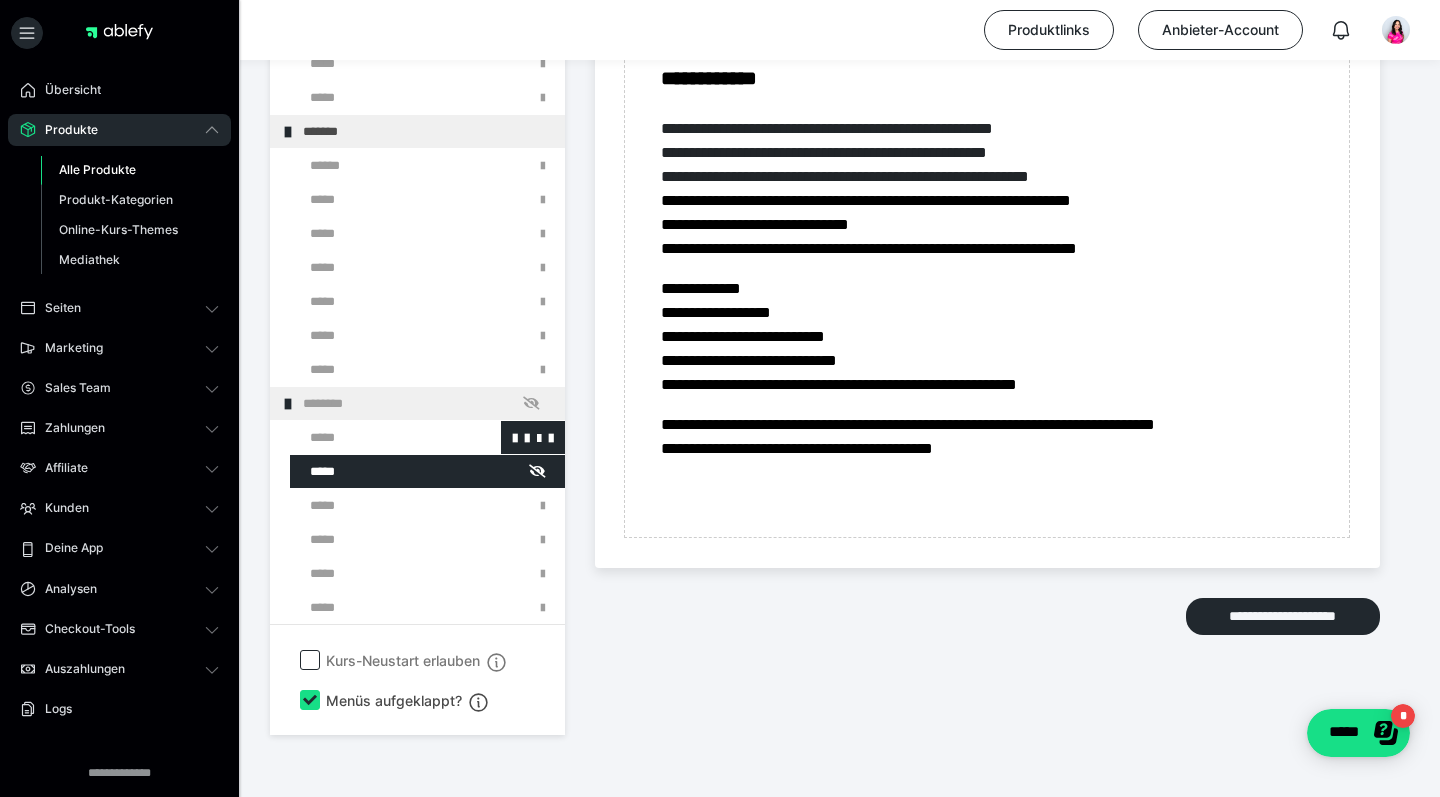 click at bounding box center (375, 437) 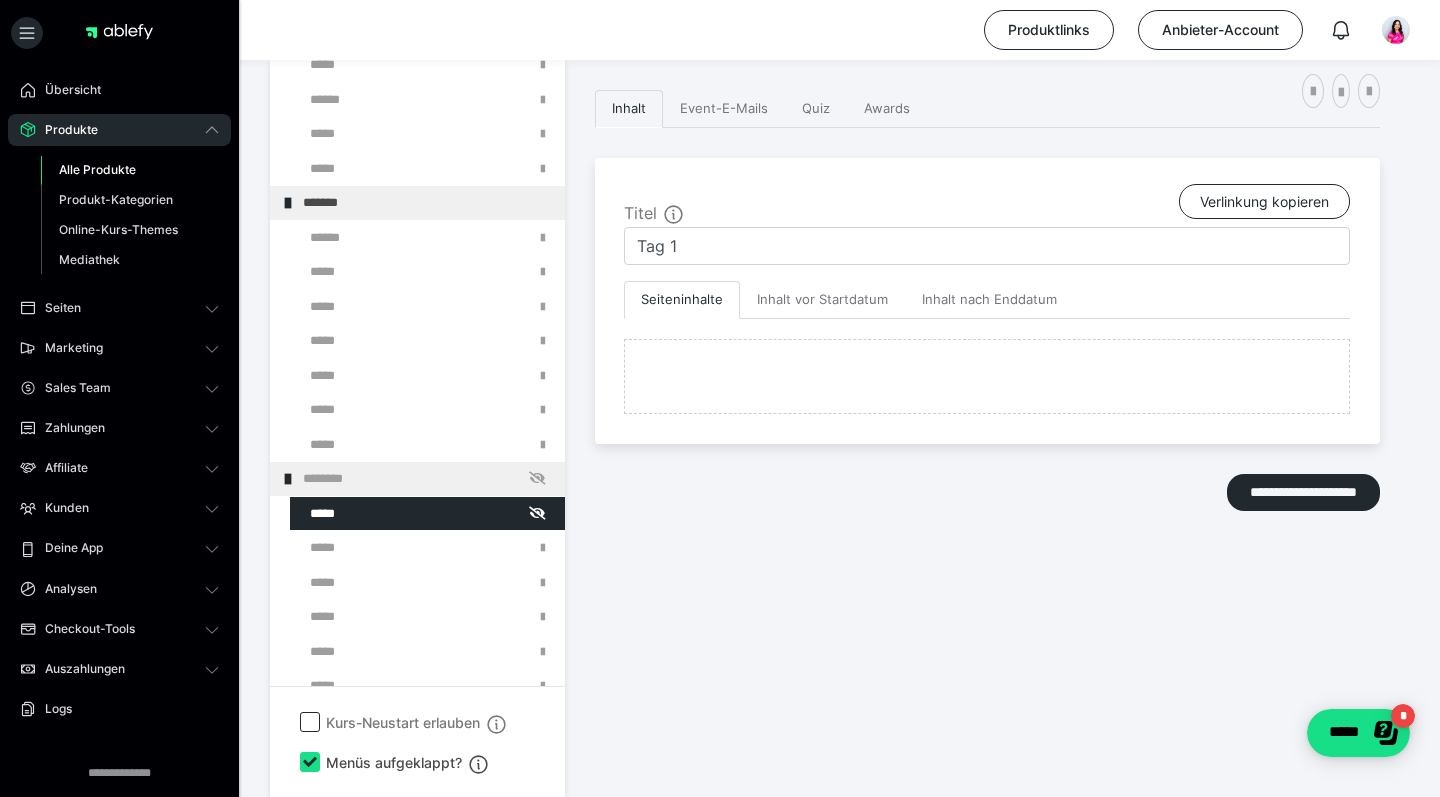 scroll, scrollTop: 374, scrollLeft: 0, axis: vertical 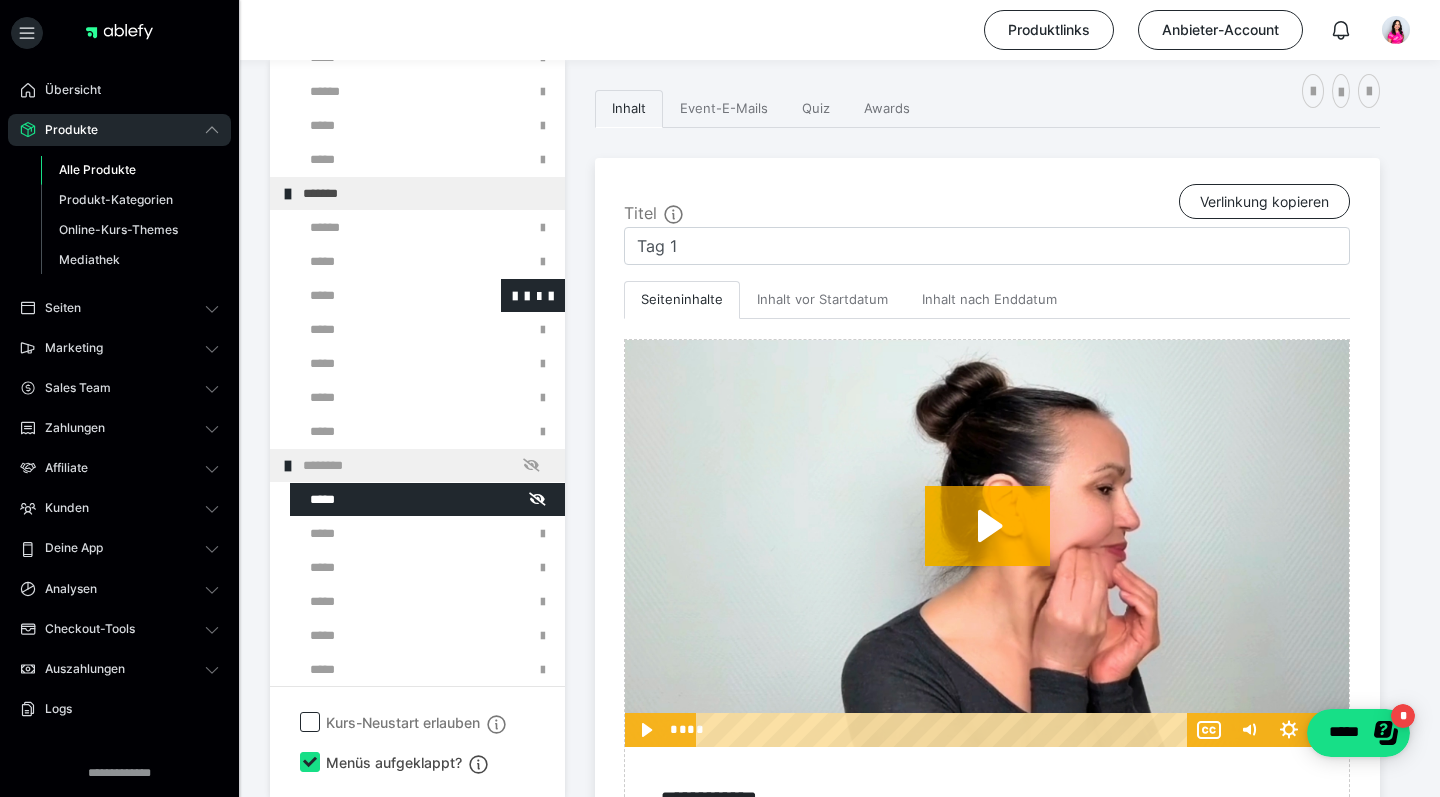 click at bounding box center [375, 295] 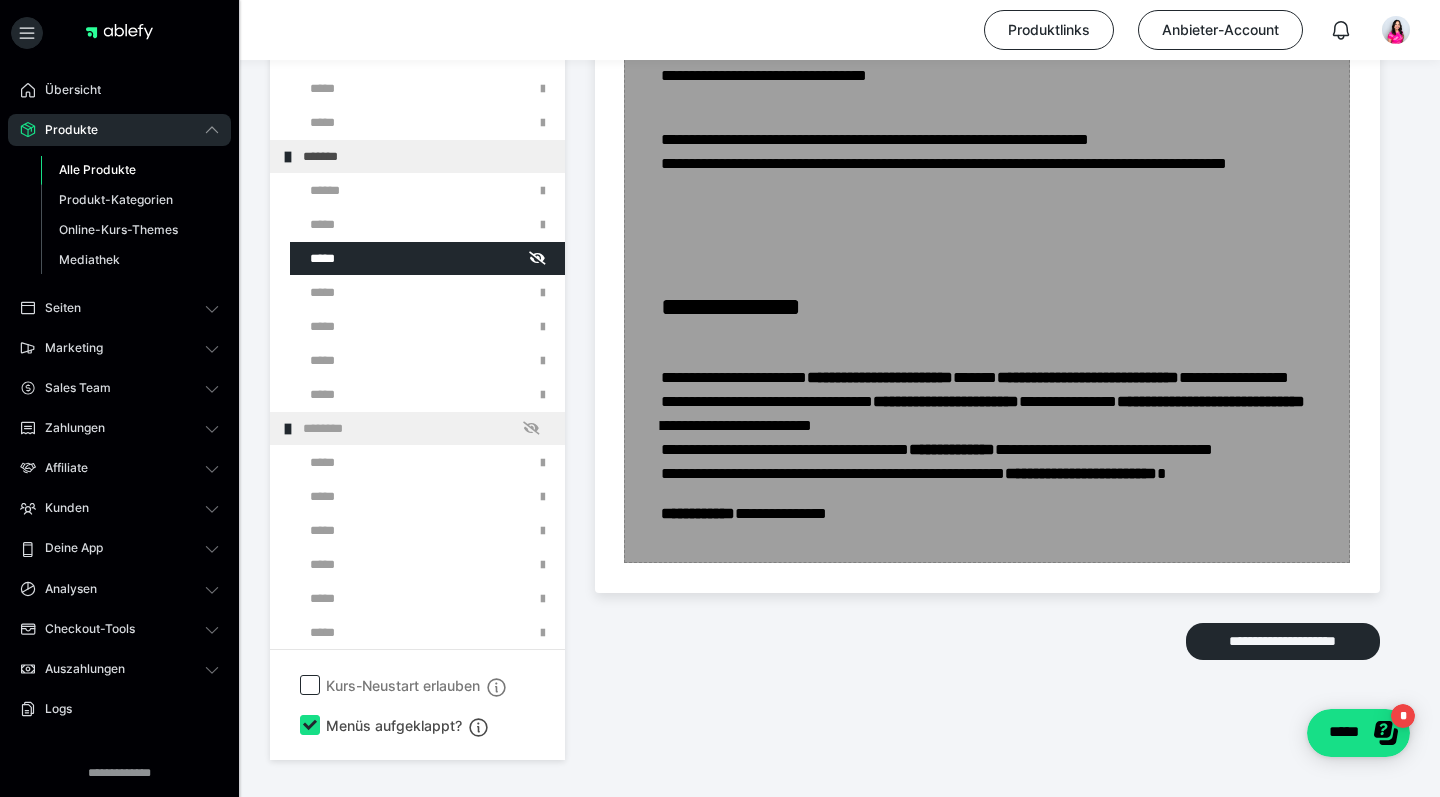 scroll, scrollTop: 2531, scrollLeft: 0, axis: vertical 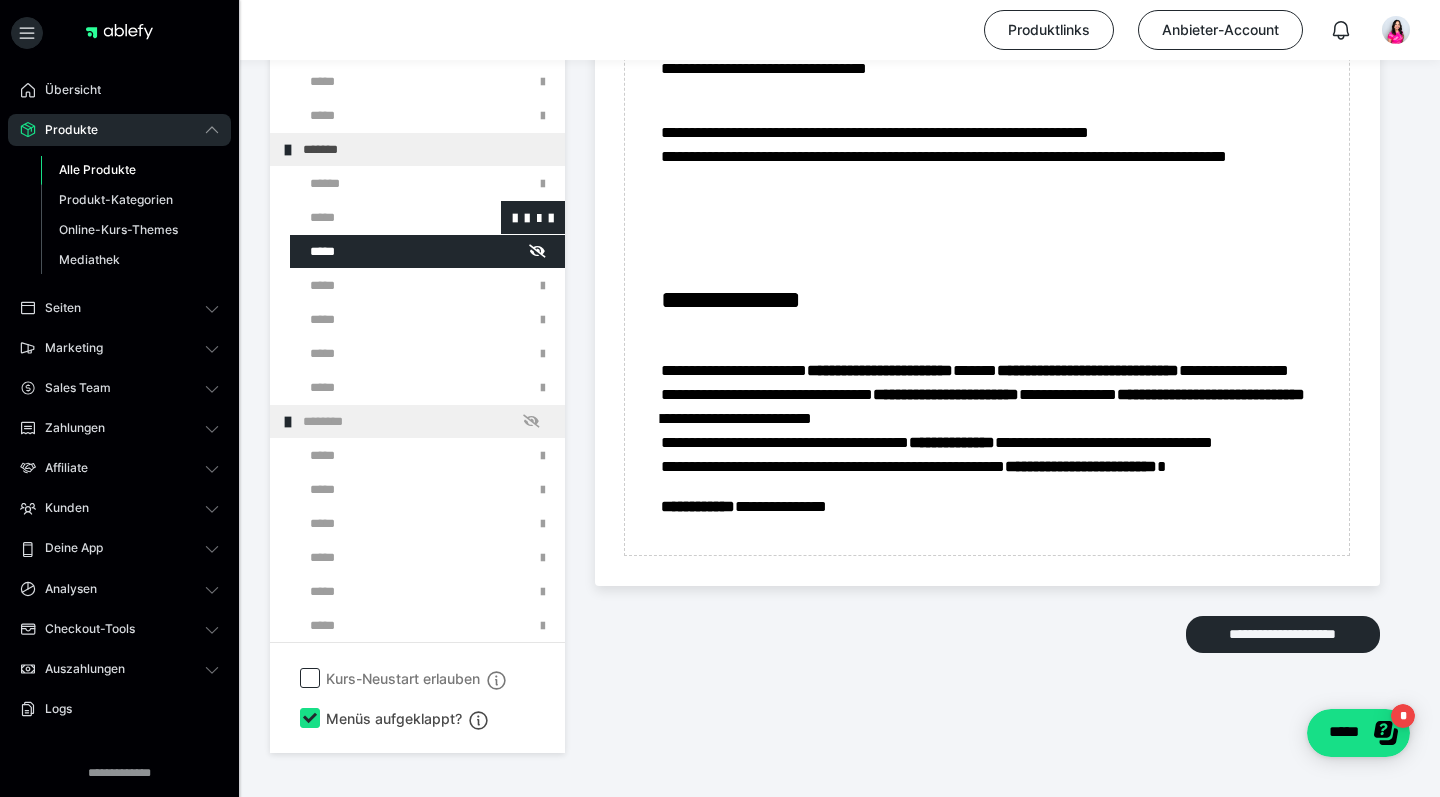 click at bounding box center [375, 217] 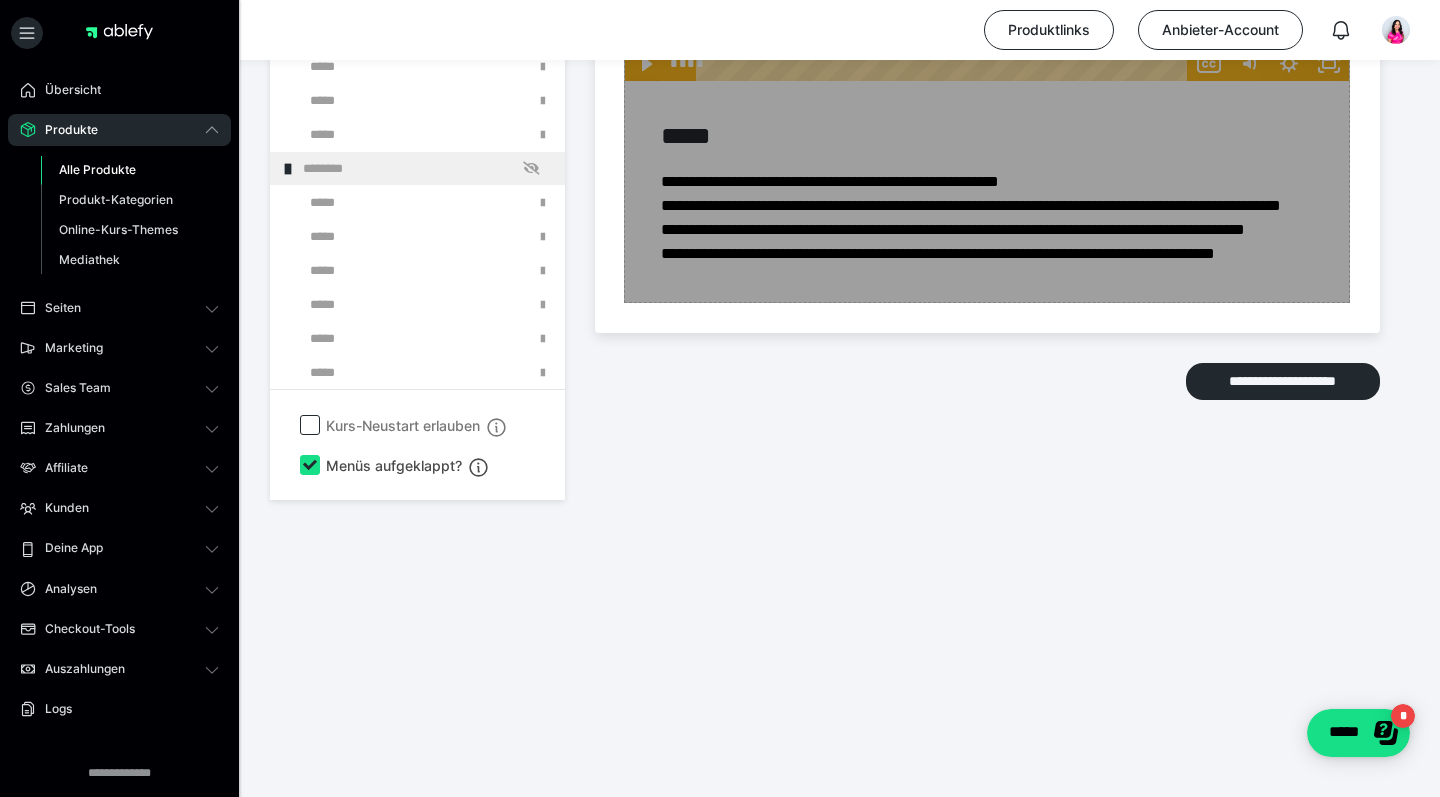 scroll, scrollTop: 4196, scrollLeft: 0, axis: vertical 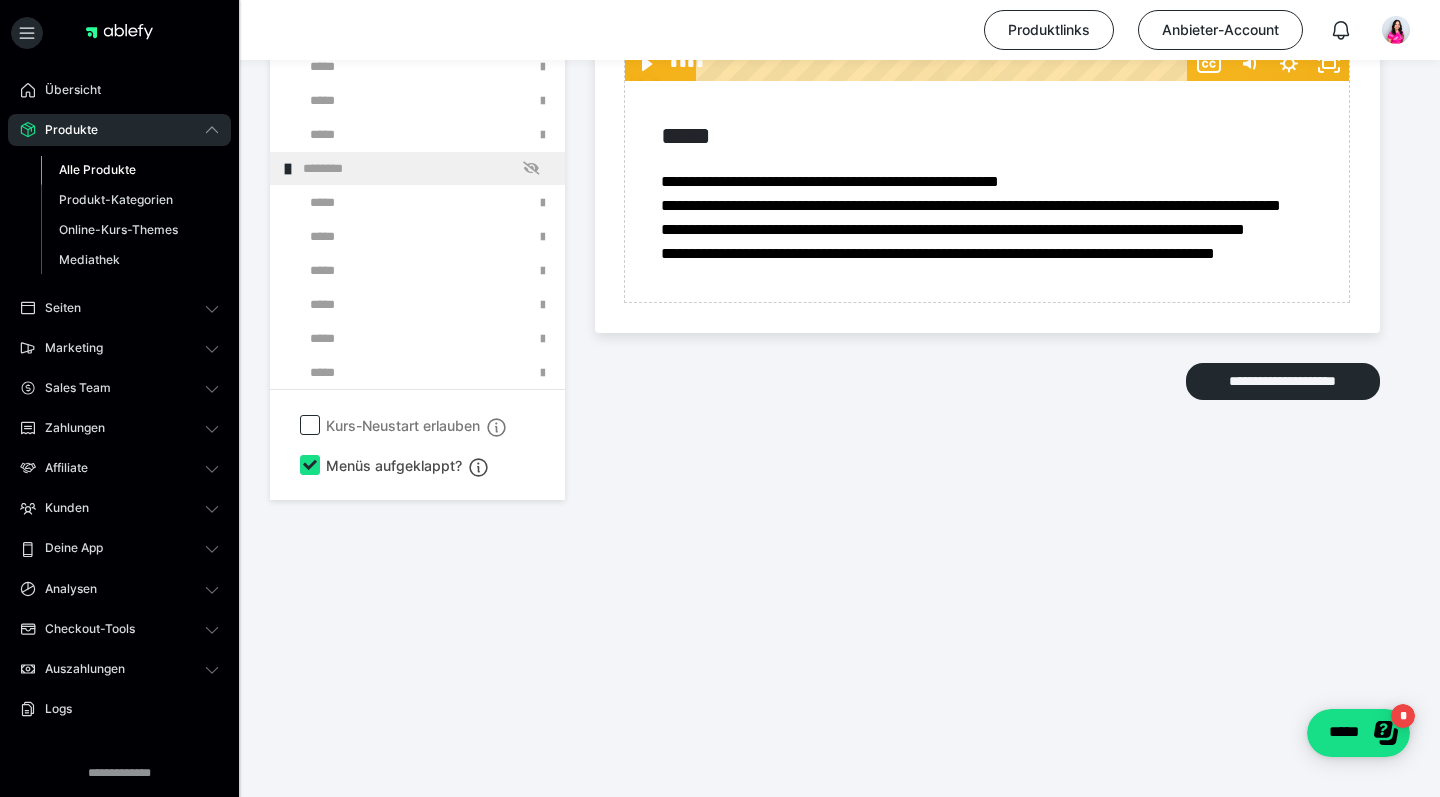 click at bounding box center [375, -2] 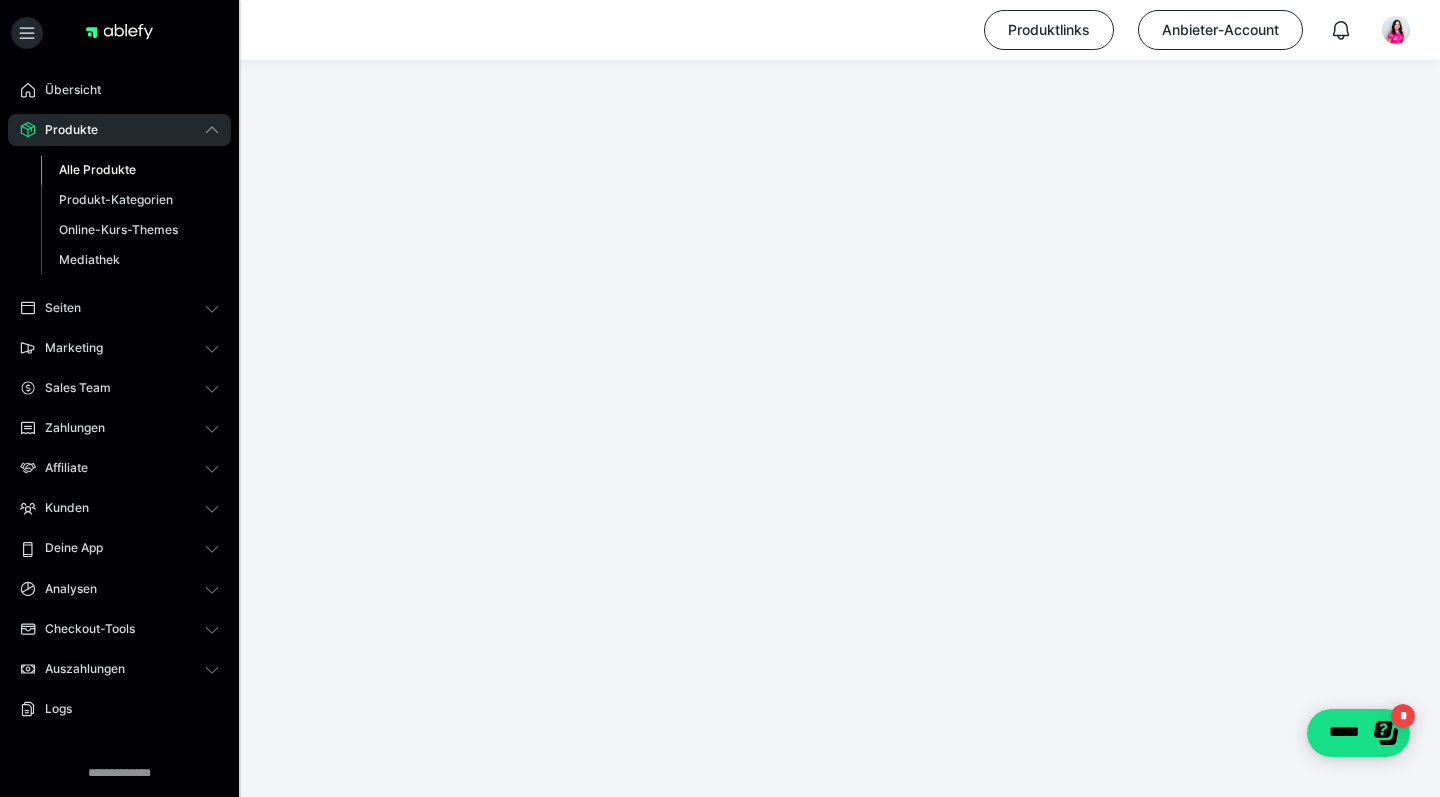 scroll, scrollTop: 374, scrollLeft: 0, axis: vertical 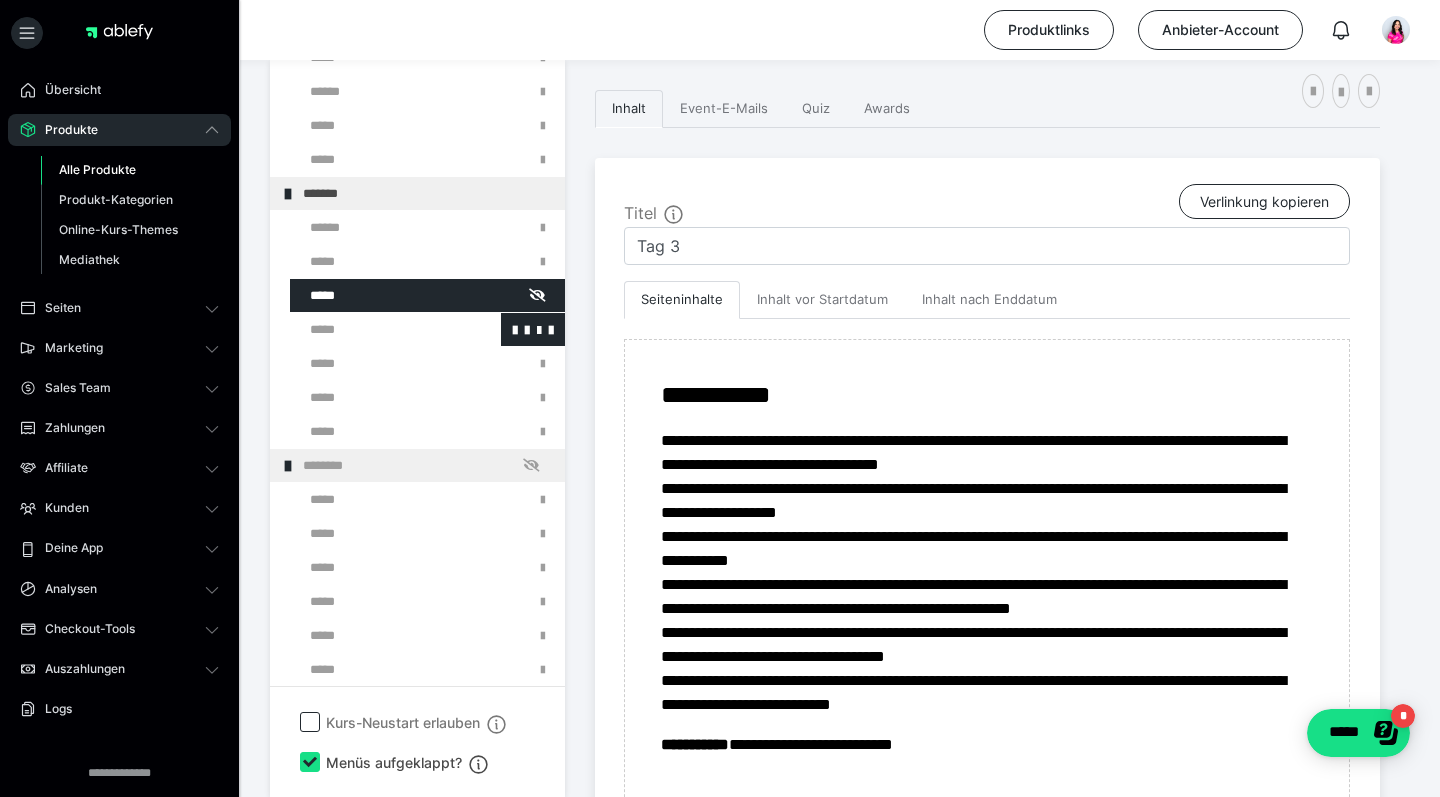 click at bounding box center [375, 329] 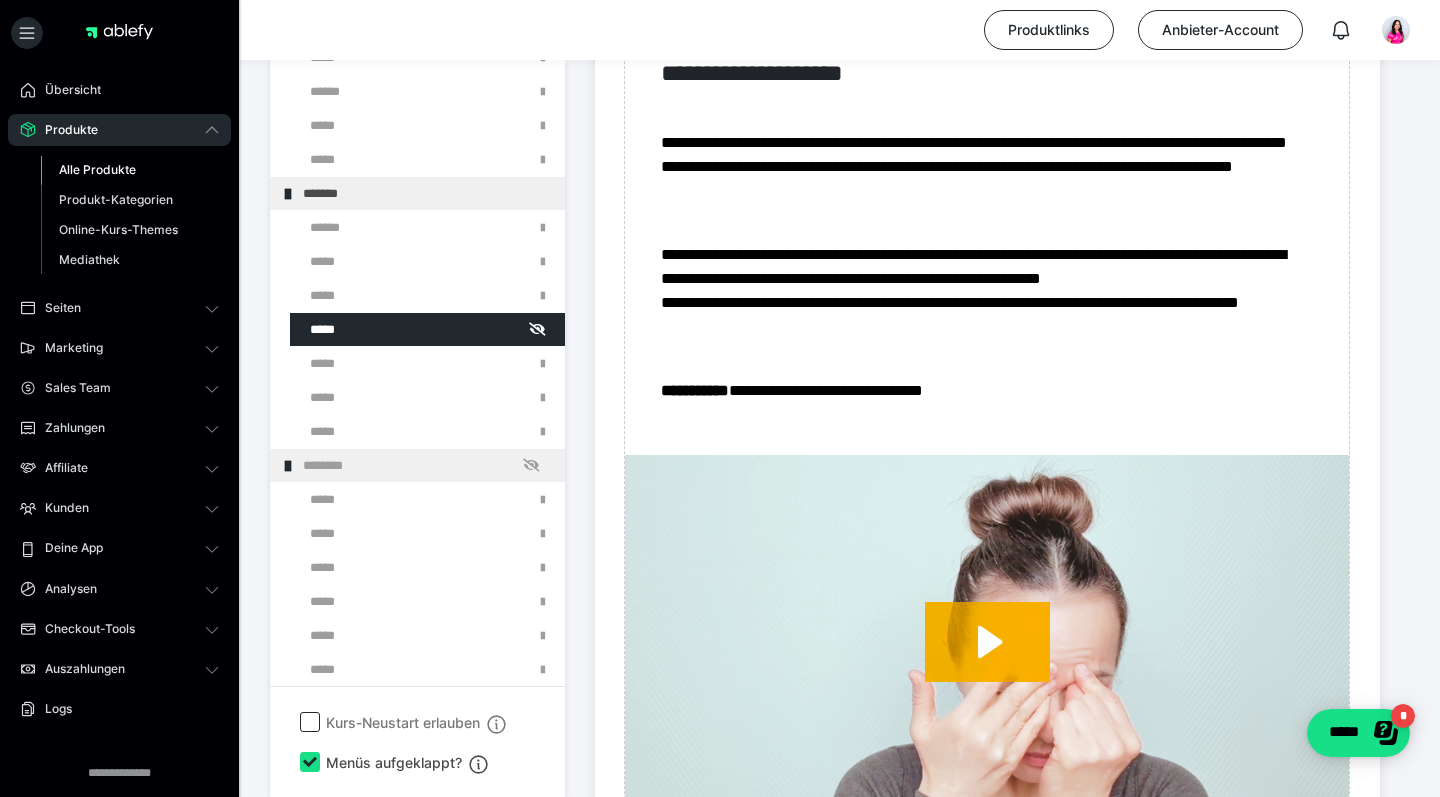 scroll, scrollTop: 1108, scrollLeft: 0, axis: vertical 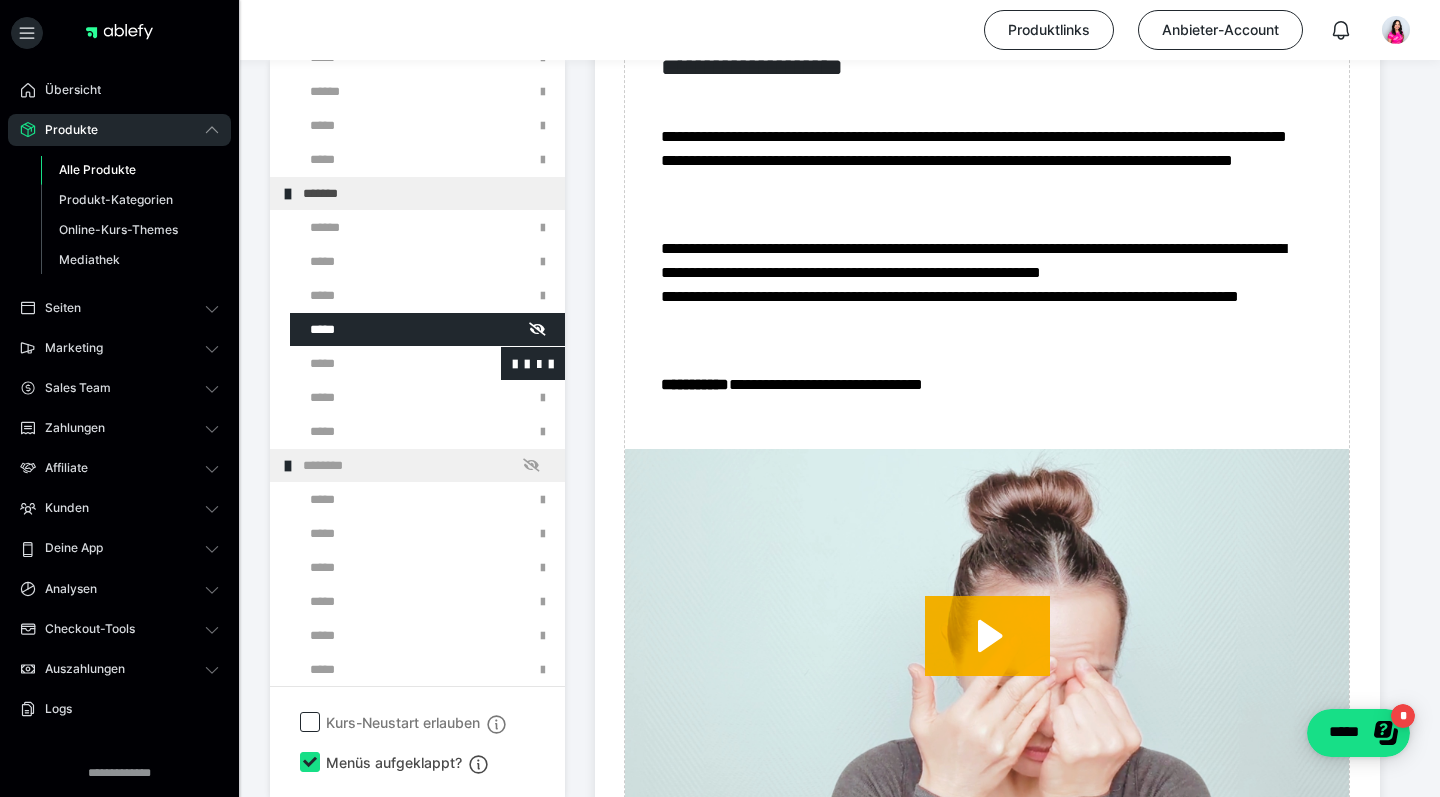 click at bounding box center [375, 363] 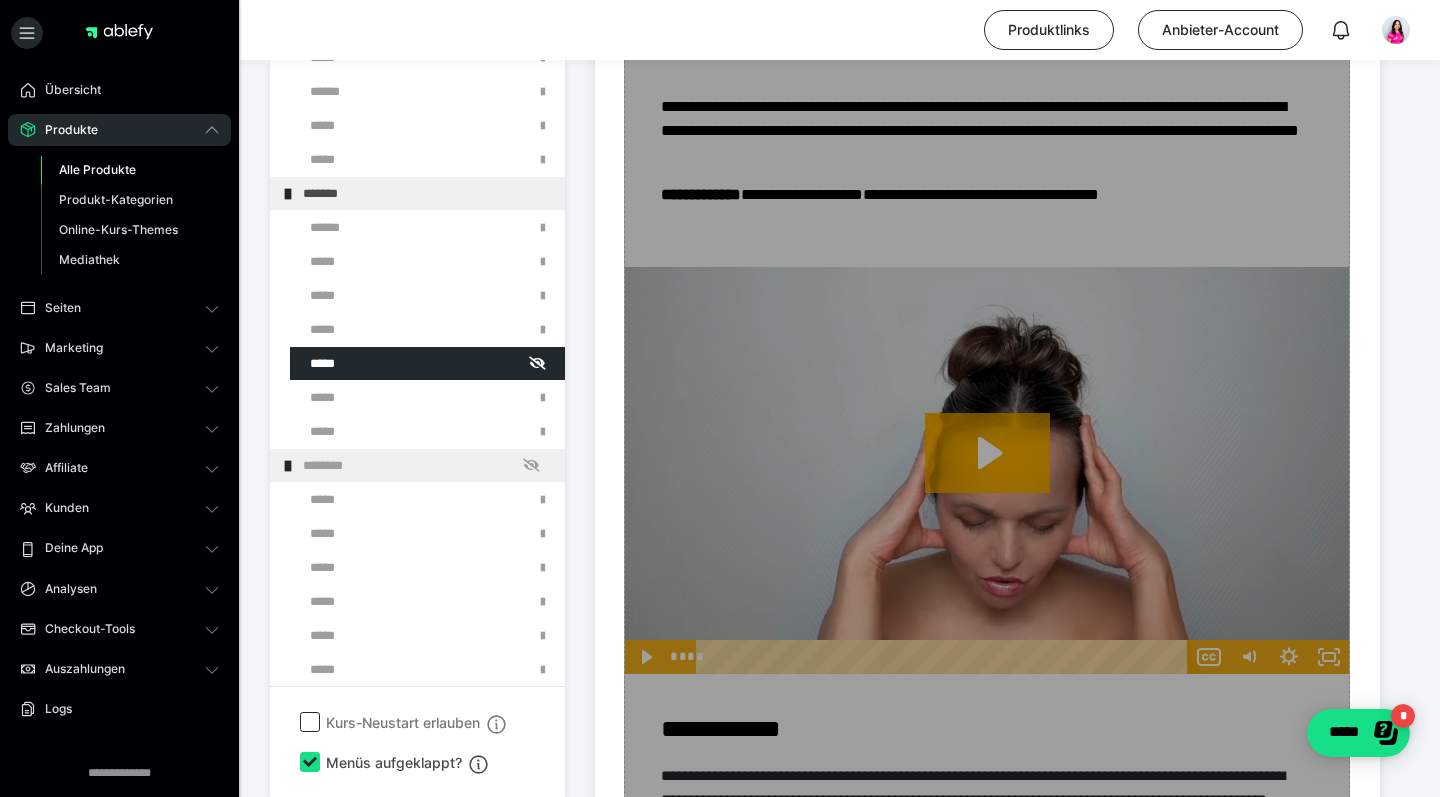 scroll, scrollTop: 2245, scrollLeft: 0, axis: vertical 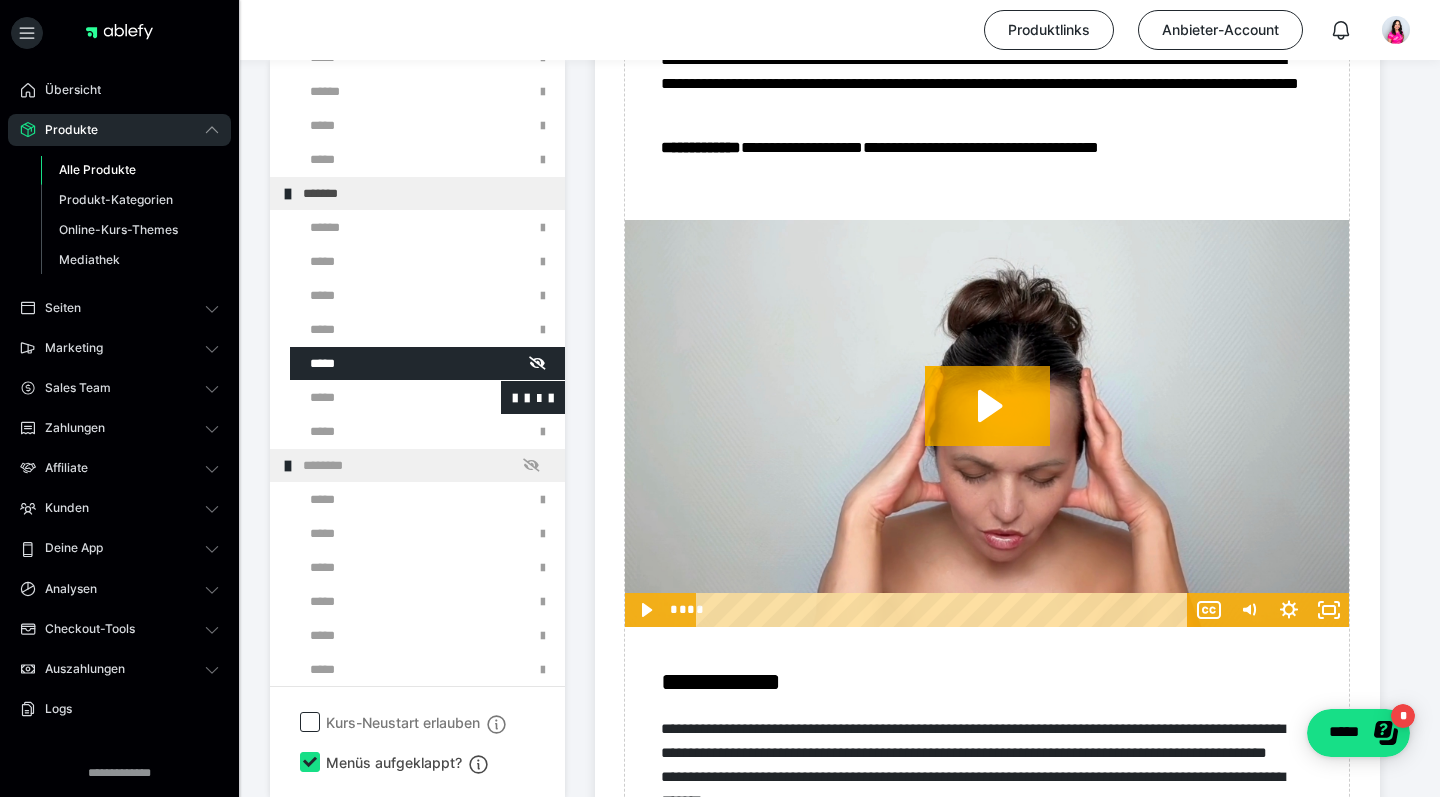 click at bounding box center [375, 397] 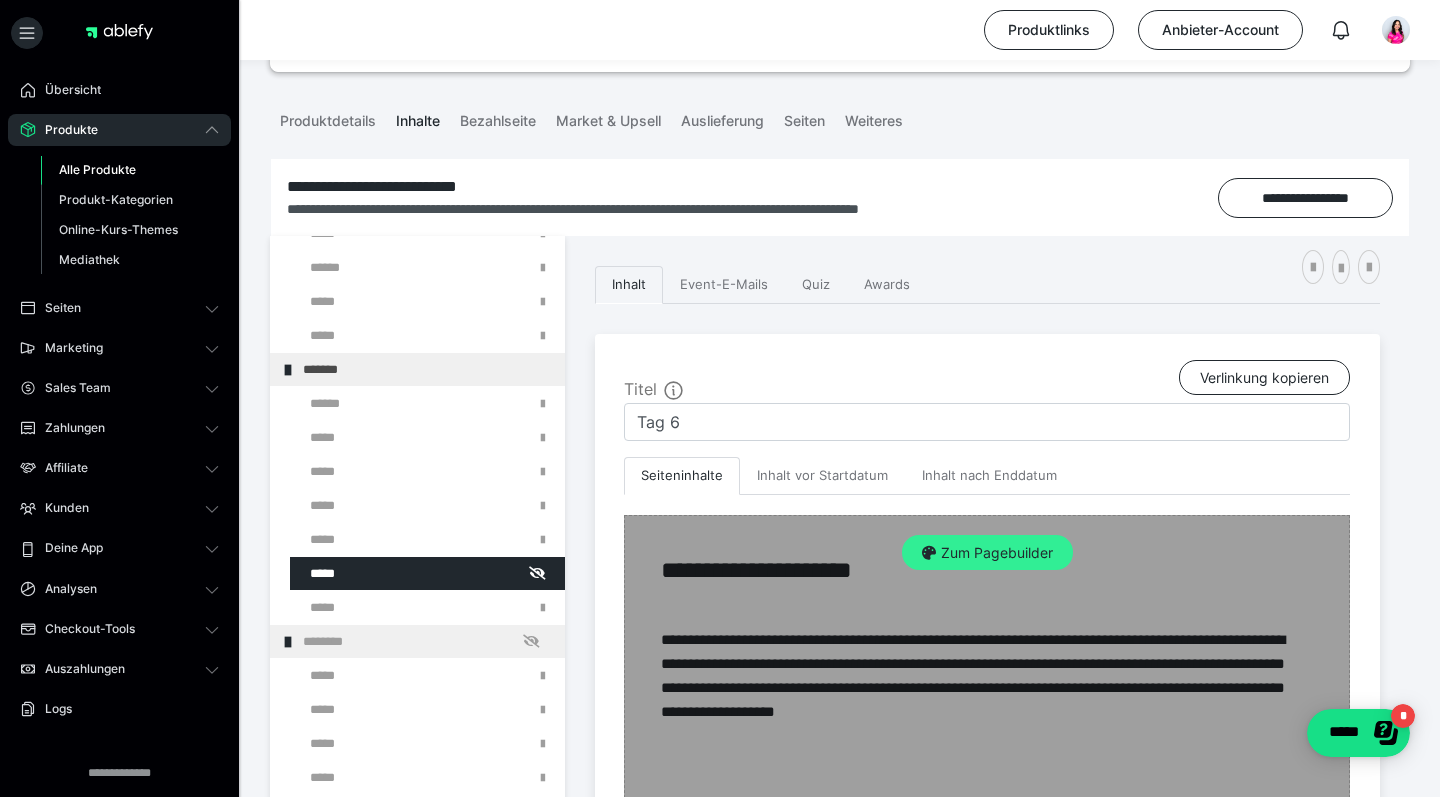 scroll, scrollTop: 172, scrollLeft: 0, axis: vertical 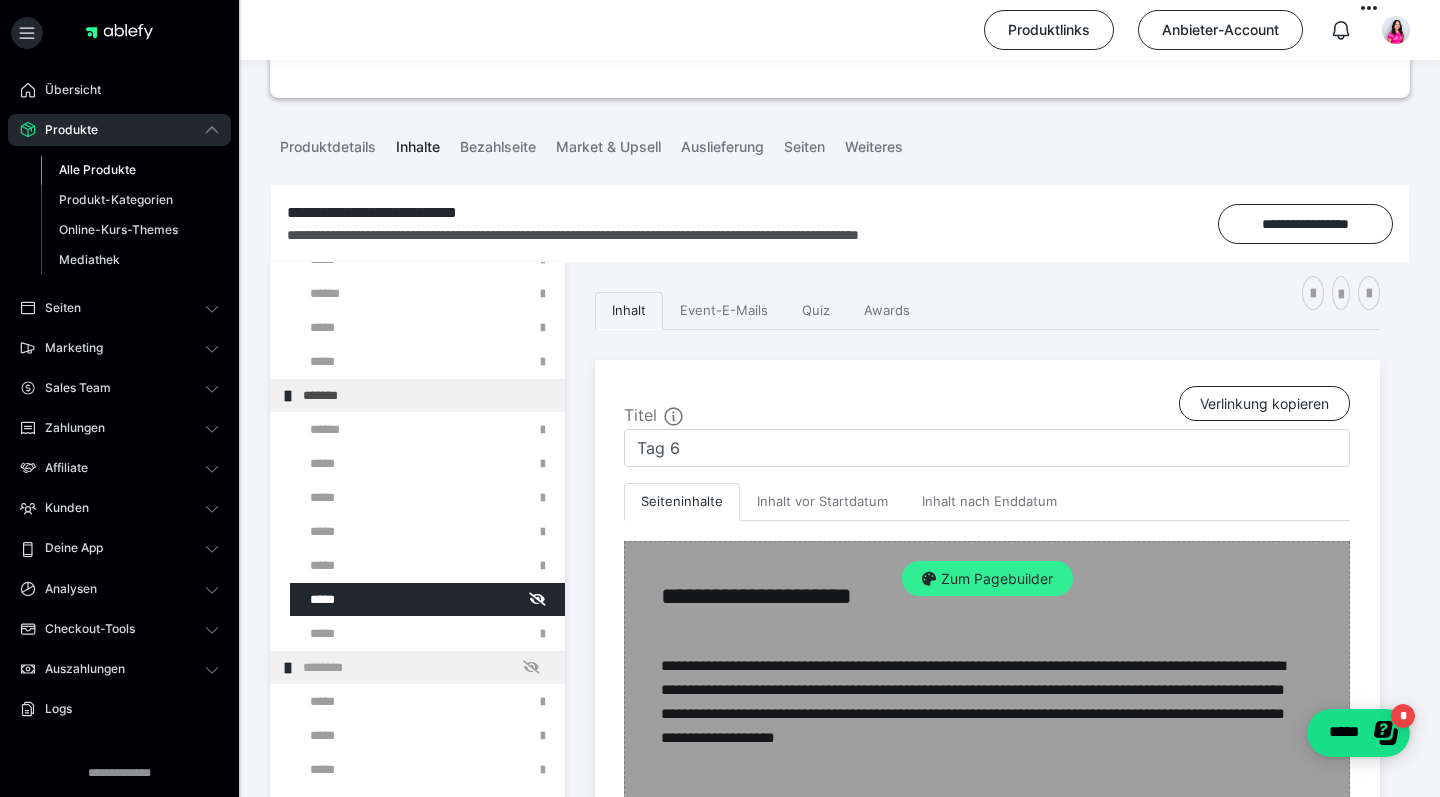 click on "Zum Pagebuilder" at bounding box center (987, 579) 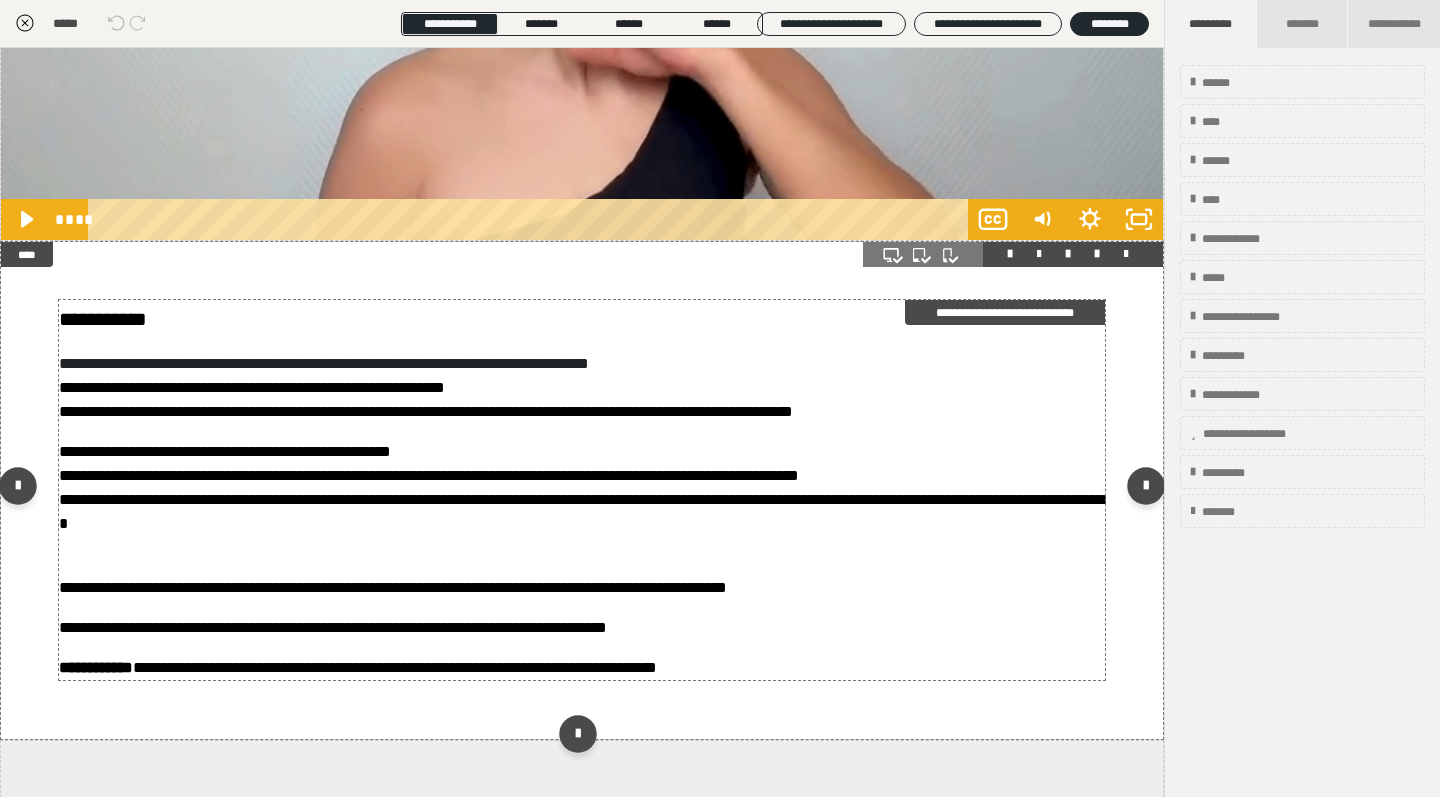 scroll, scrollTop: 2766, scrollLeft: 0, axis: vertical 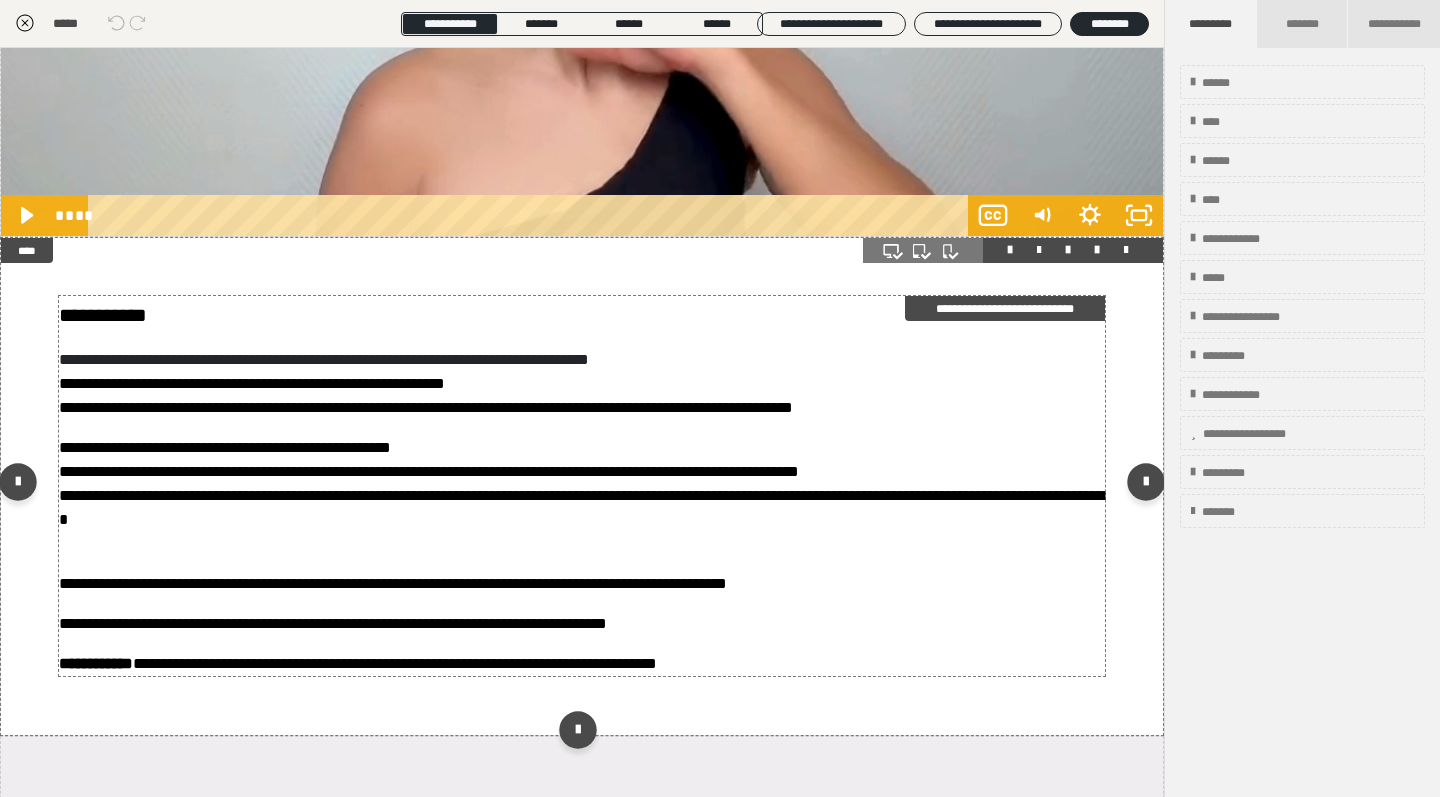 click on "**********" at bounding box center [582, 496] 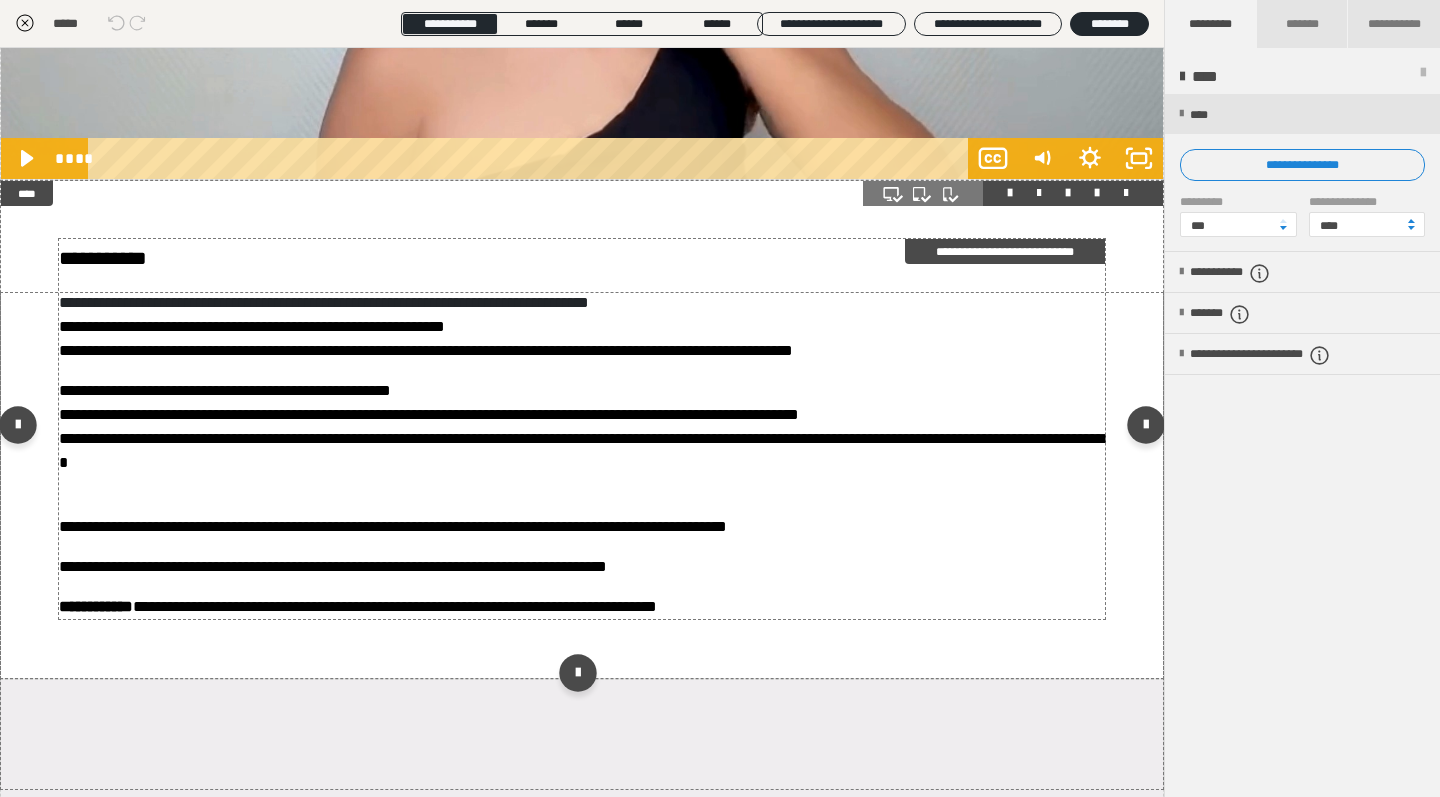 scroll, scrollTop: 2872, scrollLeft: 0, axis: vertical 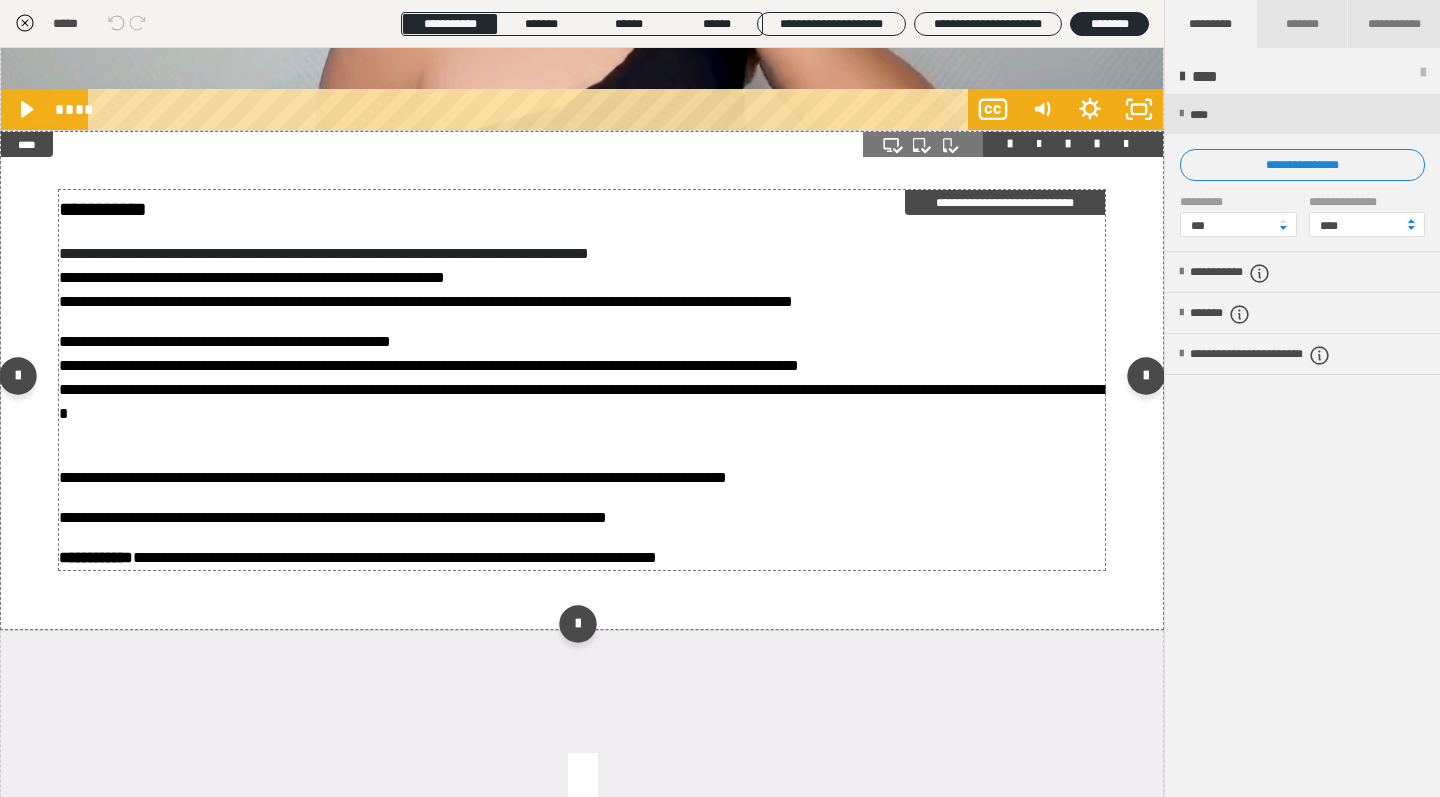 click on "**********" at bounding box center [582, 380] 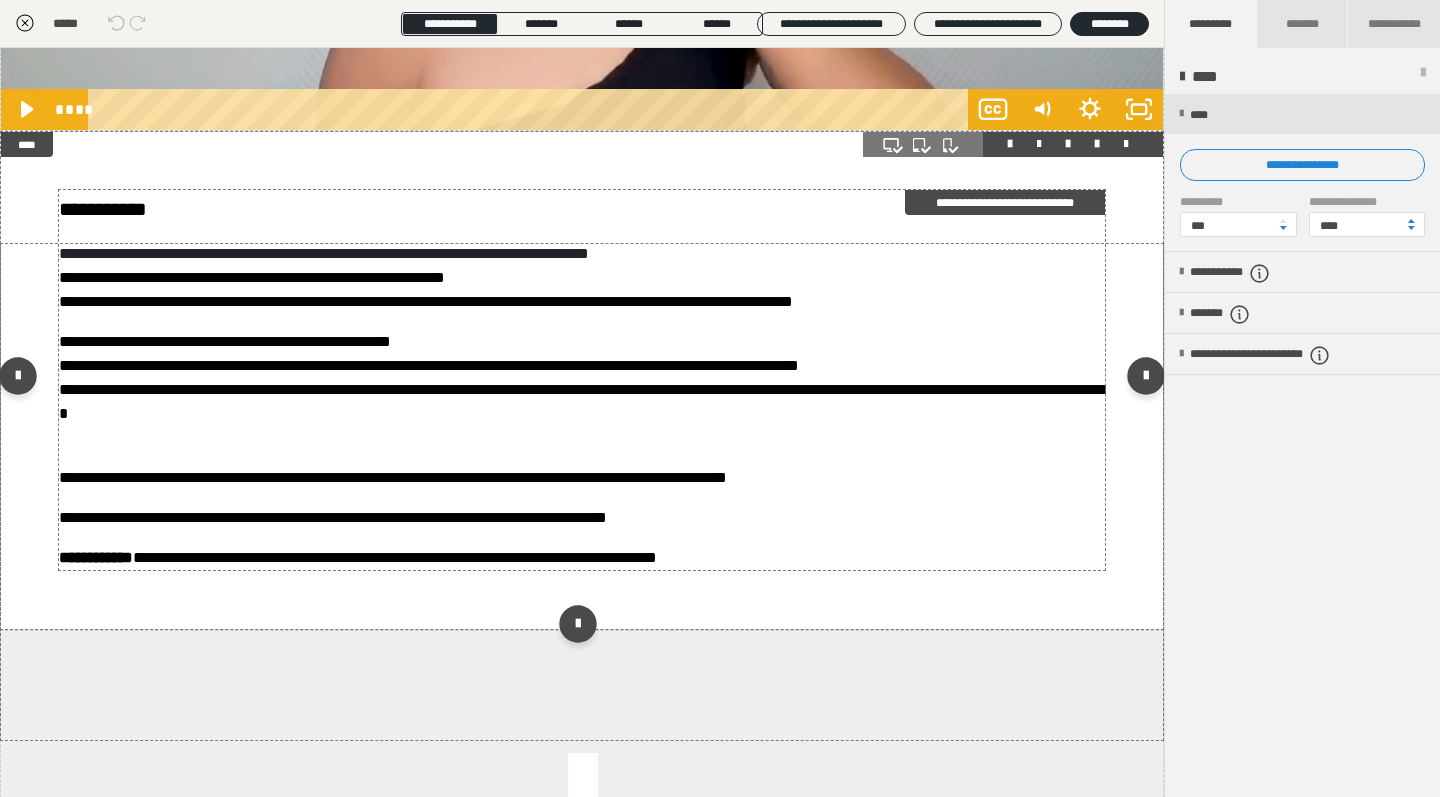 click on "**********" at bounding box center [582, 380] 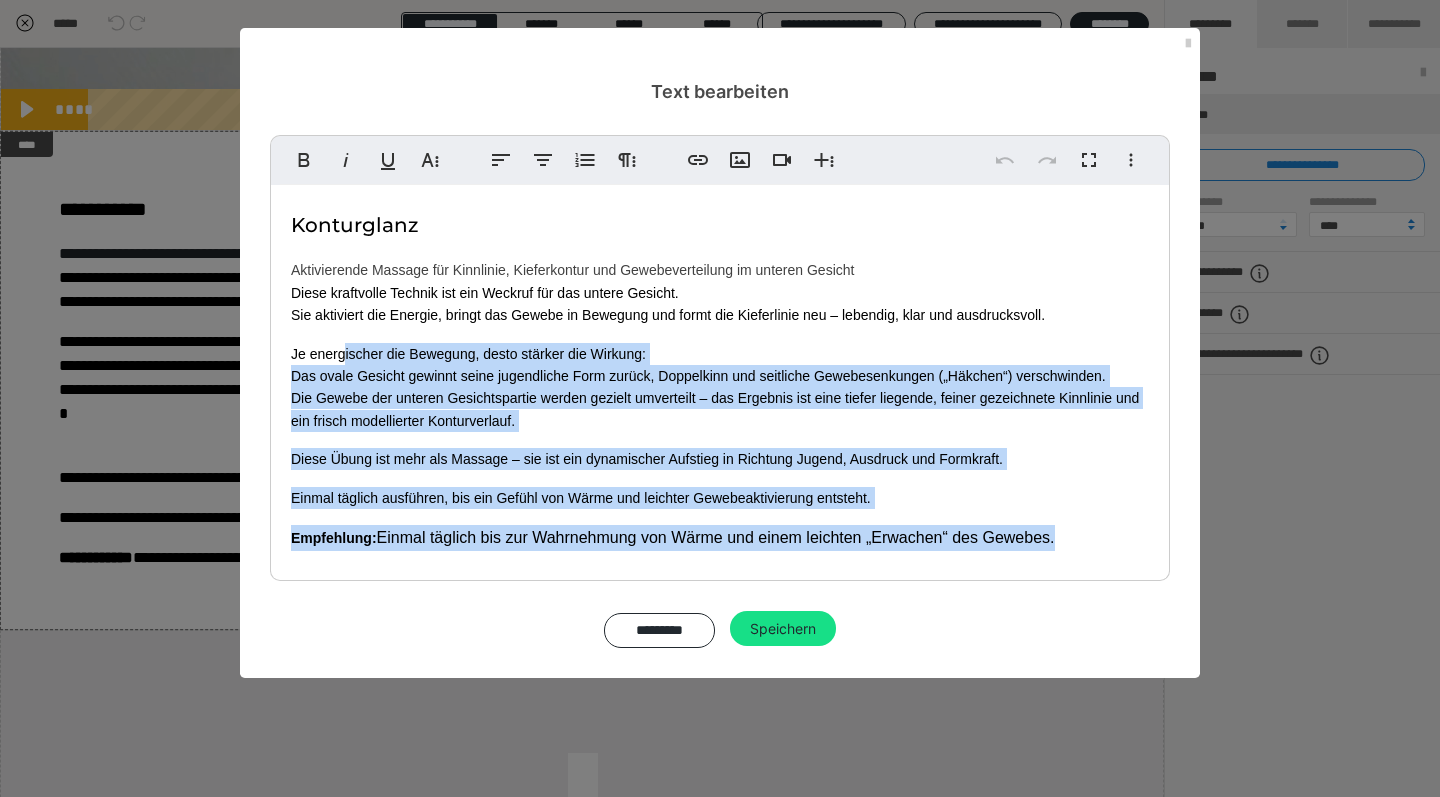 drag, startPoint x: 1058, startPoint y: 532, endPoint x: 342, endPoint y: 353, distance: 738.0359 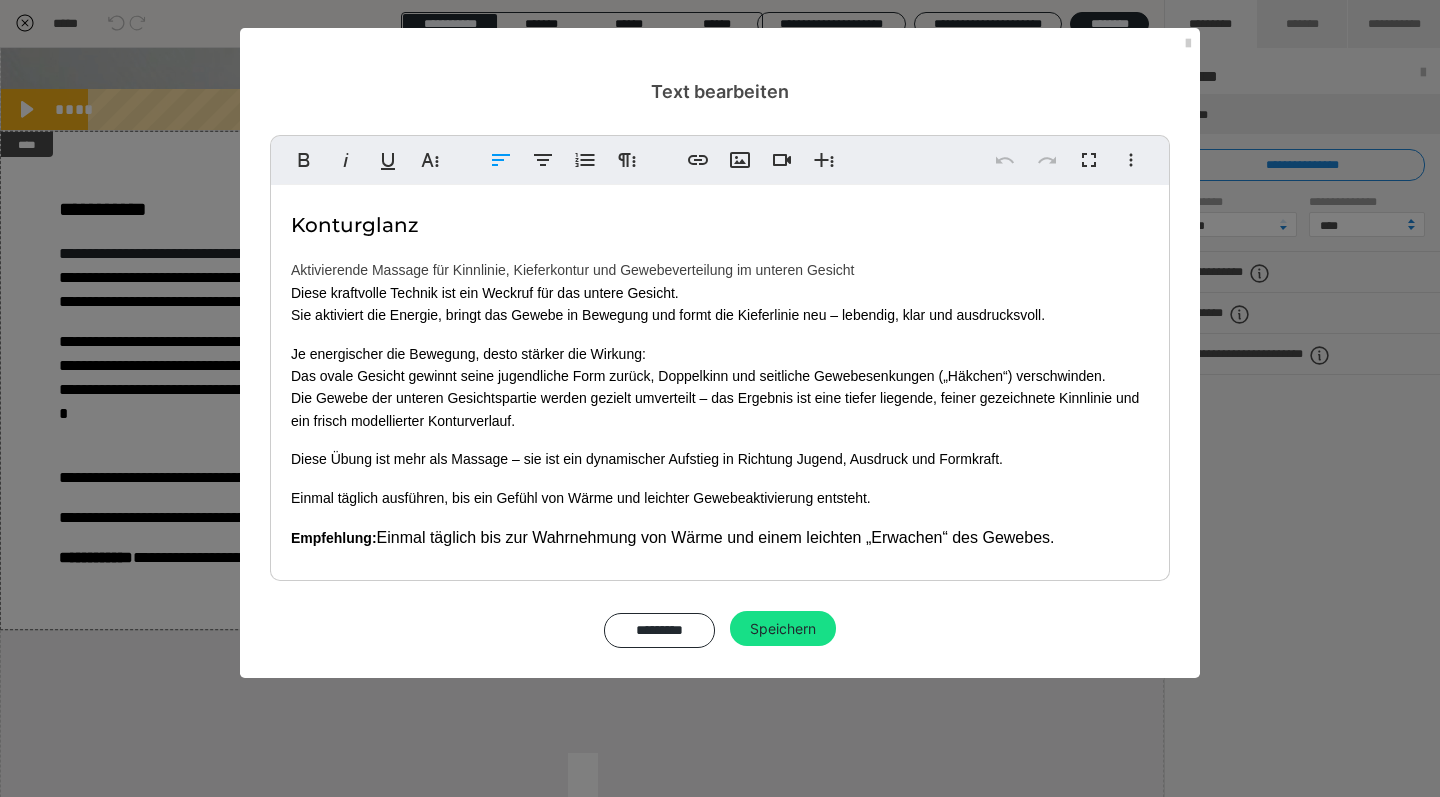 click on "Konturglanz" at bounding box center (720, 224) 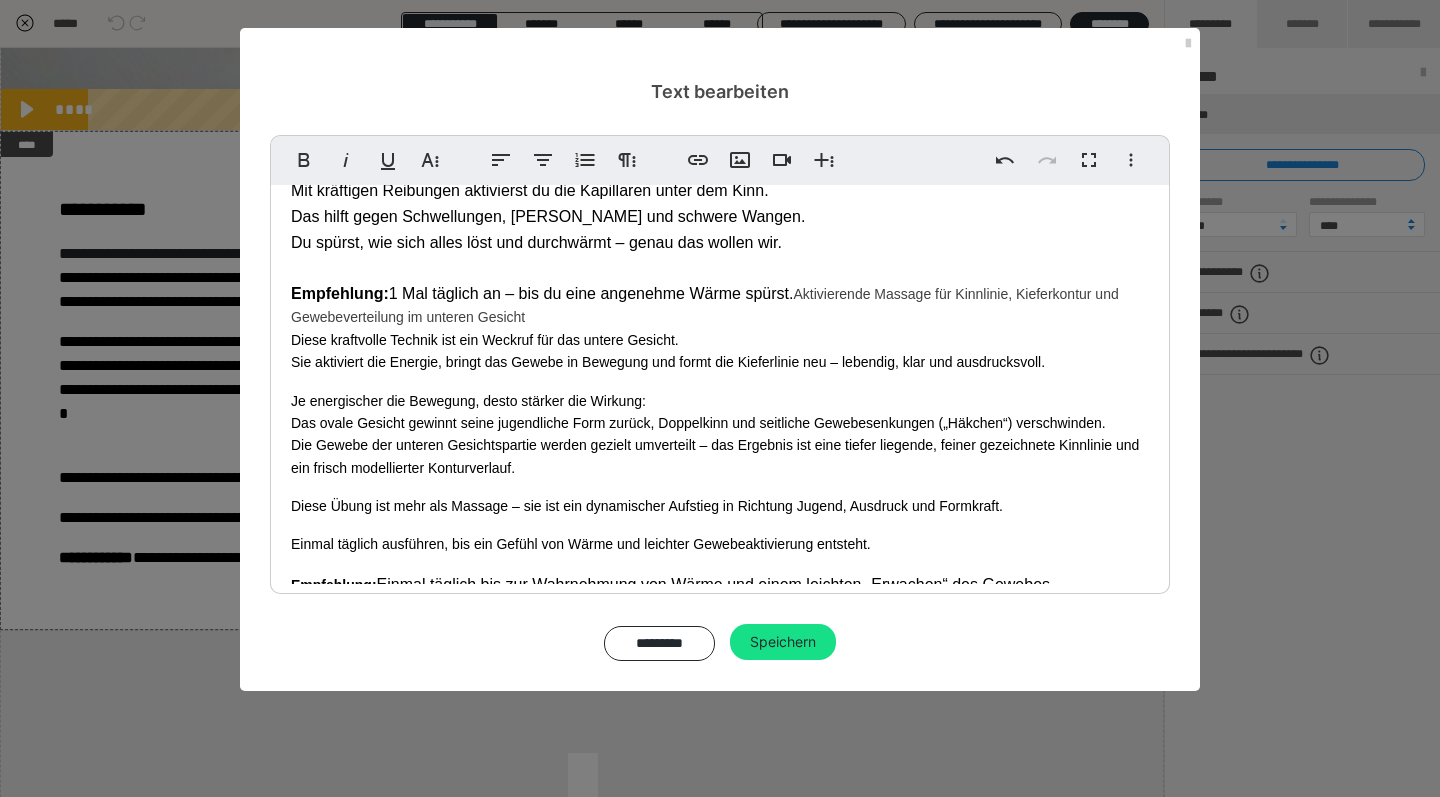 scroll, scrollTop: 180, scrollLeft: 0, axis: vertical 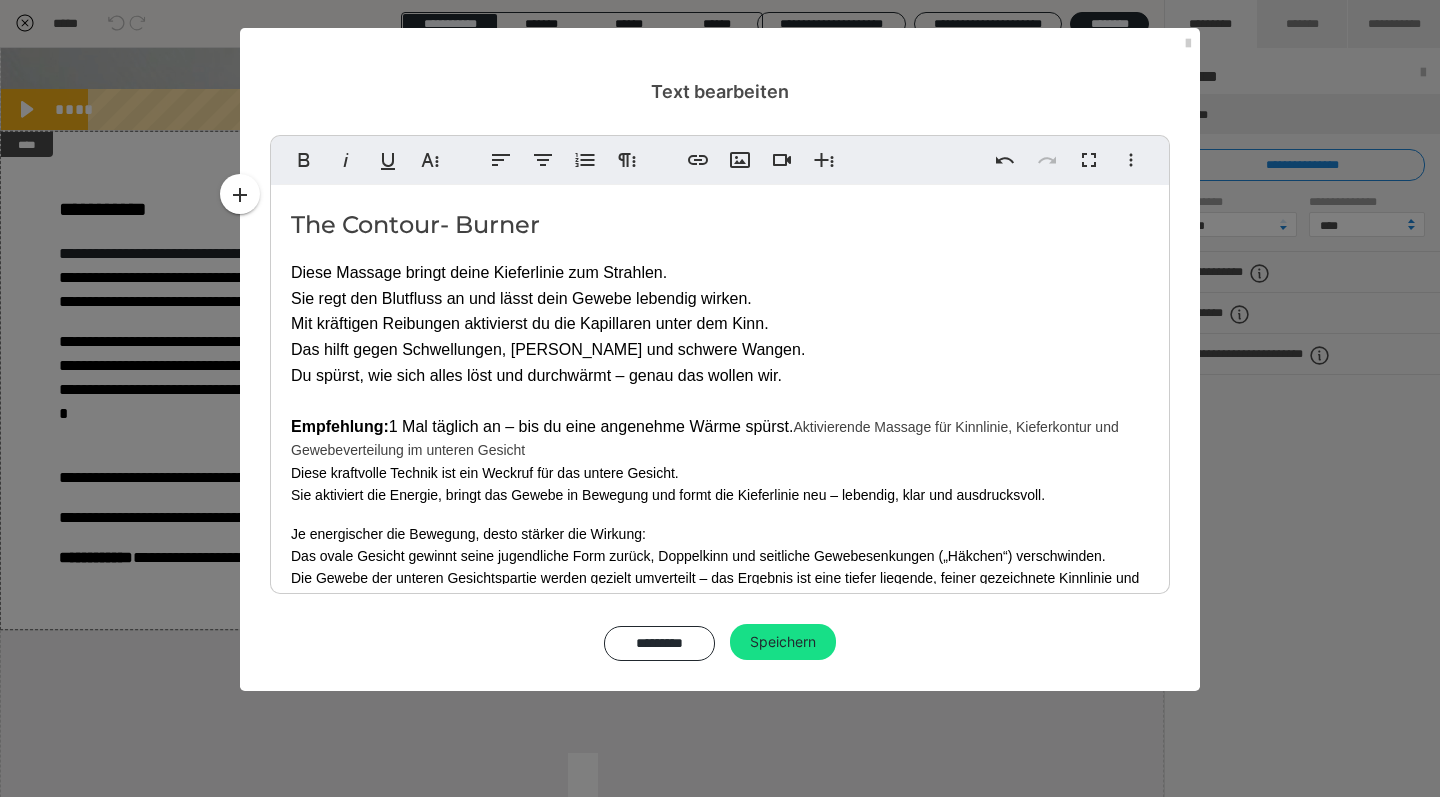 drag, startPoint x: 795, startPoint y: 318, endPoint x: 296, endPoint y: 254, distance: 503.08746 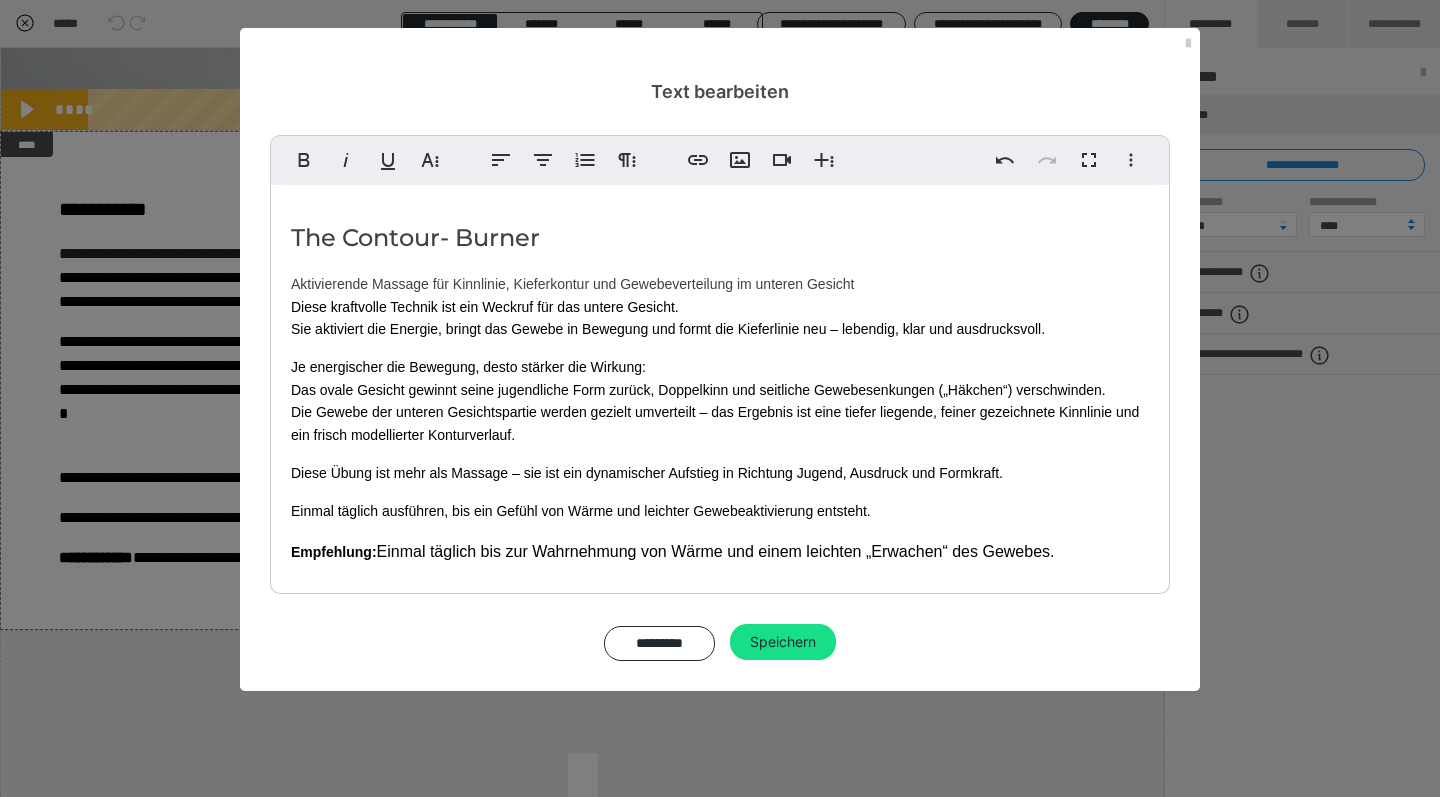 scroll, scrollTop: 36, scrollLeft: 0, axis: vertical 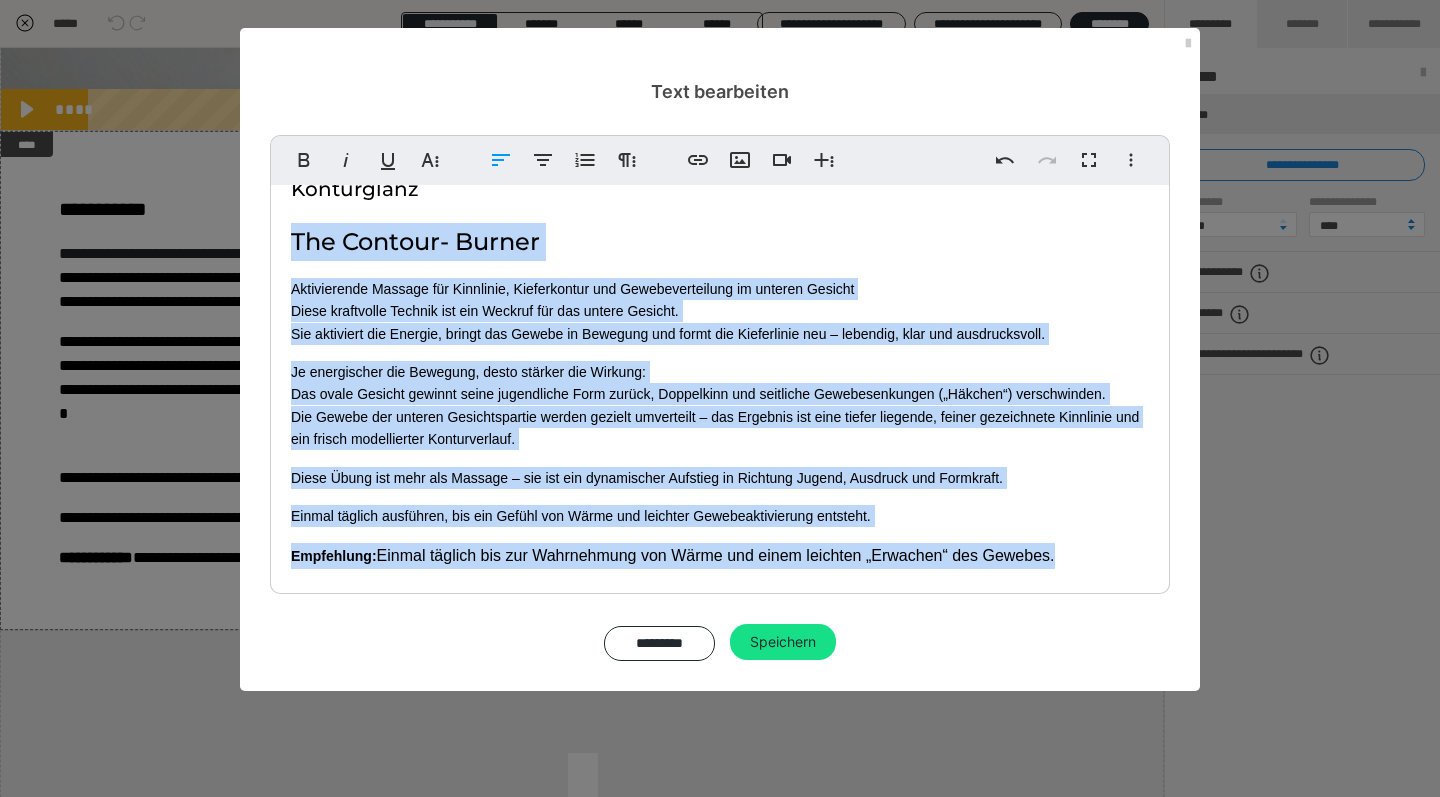 drag, startPoint x: 1066, startPoint y: 549, endPoint x: 286, endPoint y: 232, distance: 841.95544 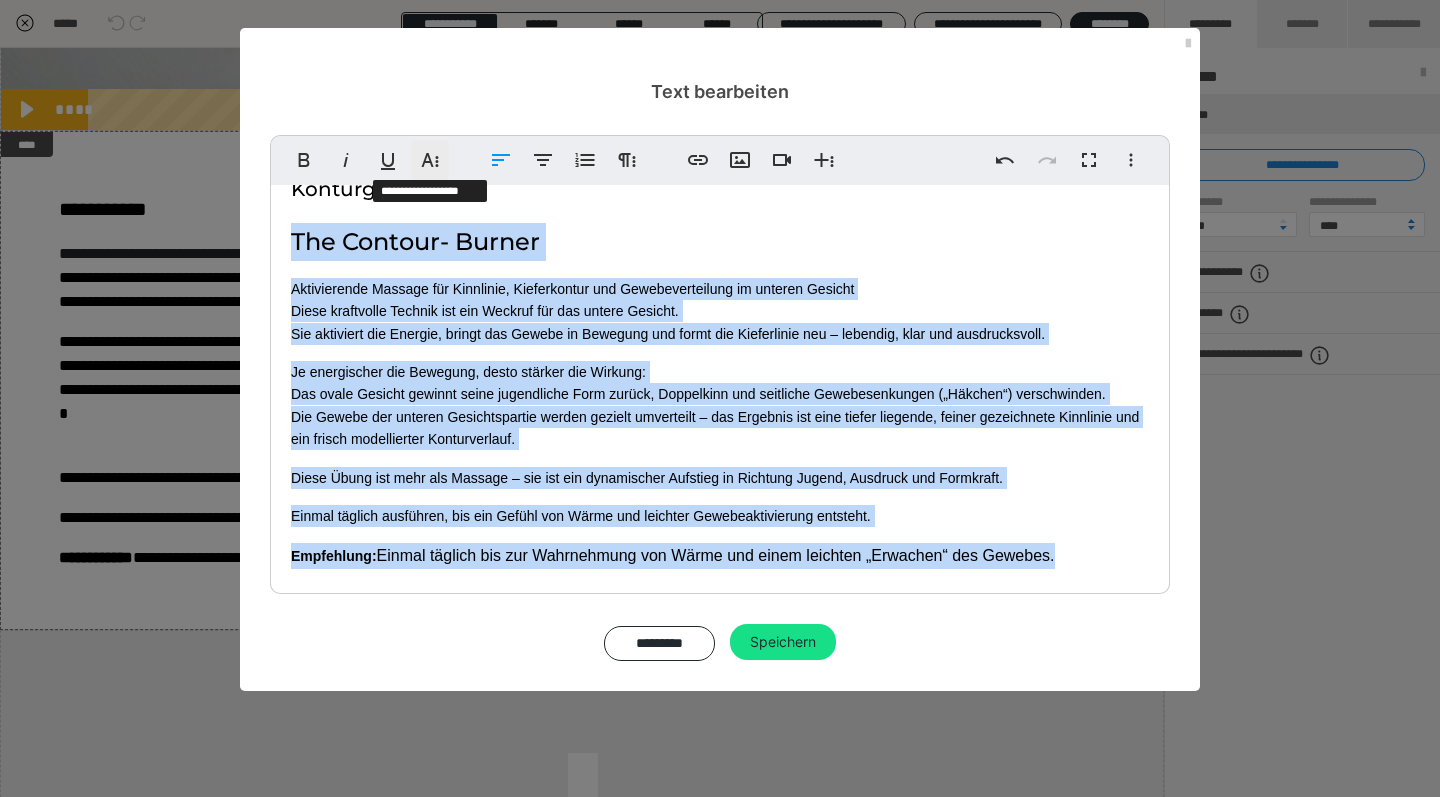 click 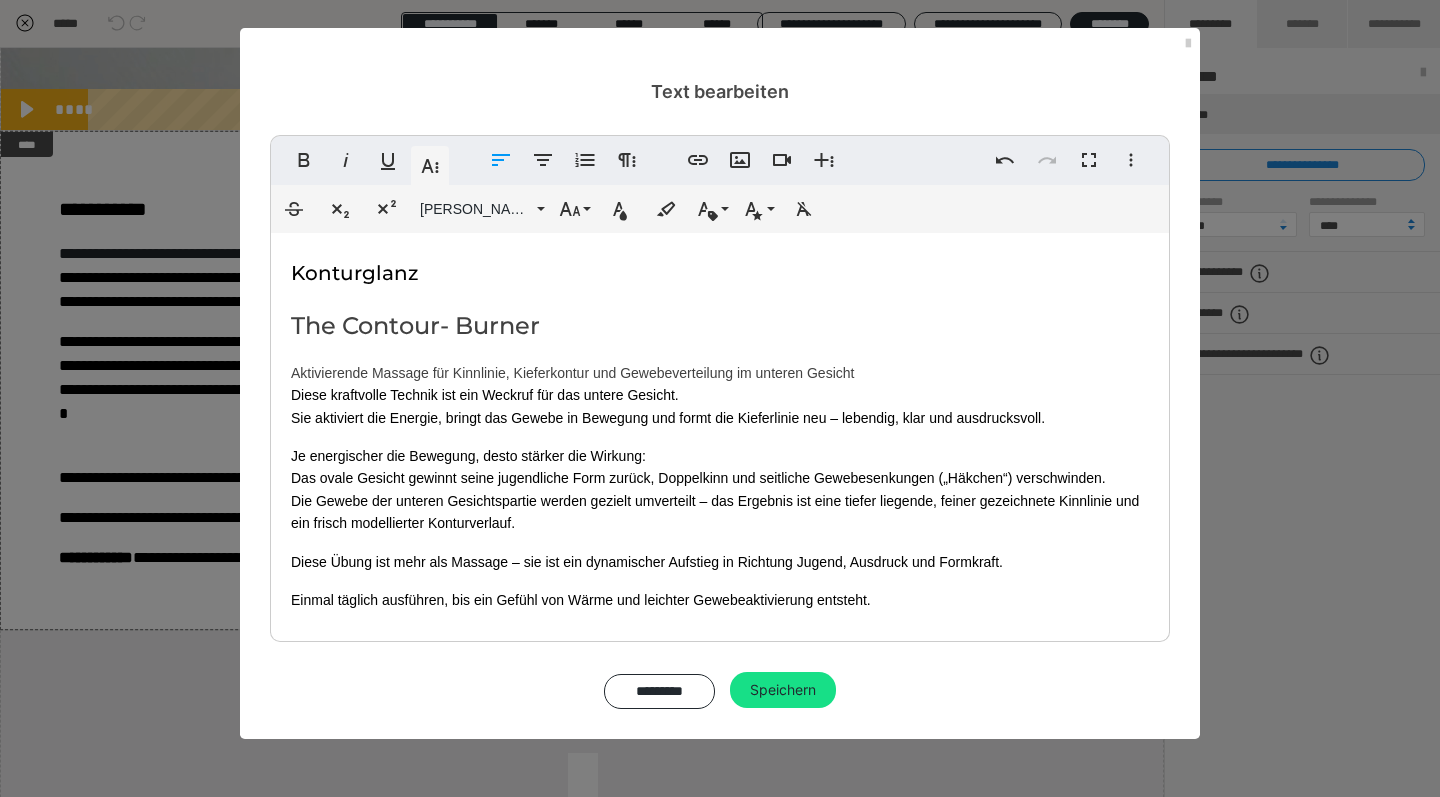 scroll, scrollTop: 36, scrollLeft: 0, axis: vertical 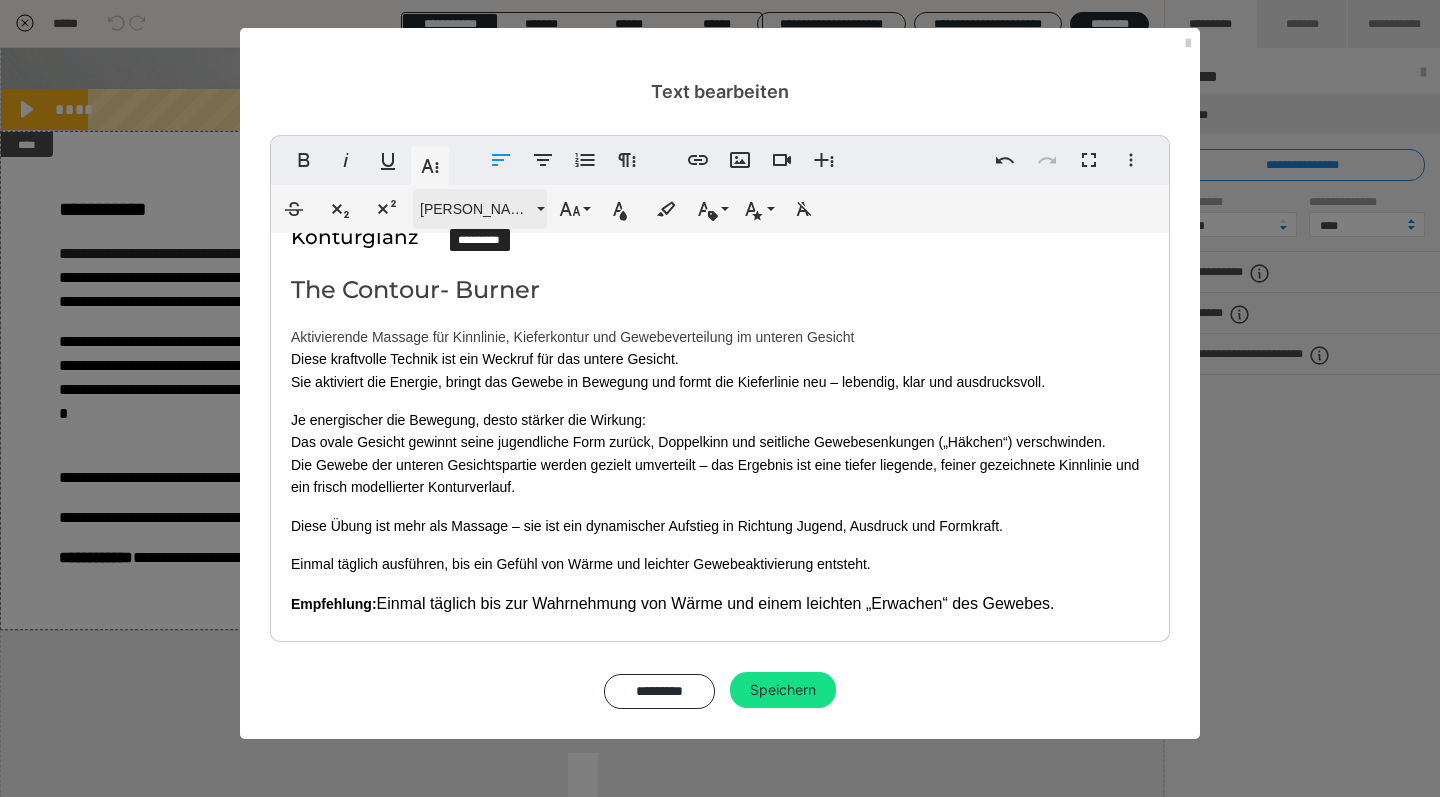 click on "[PERSON_NAME]" at bounding box center (480, 209) 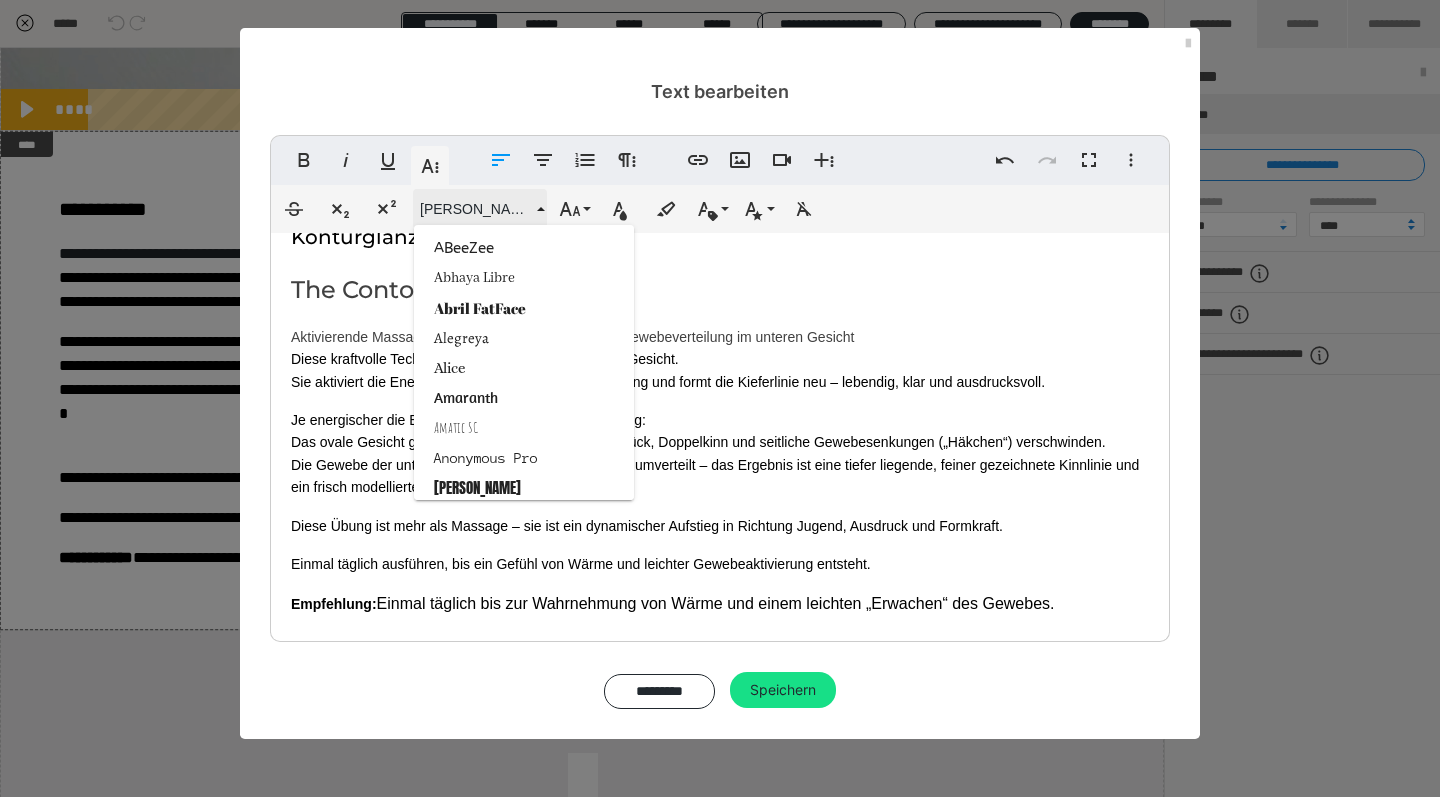 scroll, scrollTop: 2033, scrollLeft: 0, axis: vertical 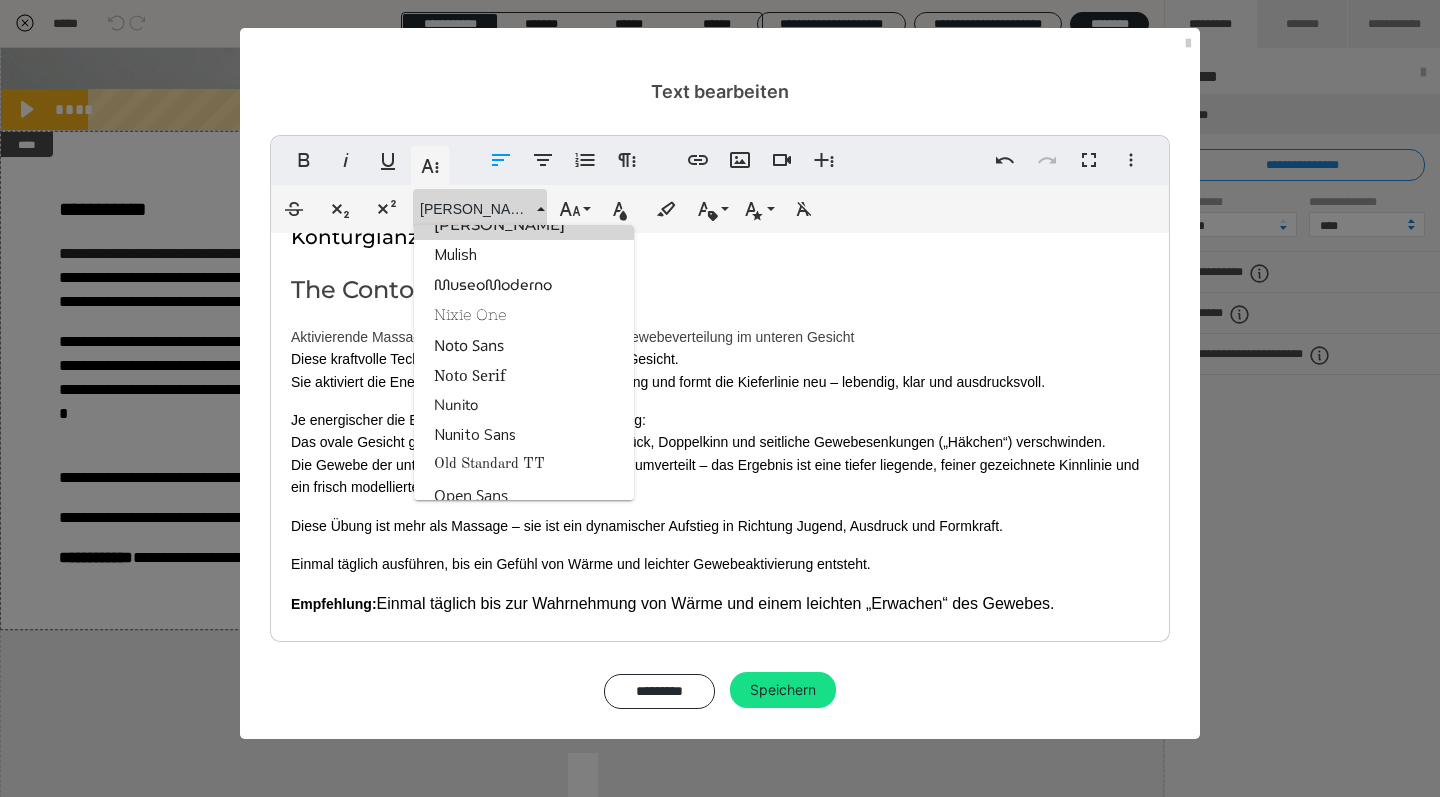 click on "Konturglanz The Contour- Burner Aktivierende Massage für Kinnlinie, Kieferkontur und Gewebeverteilung im unteren Gesicht Diese kraftvolle Technik ist ein Weckruf für das untere Gesicht. Sie aktiviert die Energie, bringt das Gewebe in Bewegung und formt die Kieferlinie neu – lebendig, klar und ausdrucksvoll. Je energischer die Bewegung, desto stärker die Wirkung: Das ovale Gesicht gewinnt seine jugendliche Form zurück, Doppelkinn und seitliche Gewebesenkungen („Häkchen“) verschwinden. Die Gewebe der unteren Gesichtspartie werden gezielt umverteilt – das Ergebnis ist eine tiefer liegende, feiner gezeichnete Kinnlinie und ein frisch modellierter Konturverlauf. Diese Übung ist mehr als Massage – sie ist ein dynamischer Aufstieg in Richtung Jugend, Ausdruck und Formkraft. Einmal täglich ausführen, bis ein Gefühl von Wärme und leichter Gewebeaktivierung entsteht. Empfehlung:  Einmal täglich bis zur Wahrnehmung von Wärme und einem leichten „Erwachen“ des Gewebes." at bounding box center [720, 417] 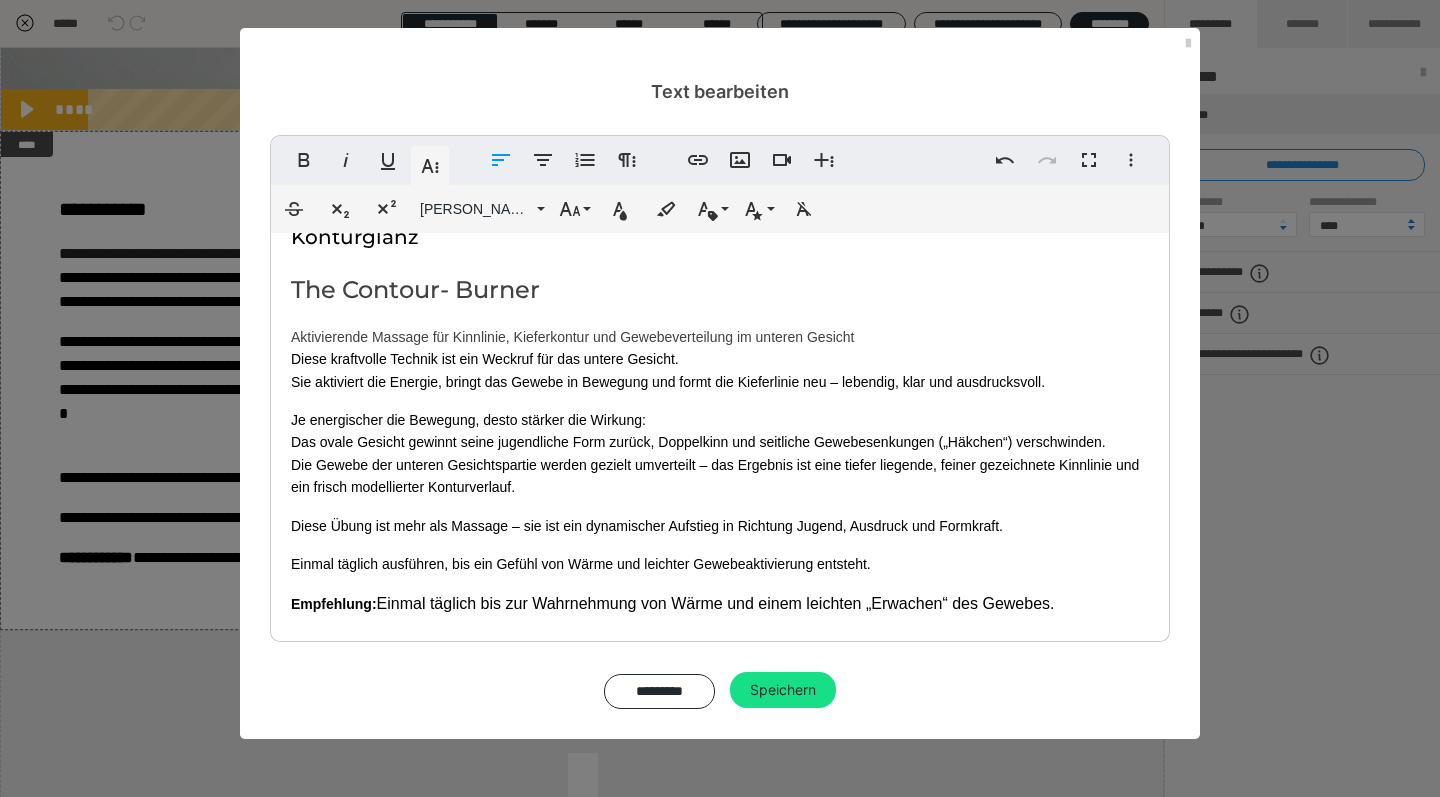 scroll, scrollTop: 0, scrollLeft: 0, axis: both 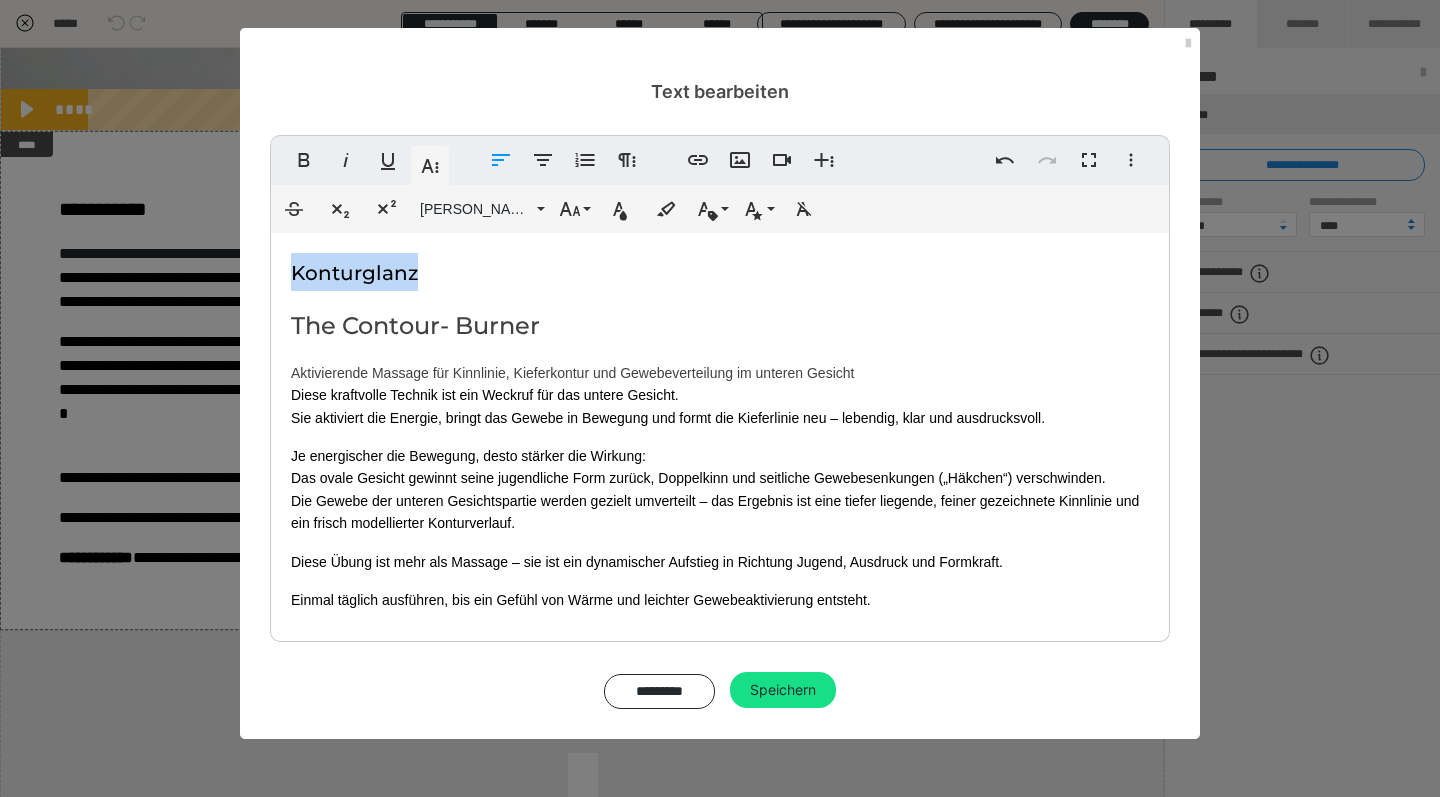 drag, startPoint x: 430, startPoint y: 281, endPoint x: 277, endPoint y: 263, distance: 154.05519 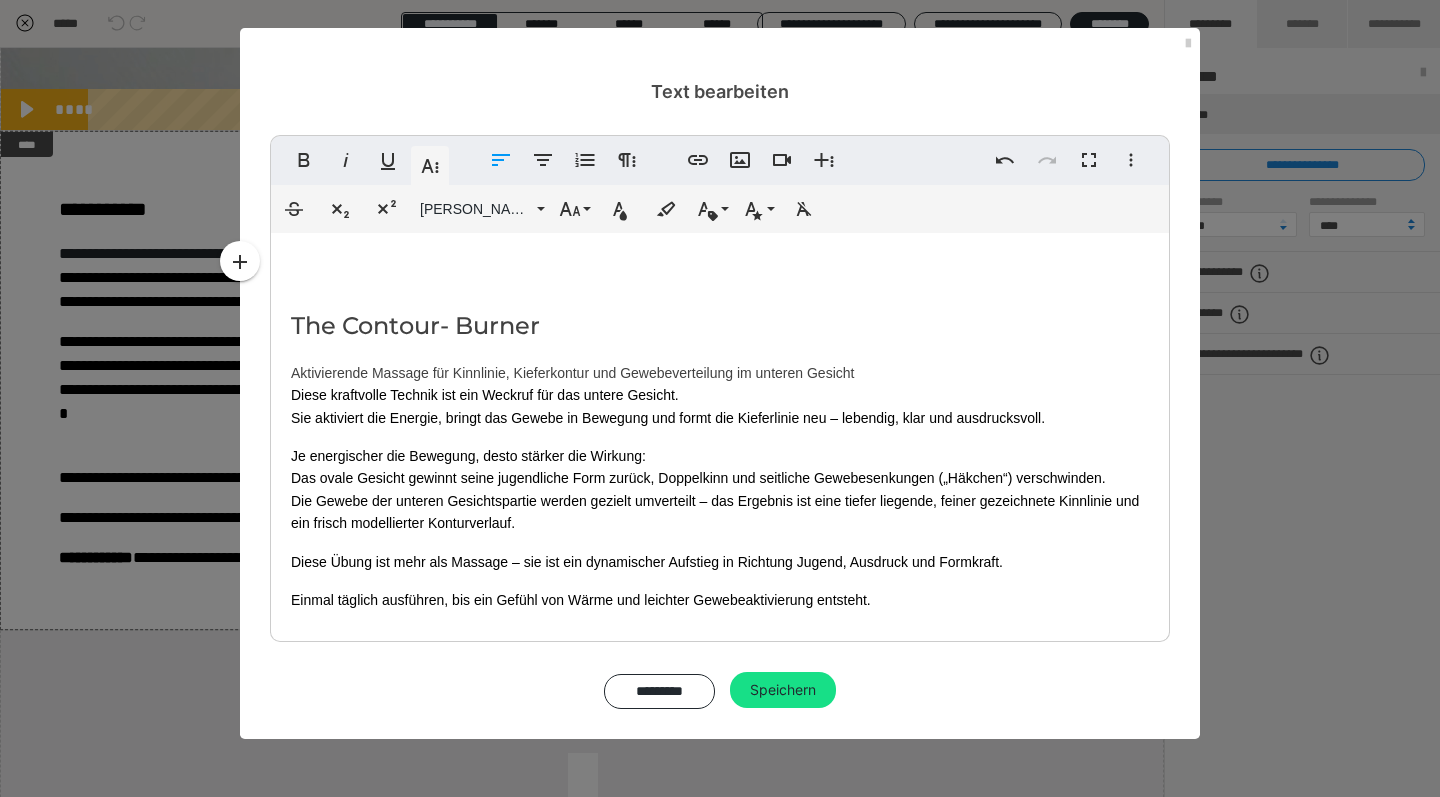 click on "The Contour- Burner Aktivierende Massage für Kinnlinie, Kieferkontur und Gewebeverteilung im unteren Gesicht Diese kraftvolle Technik ist ein Weckruf für das untere Gesicht. Sie aktiviert die Energie, bringt das Gewebe in Bewegung und formt die Kieferlinie neu – lebendig, klar und ausdrucksvoll. Je energischer die Bewegung, desto stärker die Wirkung: Das ovale Gesicht gewinnt seine jugendliche Form zurück, Doppelkinn und seitliche Gewebesenkungen („Häkchen“) verschwinden. Die Gewebe der unteren Gesichtspartie werden gezielt umverteilt – das Ergebnis ist eine tiefer liegende, feiner gezeichnete Kinnlinie und ein frisch modellierter Konturverlauf. Diese Übung ist mehr als Massage – sie ist ein dynamischer Aufstieg in Richtung Jugend, Ausdruck und Formkraft. Einmal täglich ausführen, bis ein Gefühl von Wärme und leichter Gewebeaktivierung entsteht. Empfehlung:  Einmal täglich bis zur Wahrnehmung von Wärme und einem leichten „Erwachen“ des Gewebes." at bounding box center [720, 453] 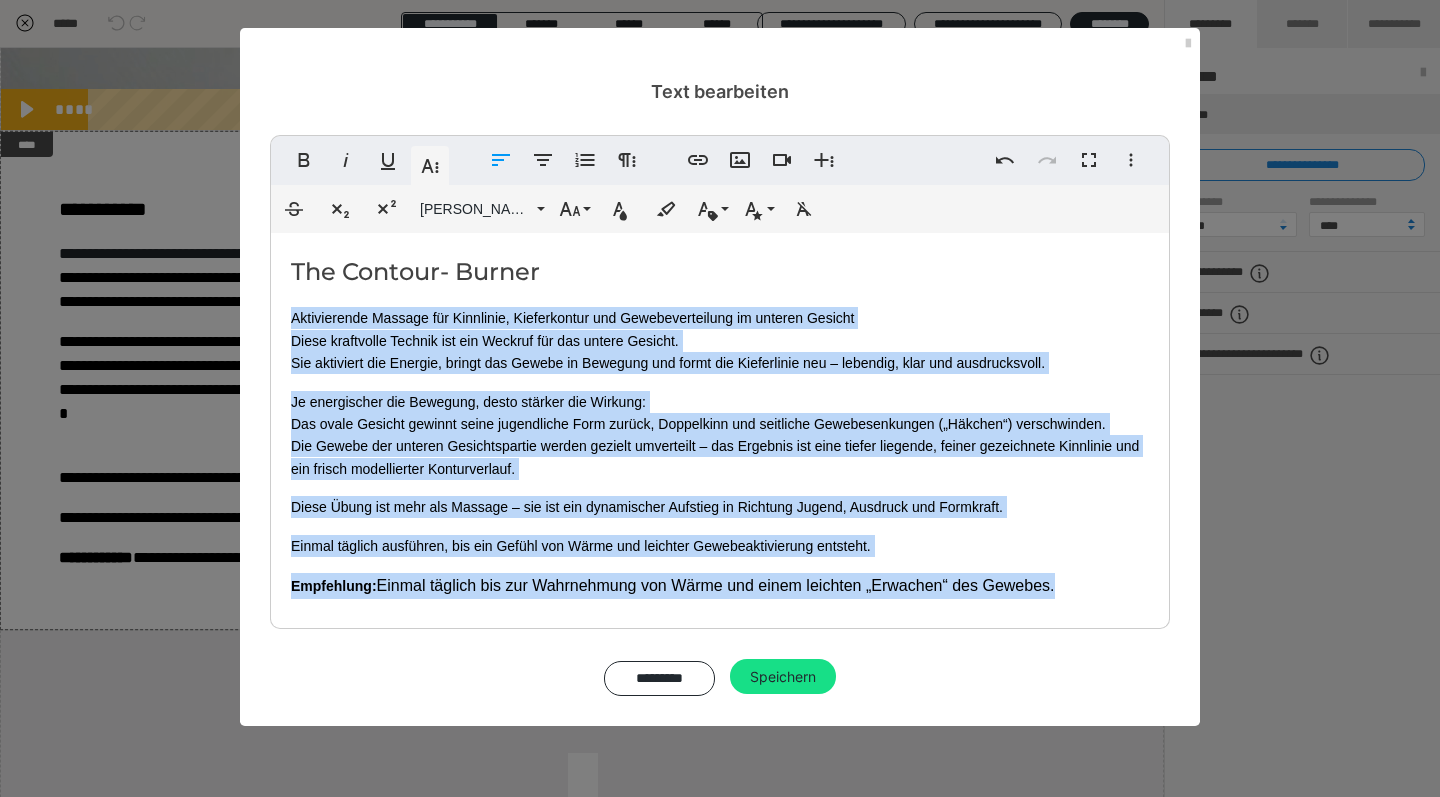 drag, startPoint x: 293, startPoint y: 319, endPoint x: 974, endPoint y: 597, distance: 735.5576 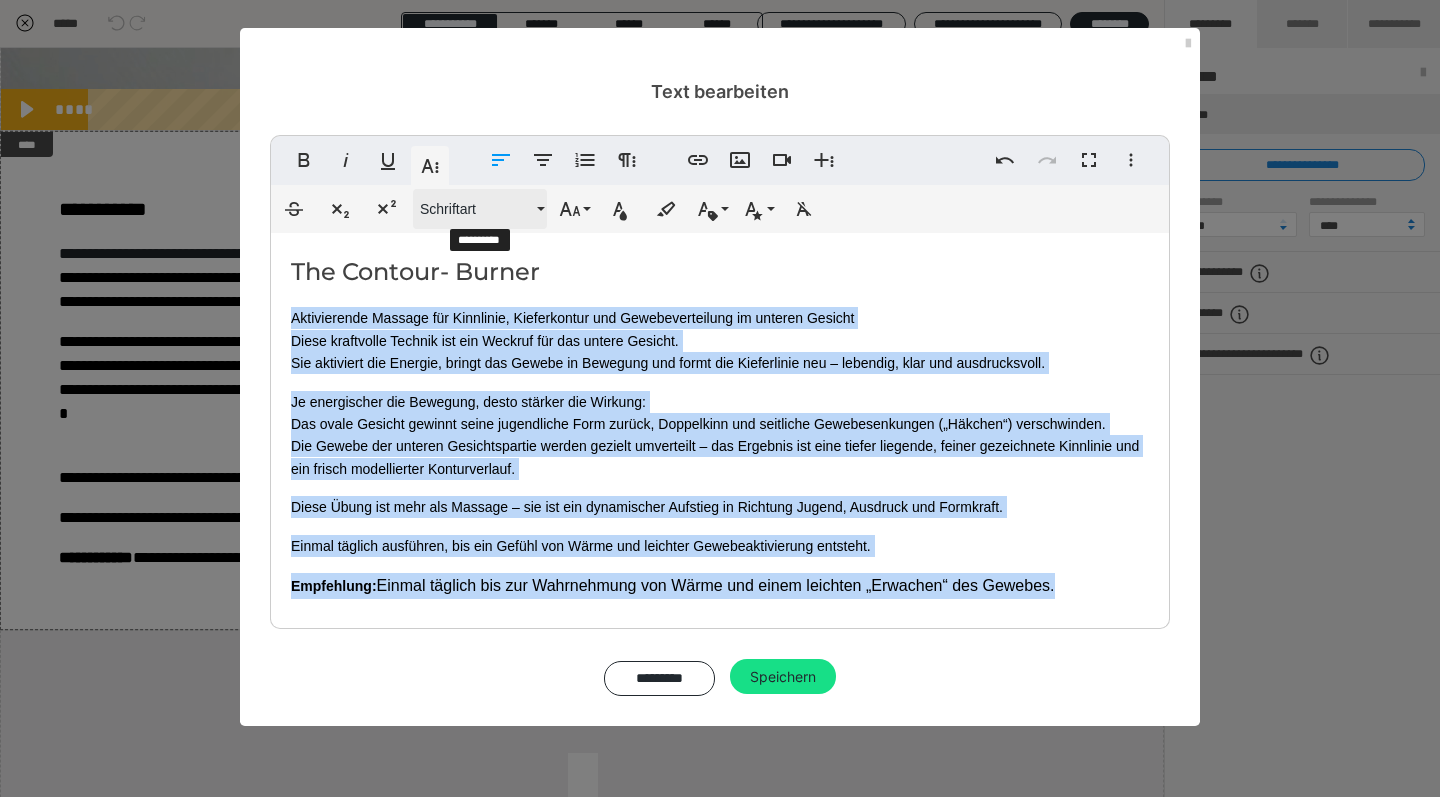 click on "Schriftart" at bounding box center (476, 209) 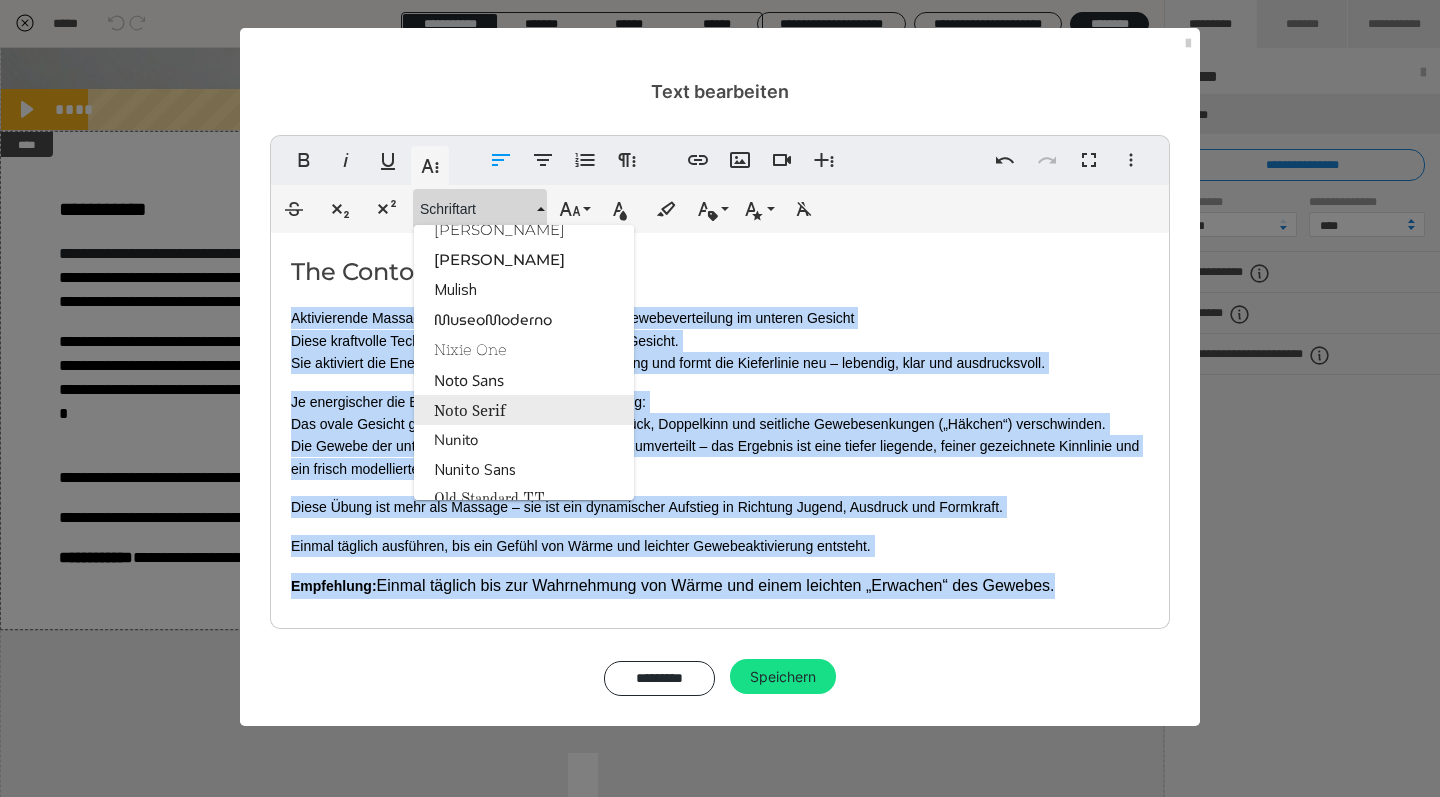 scroll, scrollTop: 1997, scrollLeft: 0, axis: vertical 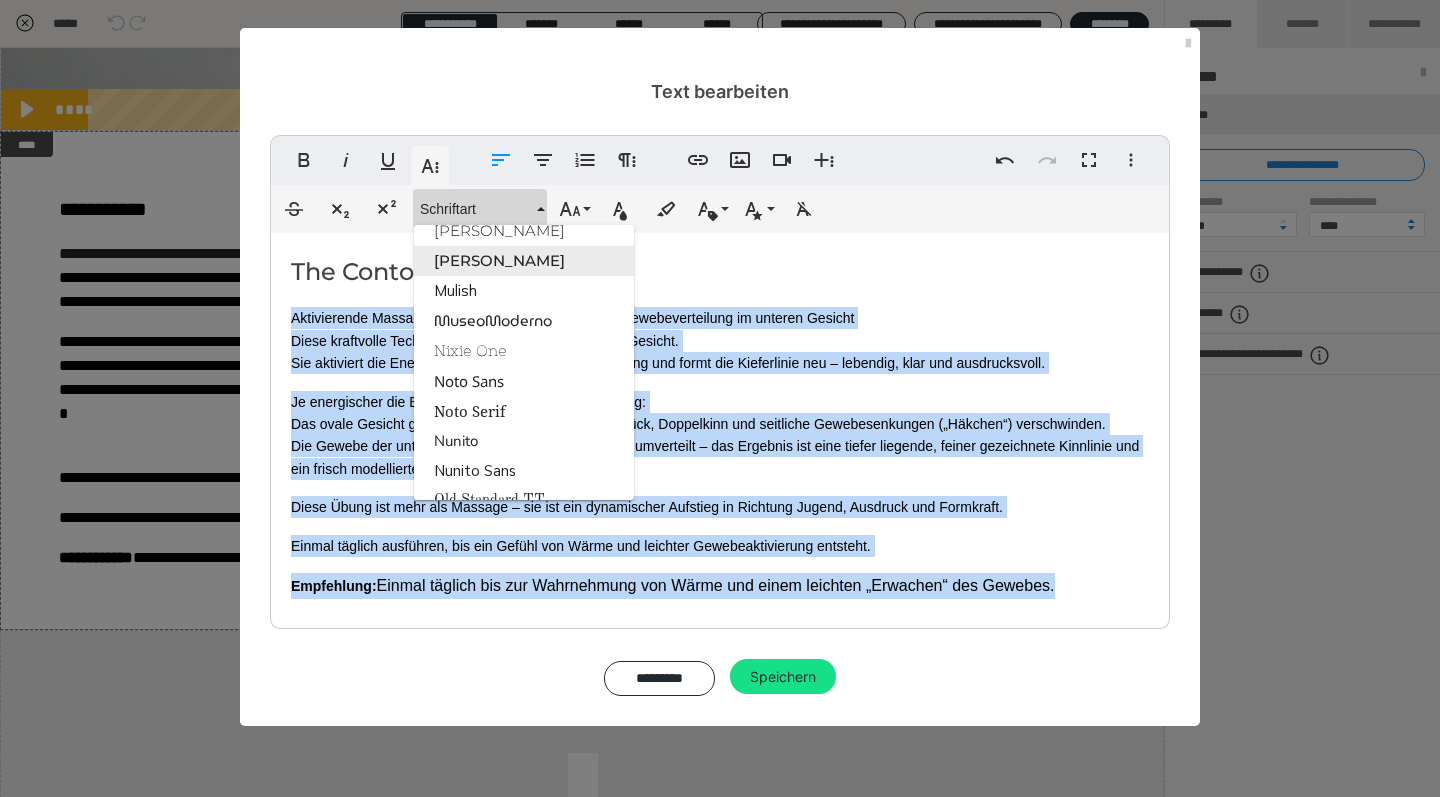 click on "[PERSON_NAME]" at bounding box center (524, 261) 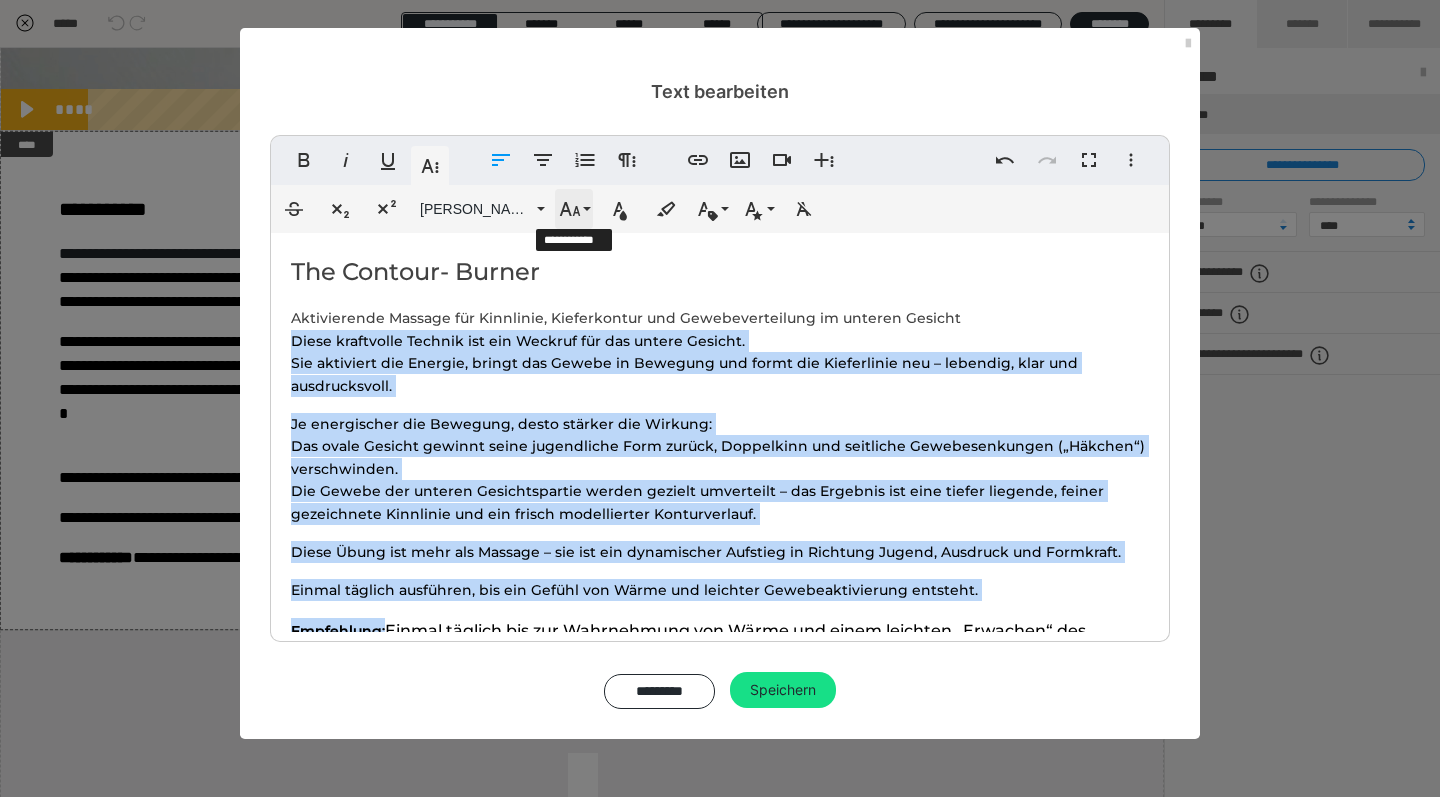 click on "Schriftgröße" at bounding box center [574, 209] 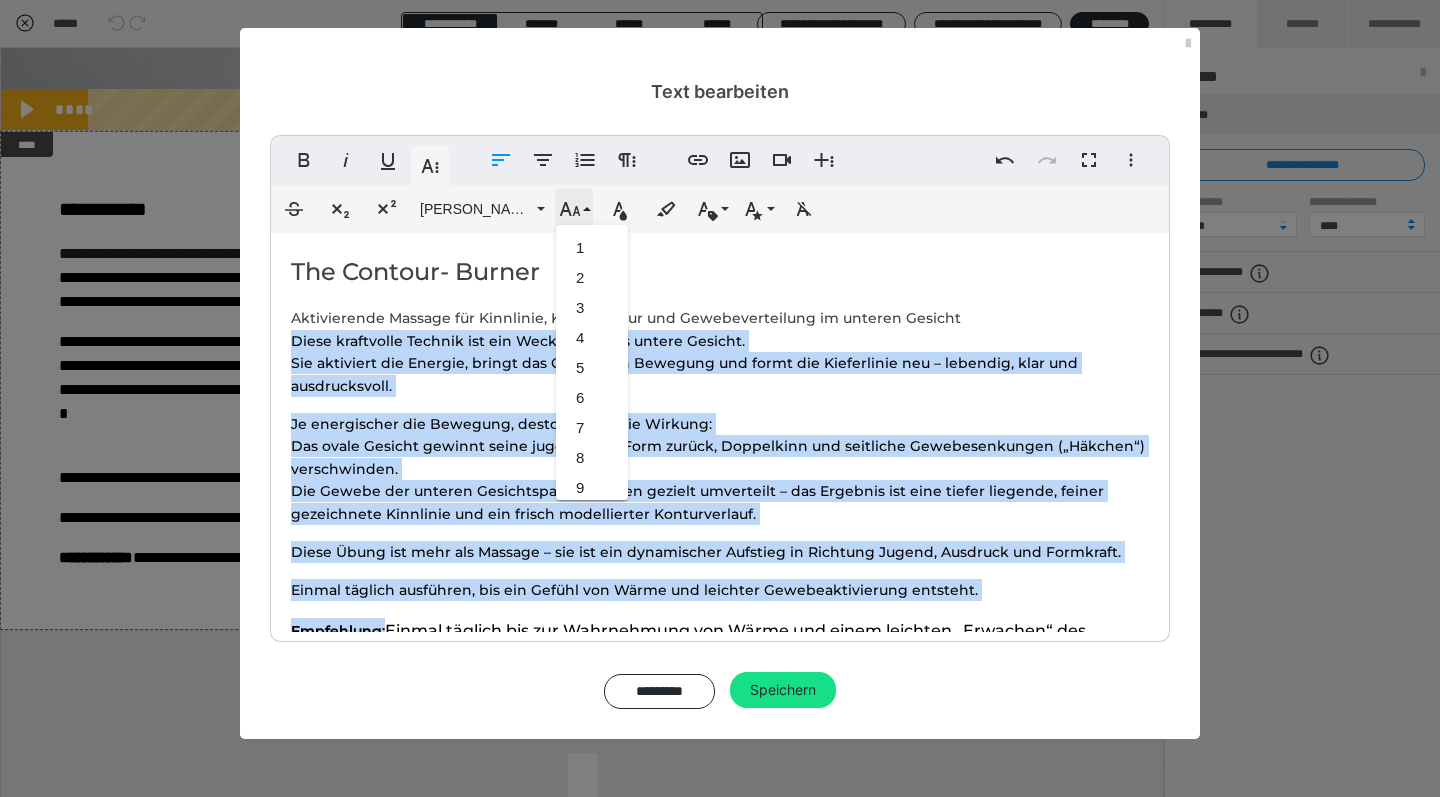 scroll, scrollTop: 413, scrollLeft: 0, axis: vertical 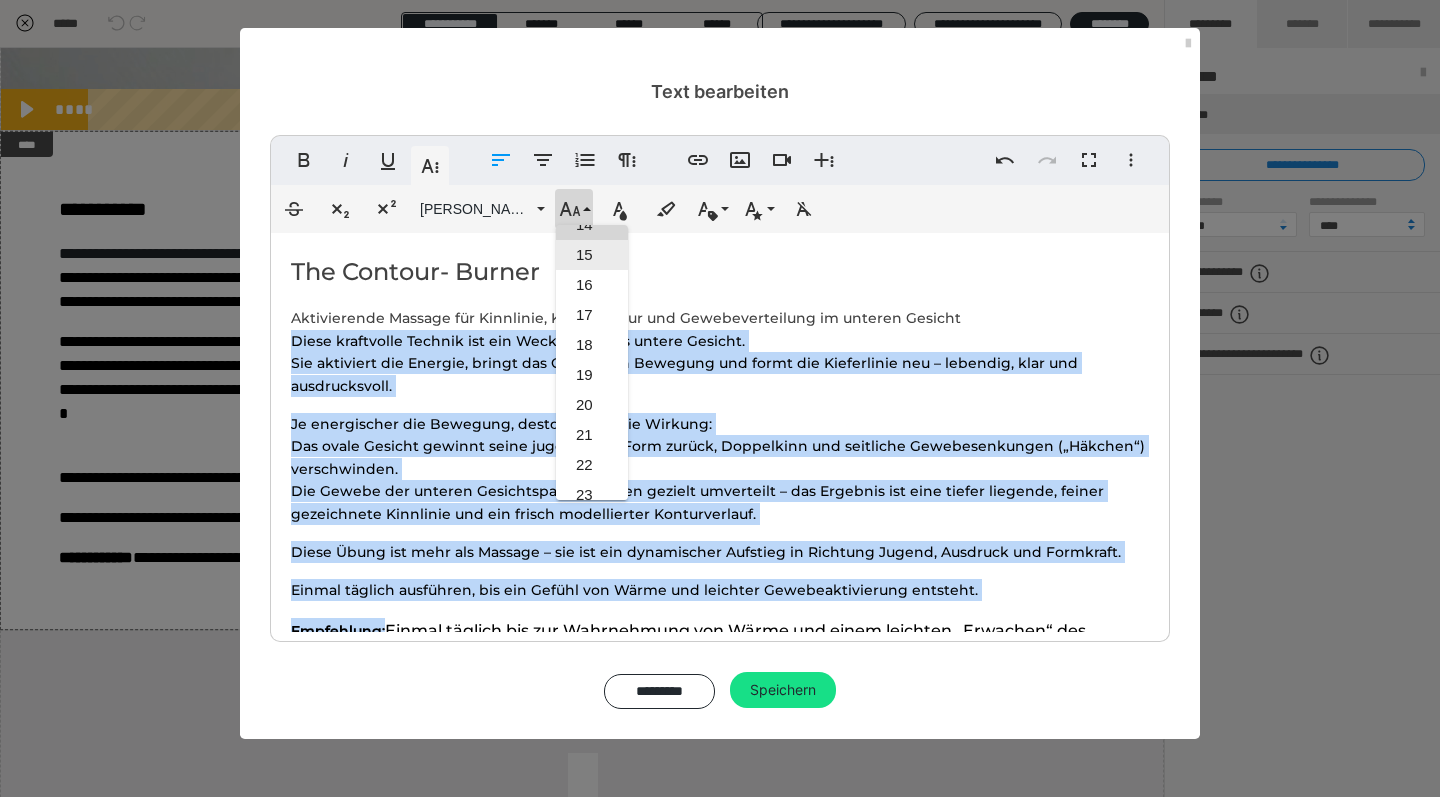 click on "15" at bounding box center (592, 255) 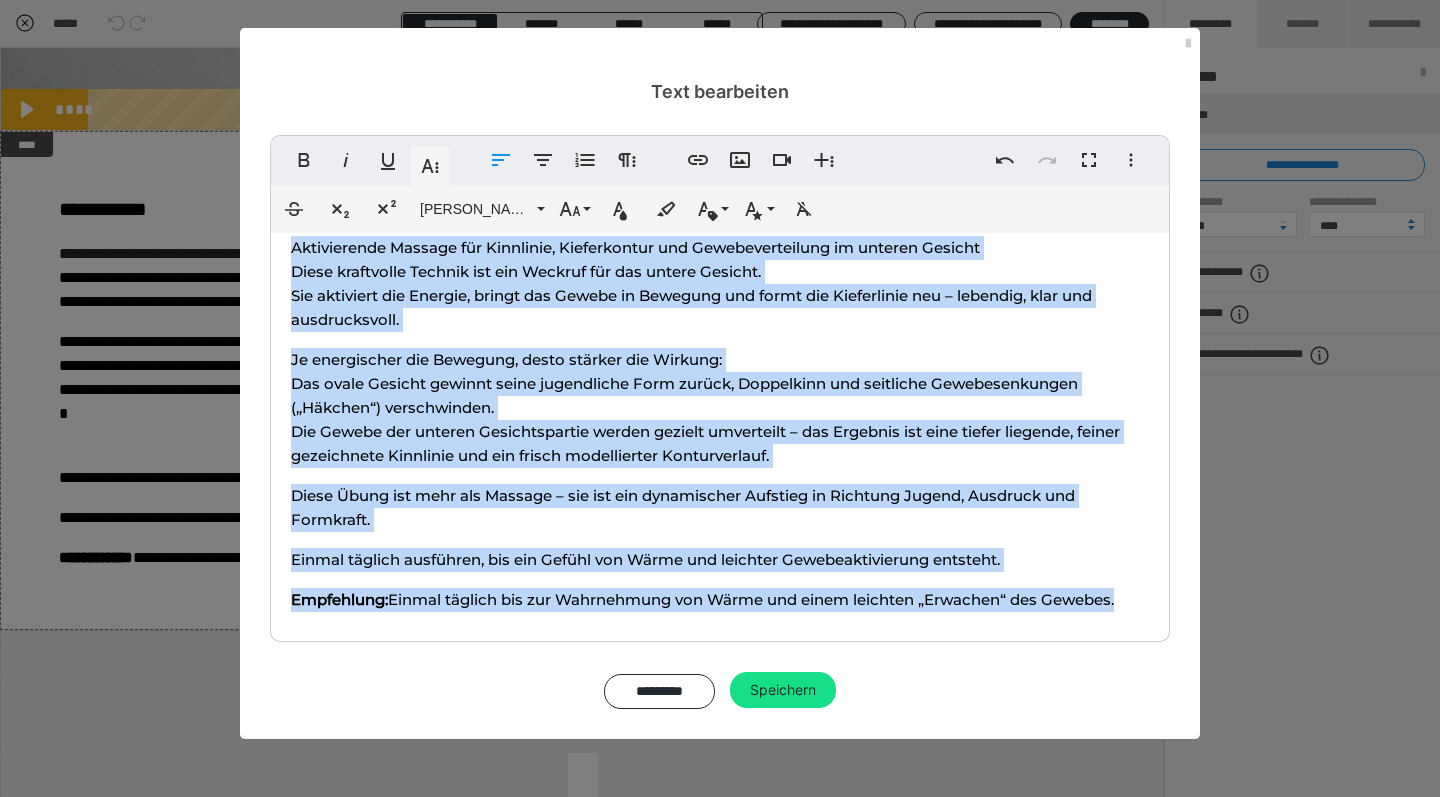 scroll, scrollTop: 71, scrollLeft: 0, axis: vertical 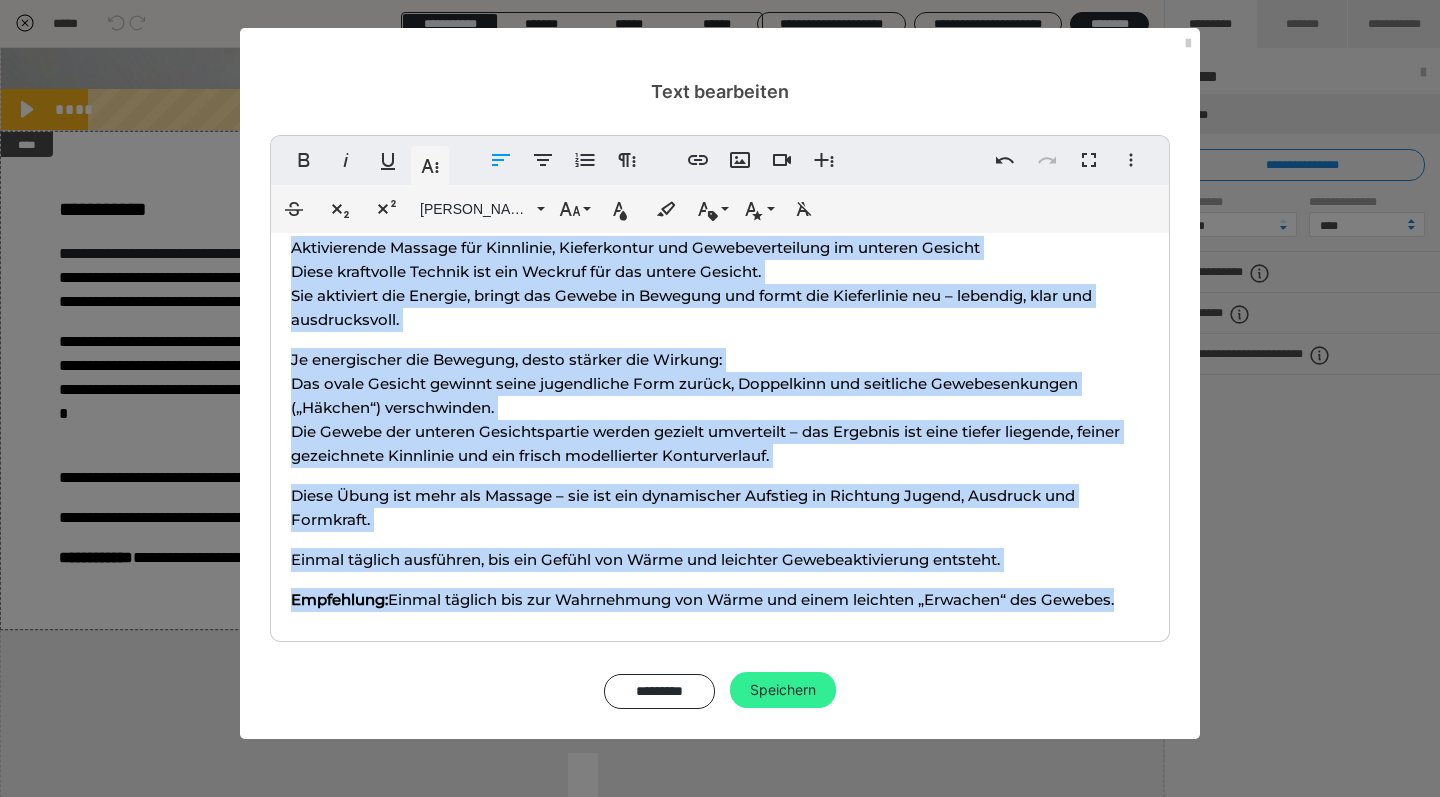 click on "Speichern" at bounding box center [783, 690] 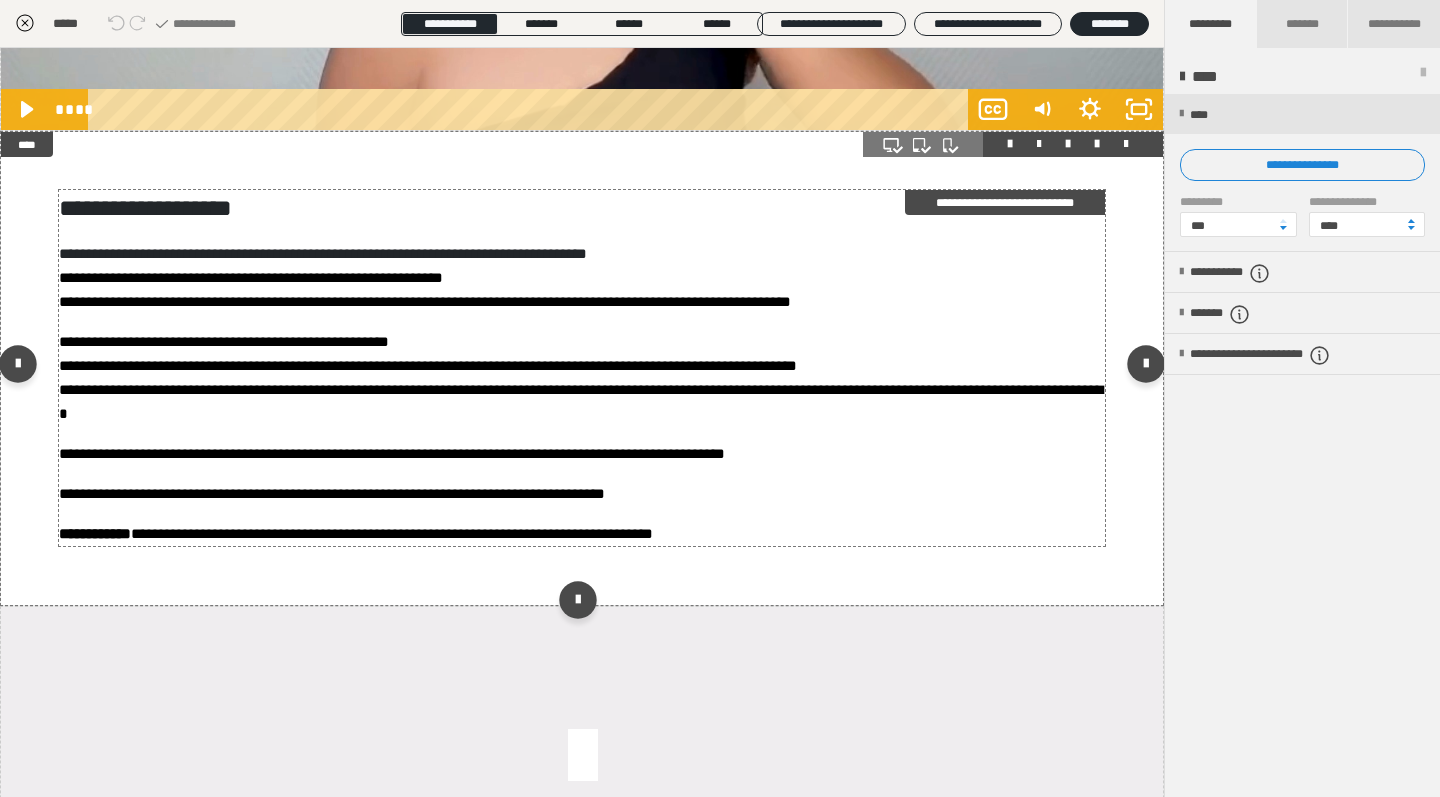 click on "**********" at bounding box center [582, 494] 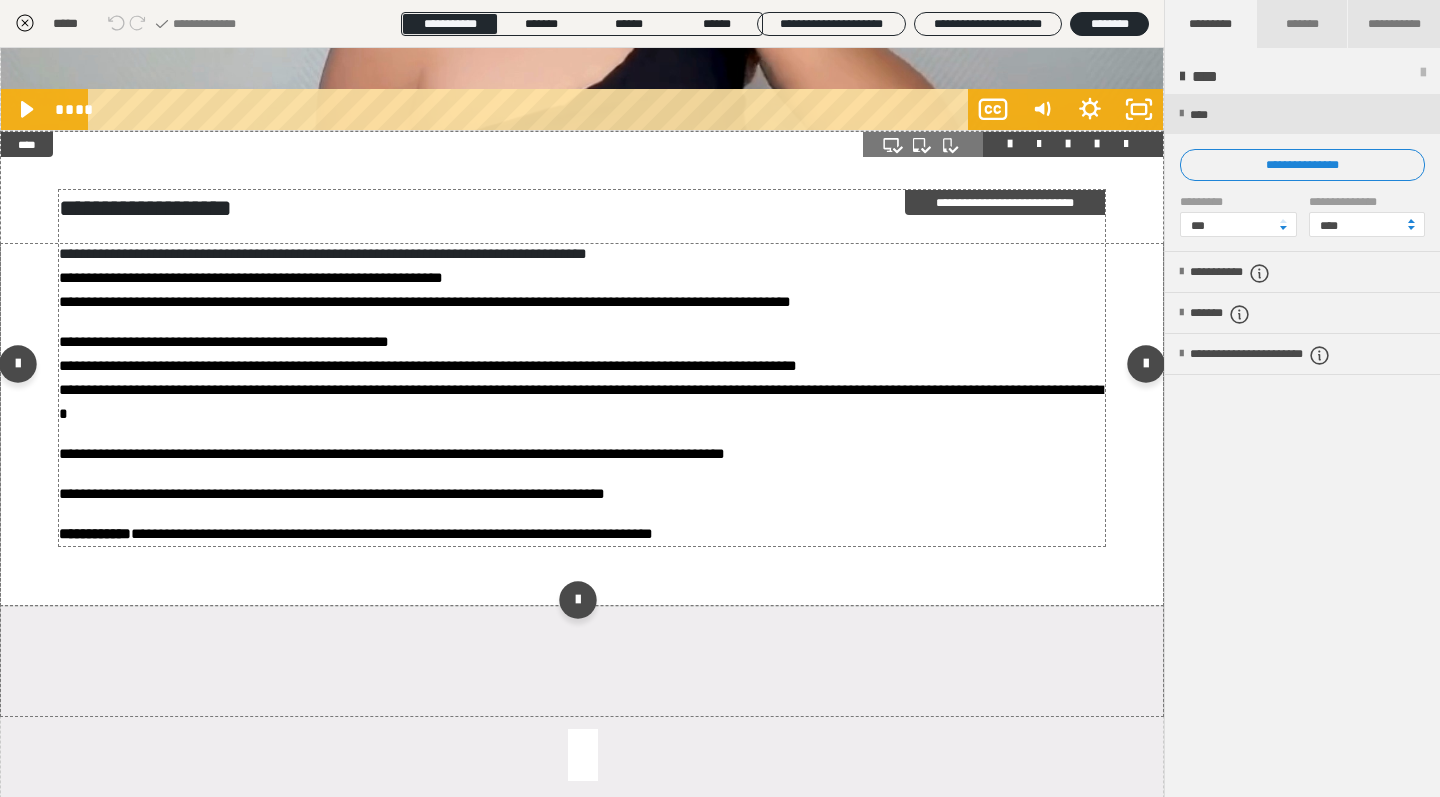 click on "**********" at bounding box center (582, 494) 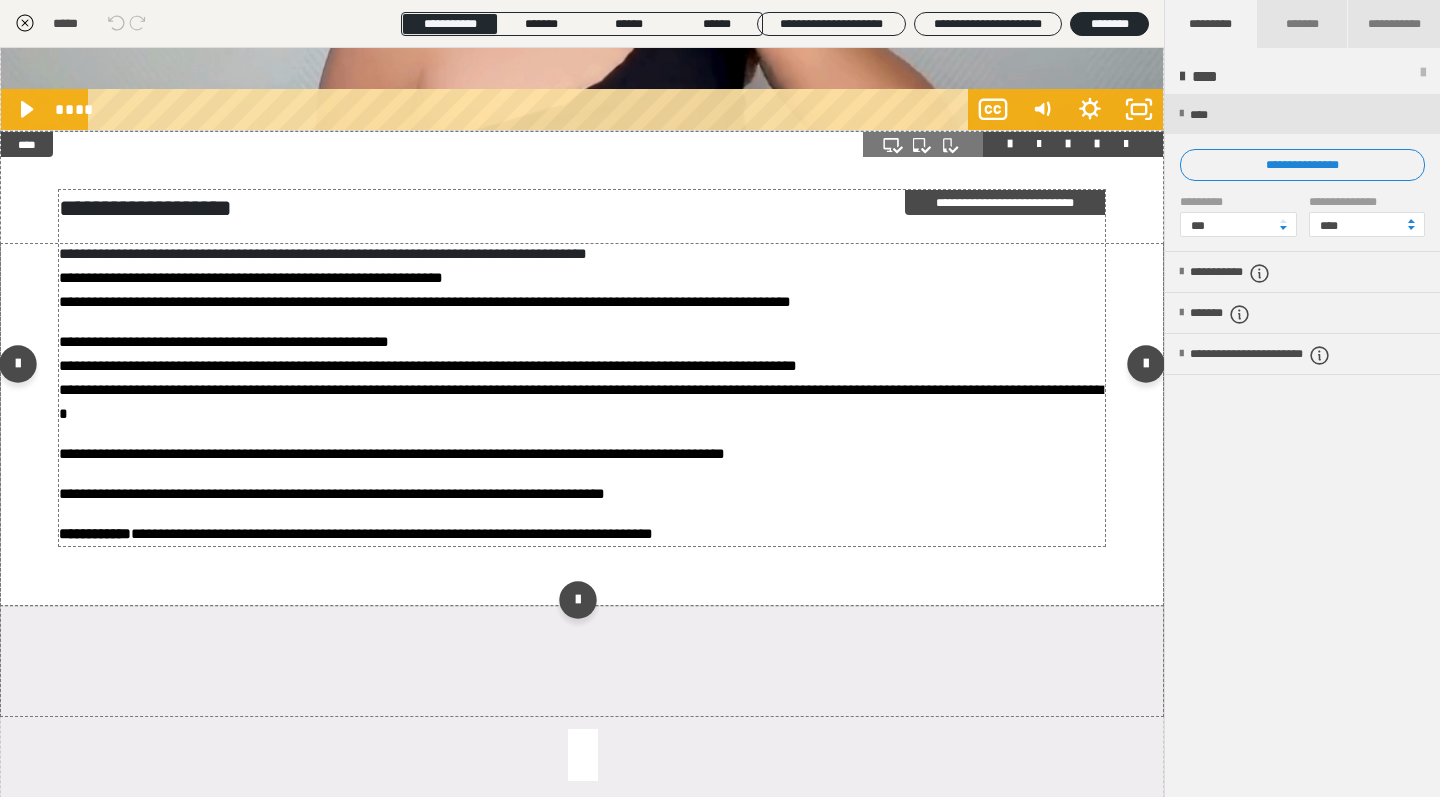 click on "**********" at bounding box center (582, 494) 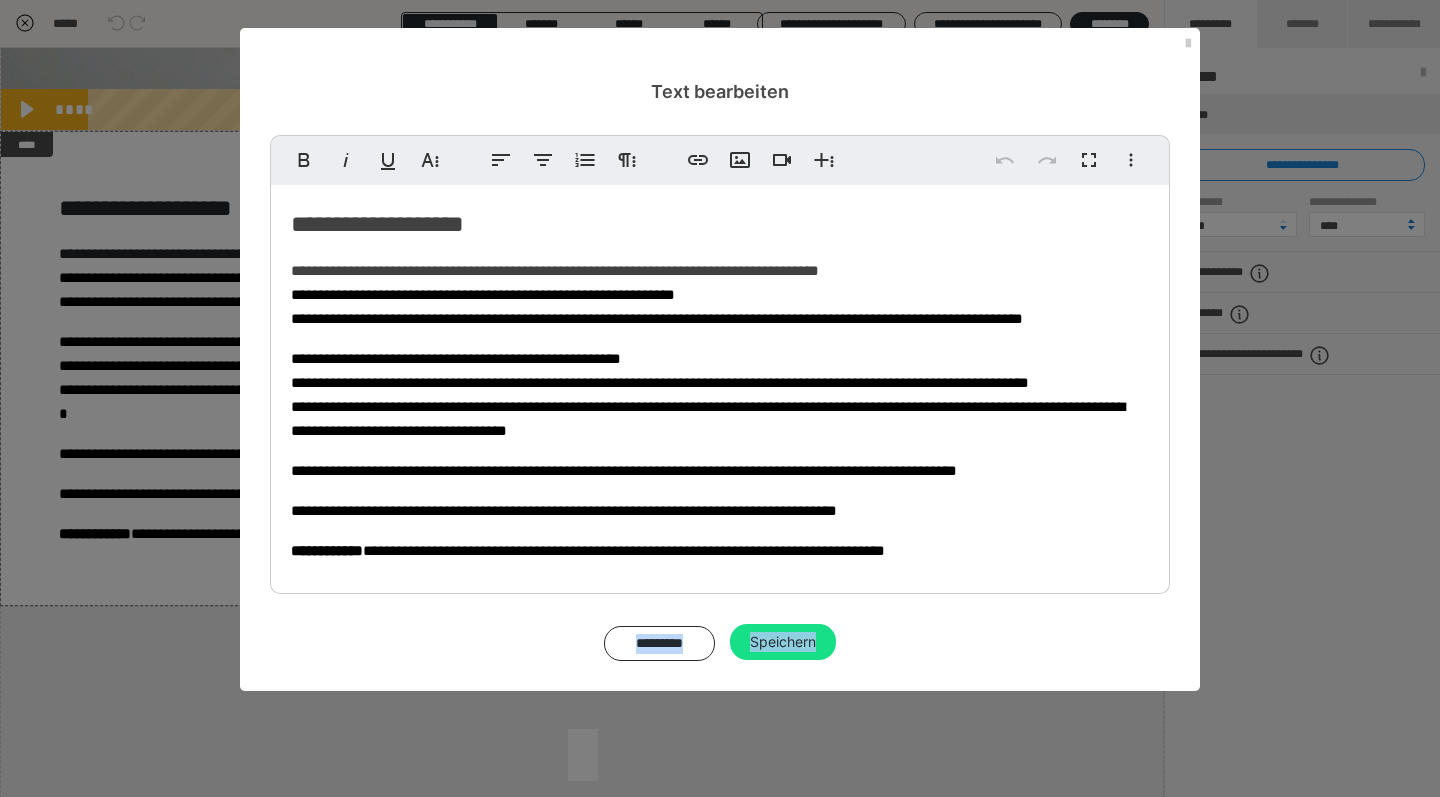 scroll, scrollTop: 71, scrollLeft: 0, axis: vertical 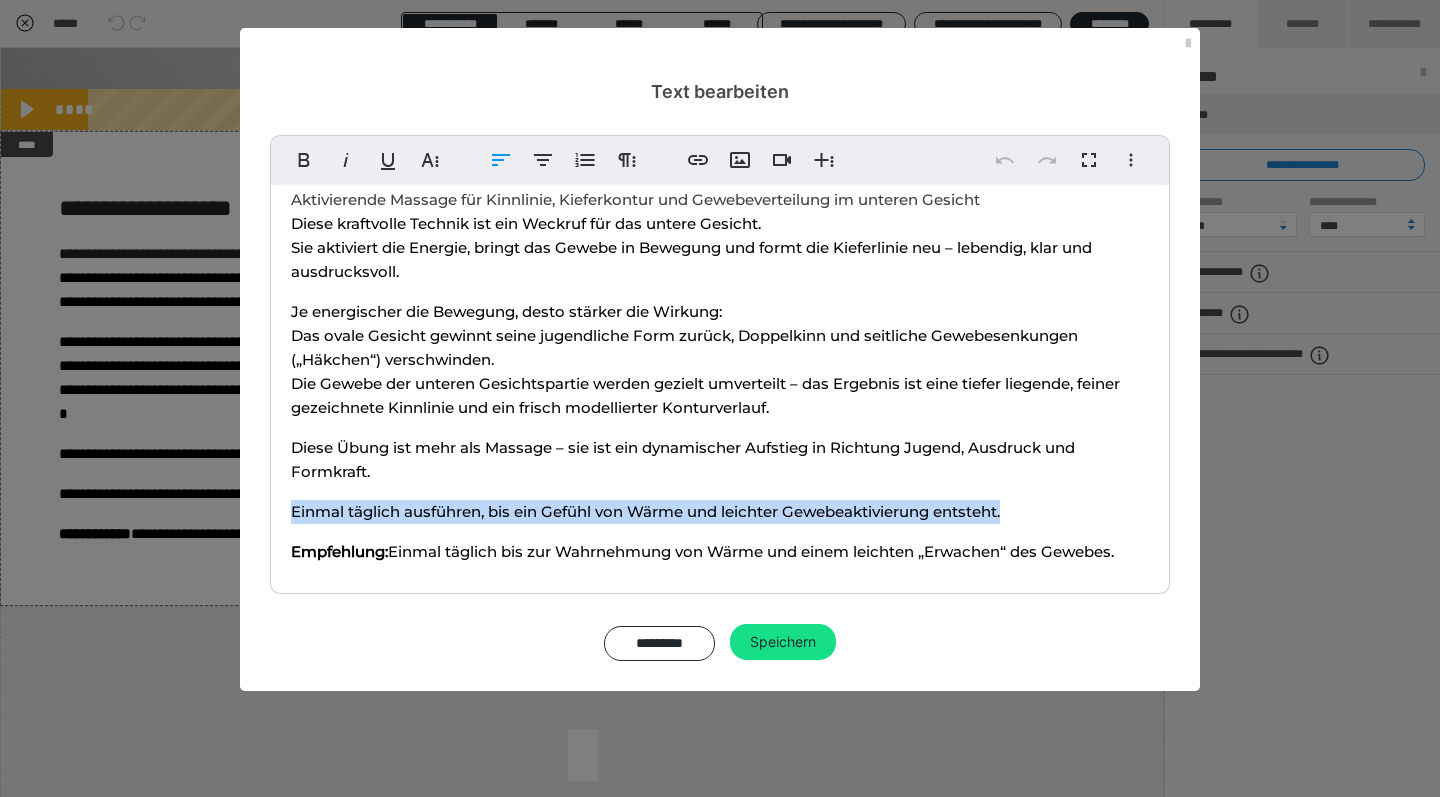 drag, startPoint x: 1011, startPoint y: 510, endPoint x: 688, endPoint y: 493, distance: 323.44705 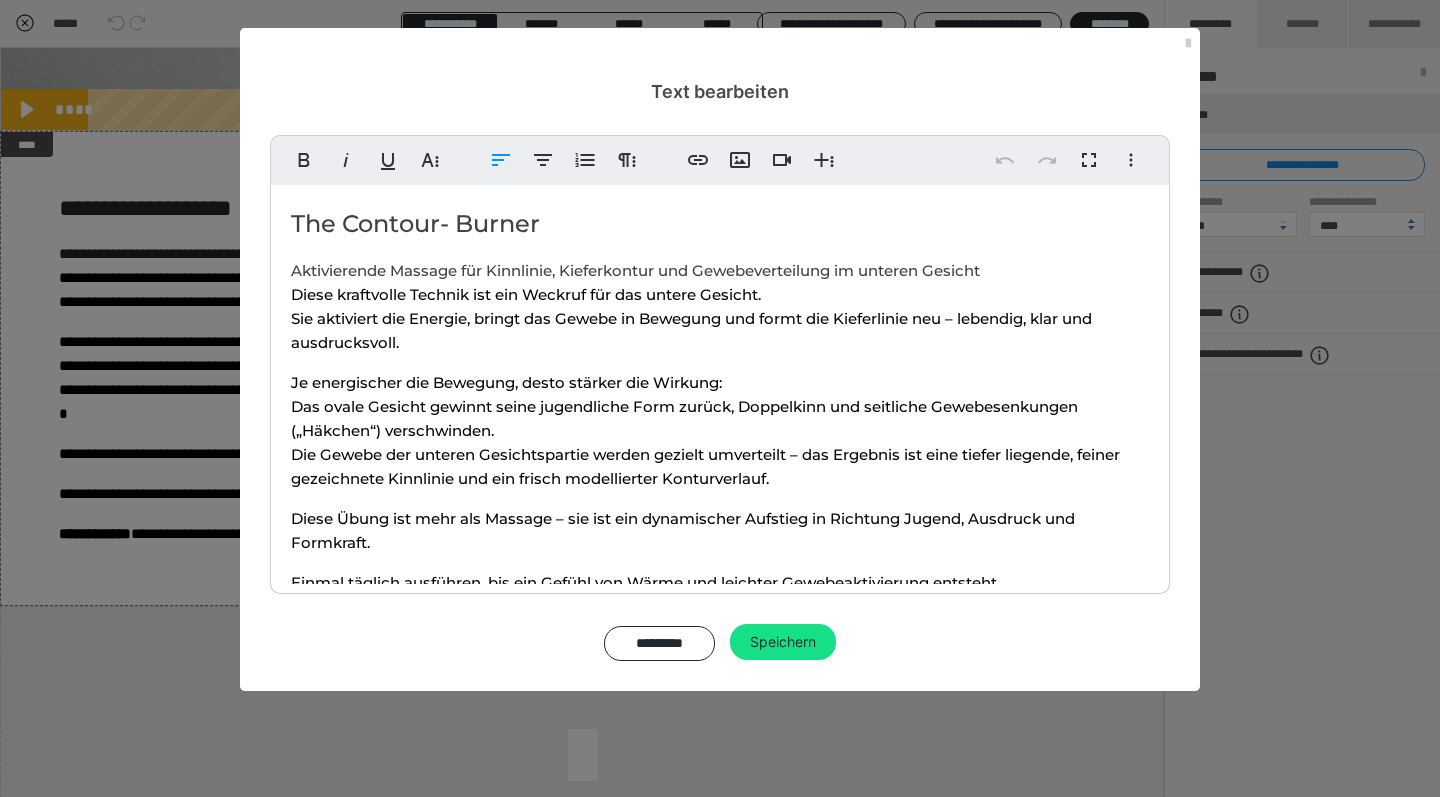 scroll, scrollTop: 71, scrollLeft: 0, axis: vertical 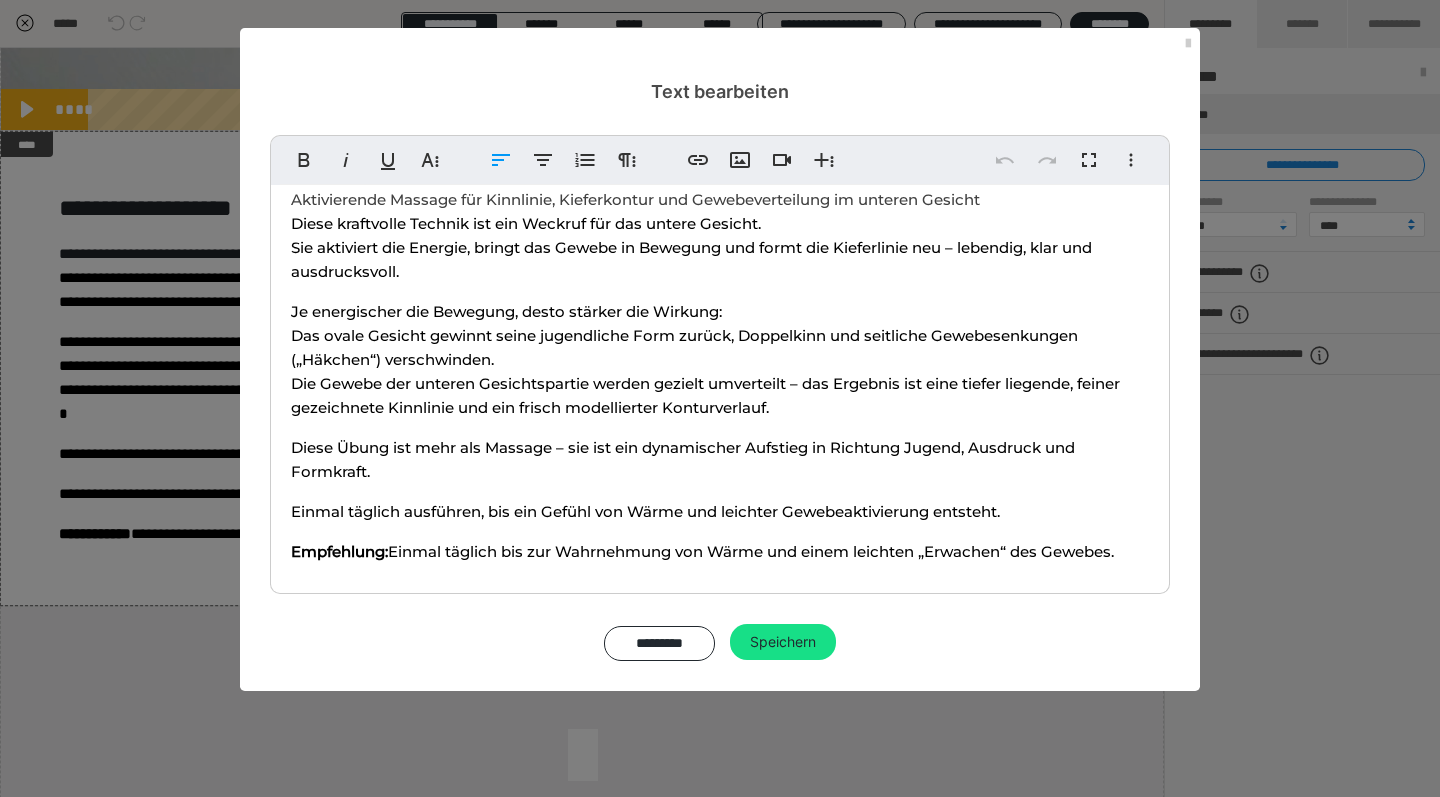 click on "Einmal täglich ausführen, bis ein Gefühl von Wärme und leichter Gewebeaktivierung entsteht." at bounding box center (720, 512) 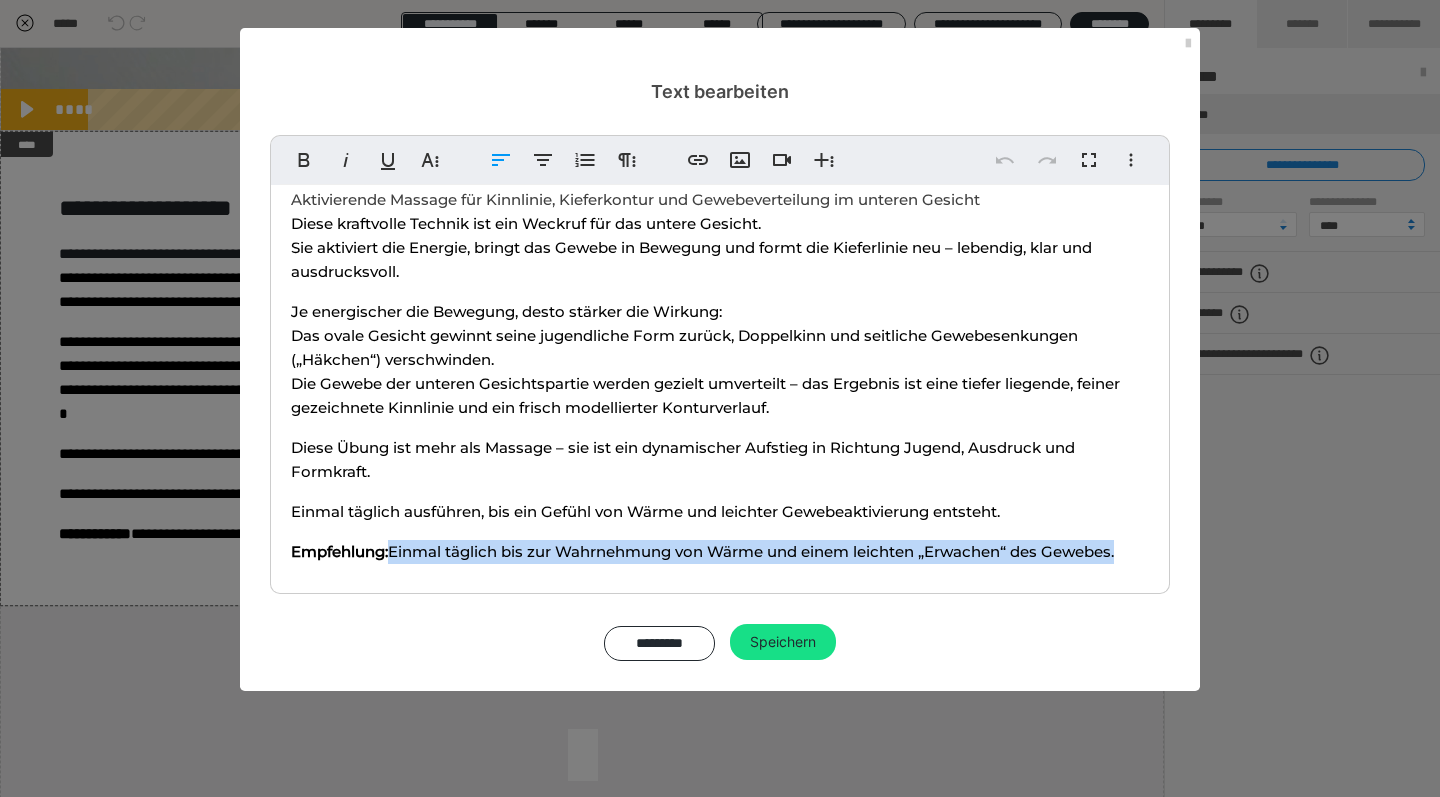 drag, startPoint x: 1140, startPoint y: 553, endPoint x: 408, endPoint y: 553, distance: 732 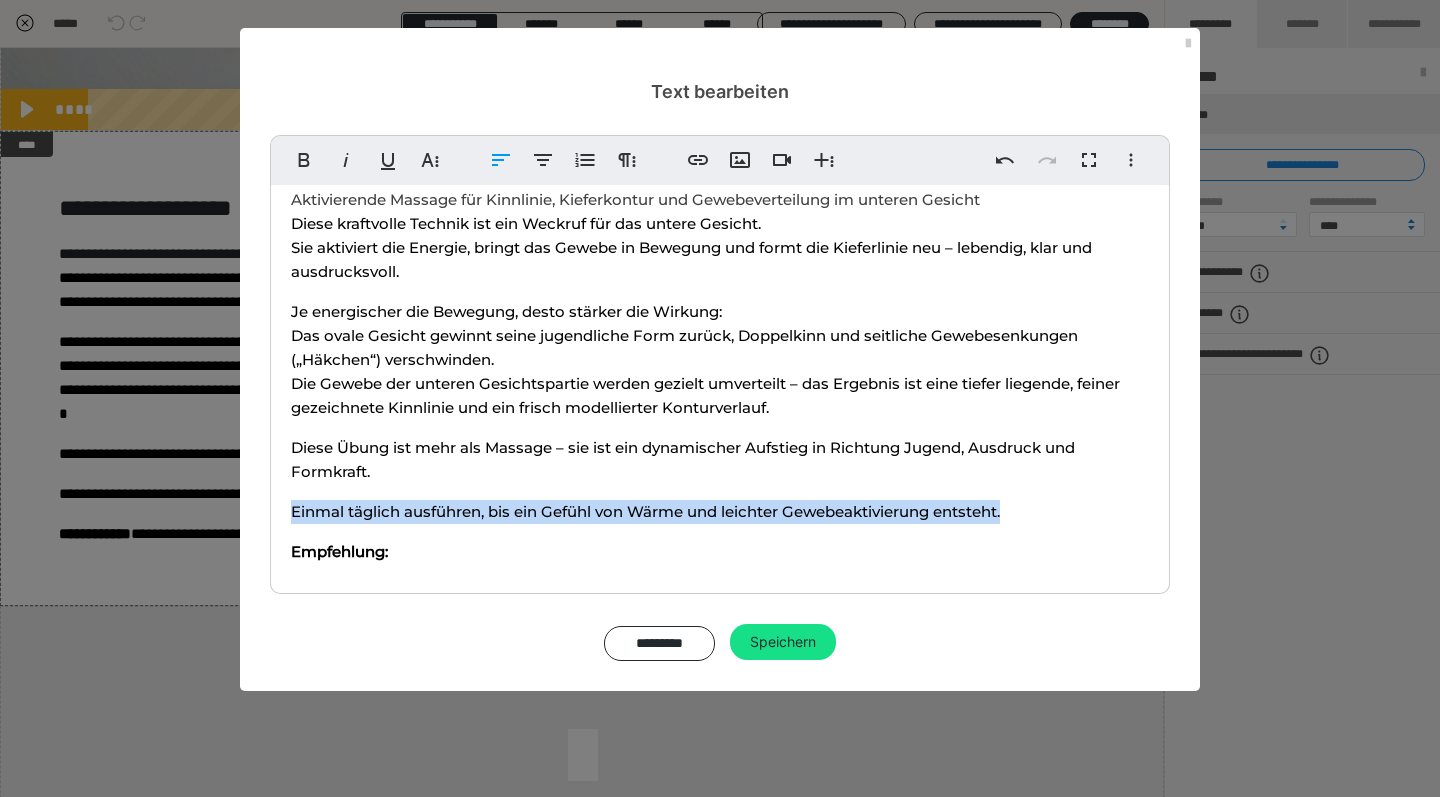 drag, startPoint x: 288, startPoint y: 508, endPoint x: 1009, endPoint y: 513, distance: 721.01733 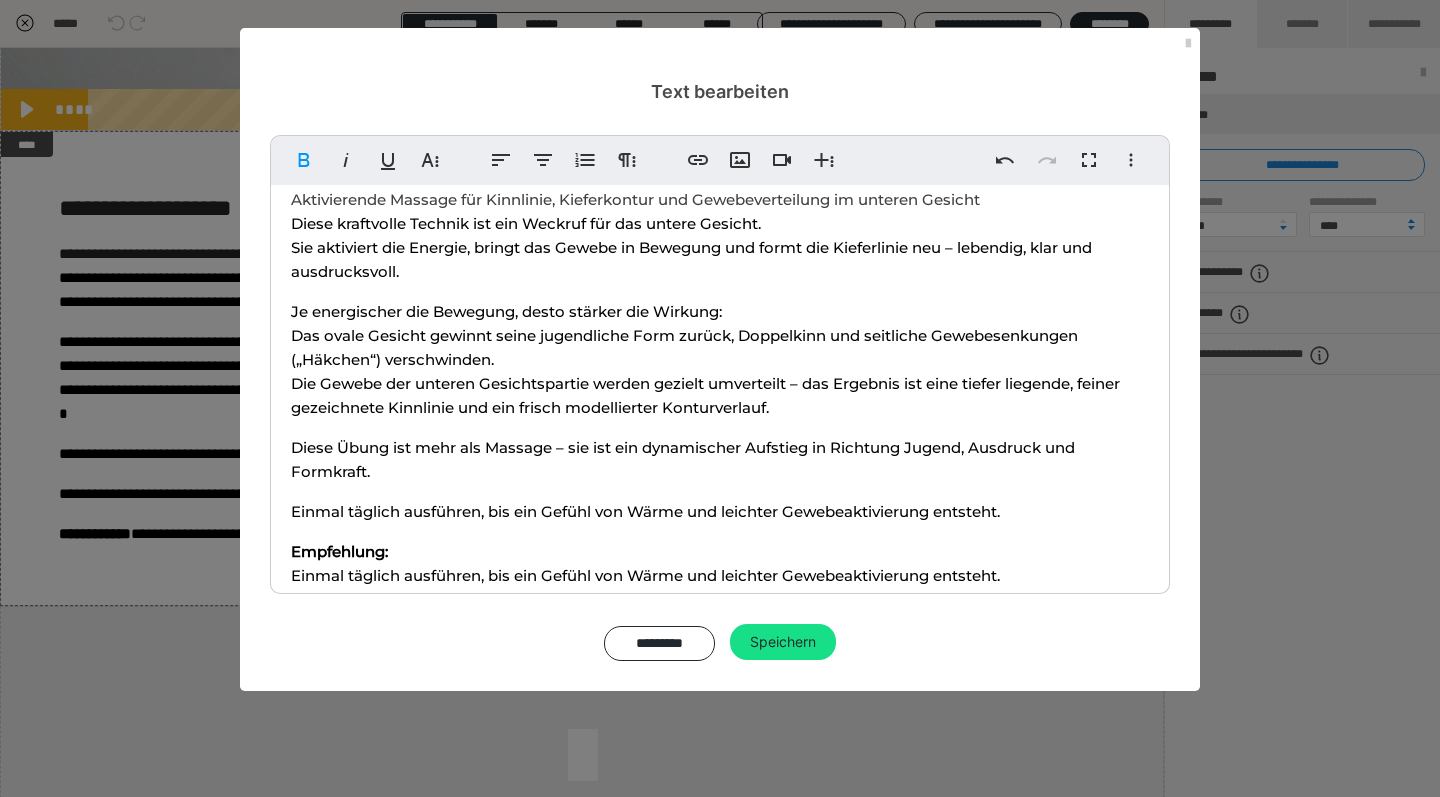 scroll, scrollTop: 72, scrollLeft: 0, axis: vertical 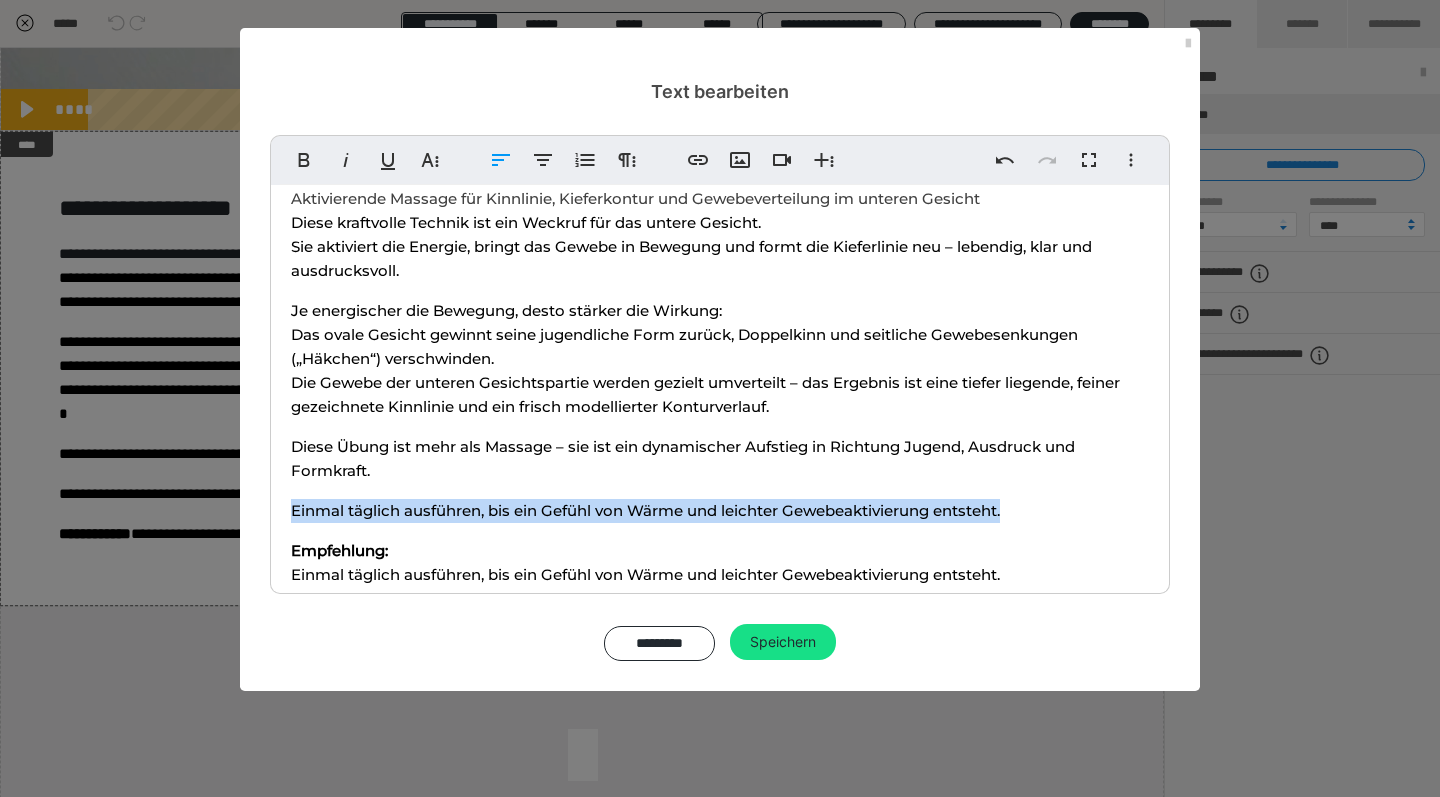 drag, startPoint x: 1026, startPoint y: 512, endPoint x: 250, endPoint y: 507, distance: 776.0161 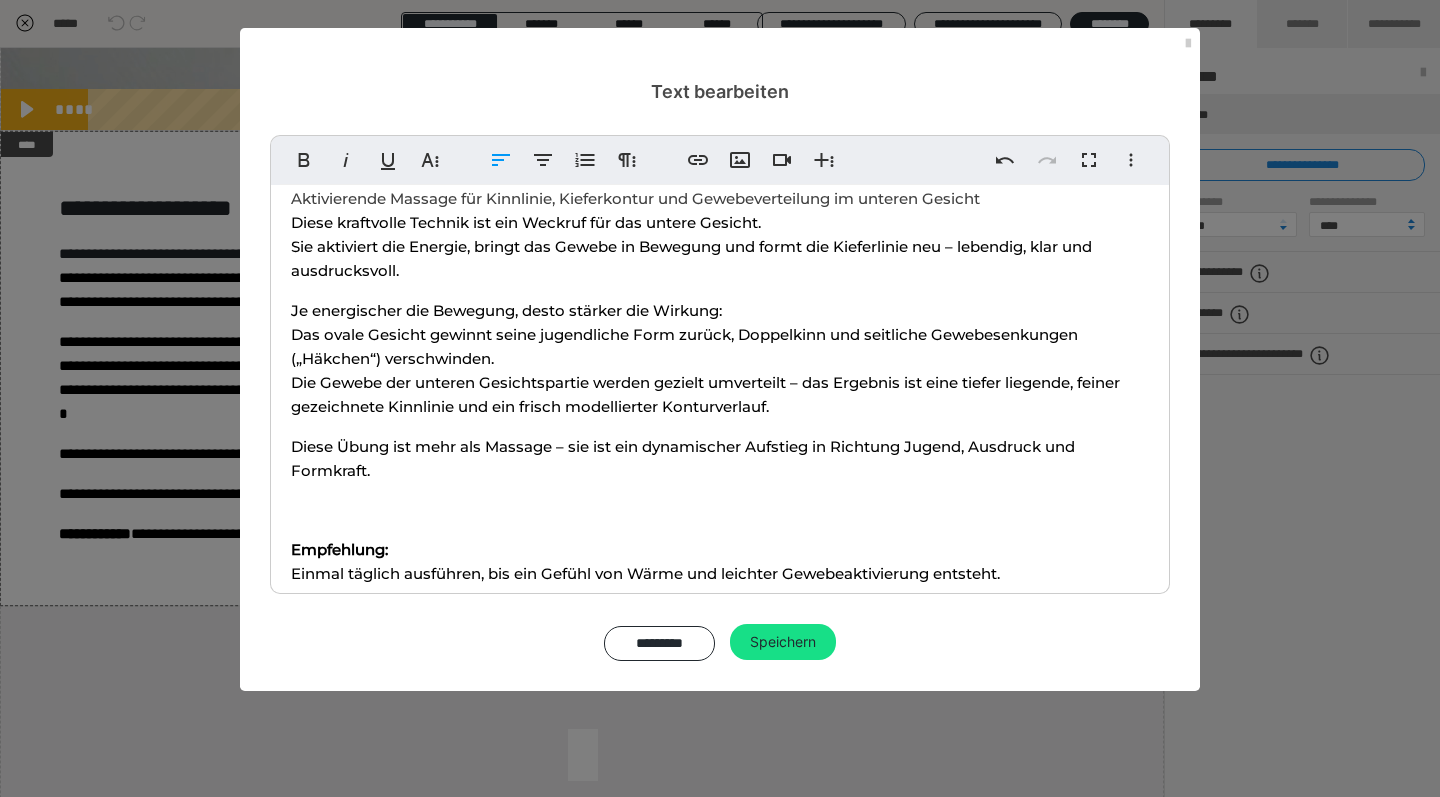 click on "Einmal täglich ausführen, bis ein Gefühl von Wärme und leichter Gewebeaktivierung entsteht." at bounding box center (645, 573) 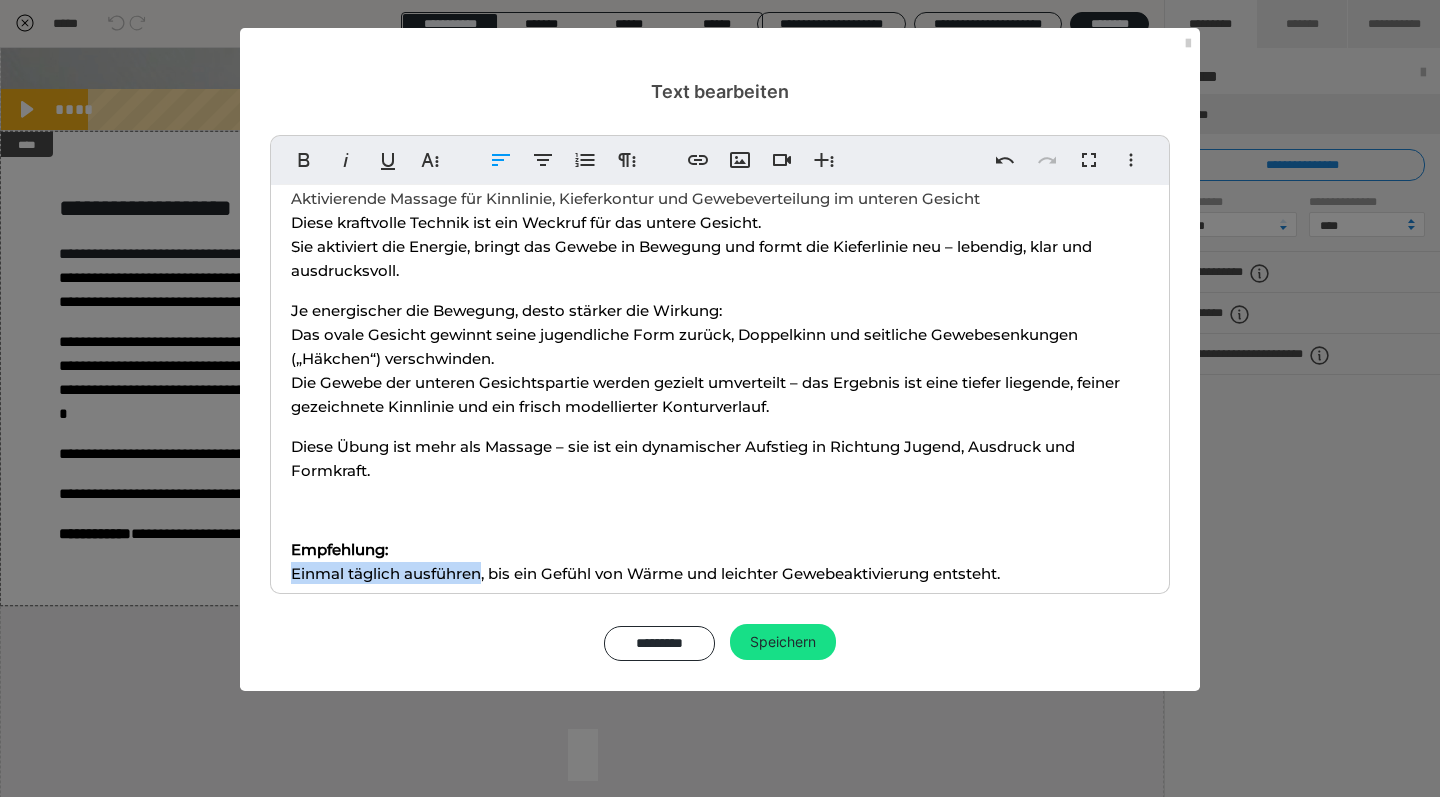 drag, startPoint x: 480, startPoint y: 579, endPoint x: 277, endPoint y: 576, distance: 203.02217 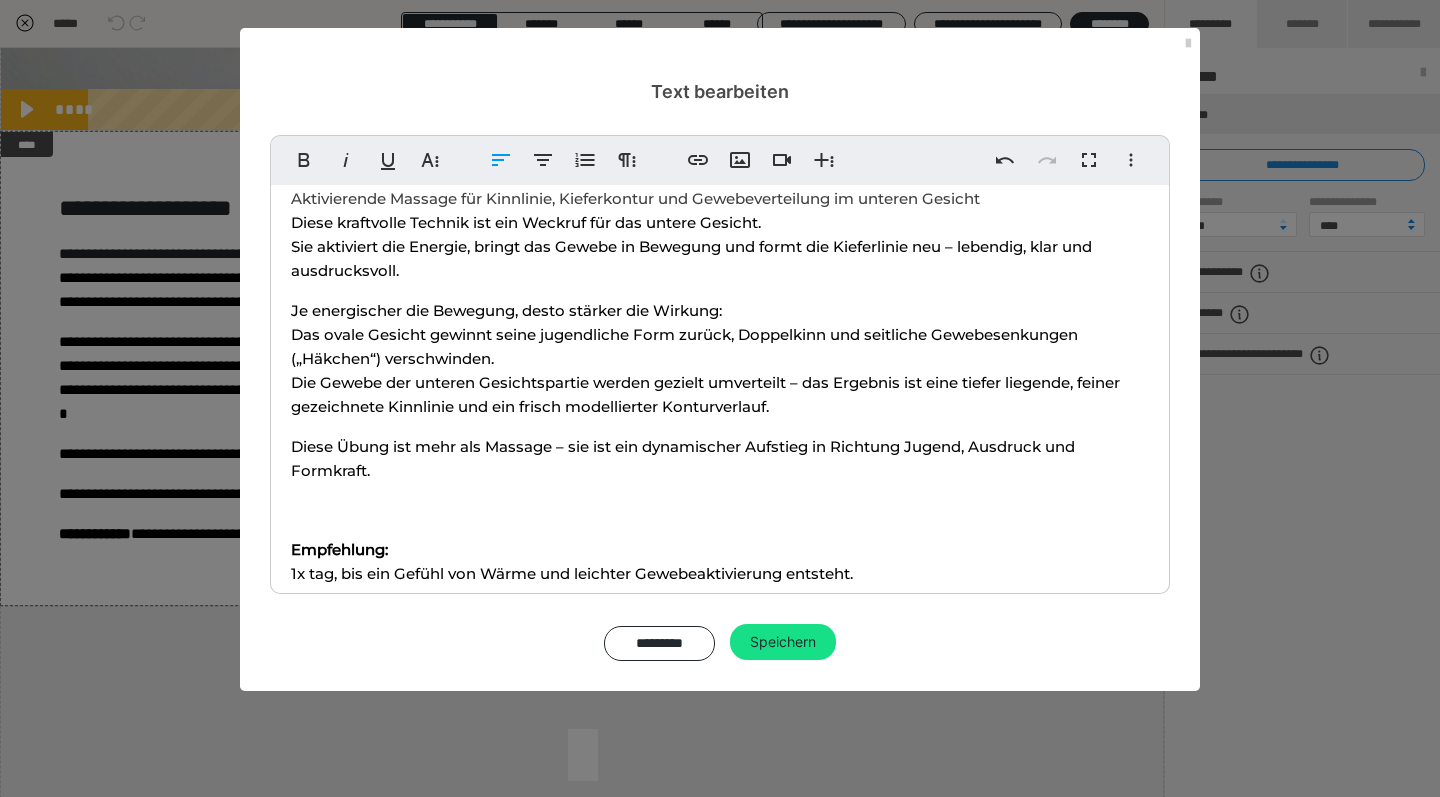 click on "1x tag , bis ein Gefühl von Wärme und leichter Gewebeaktivierung entsteht." at bounding box center [572, 573] 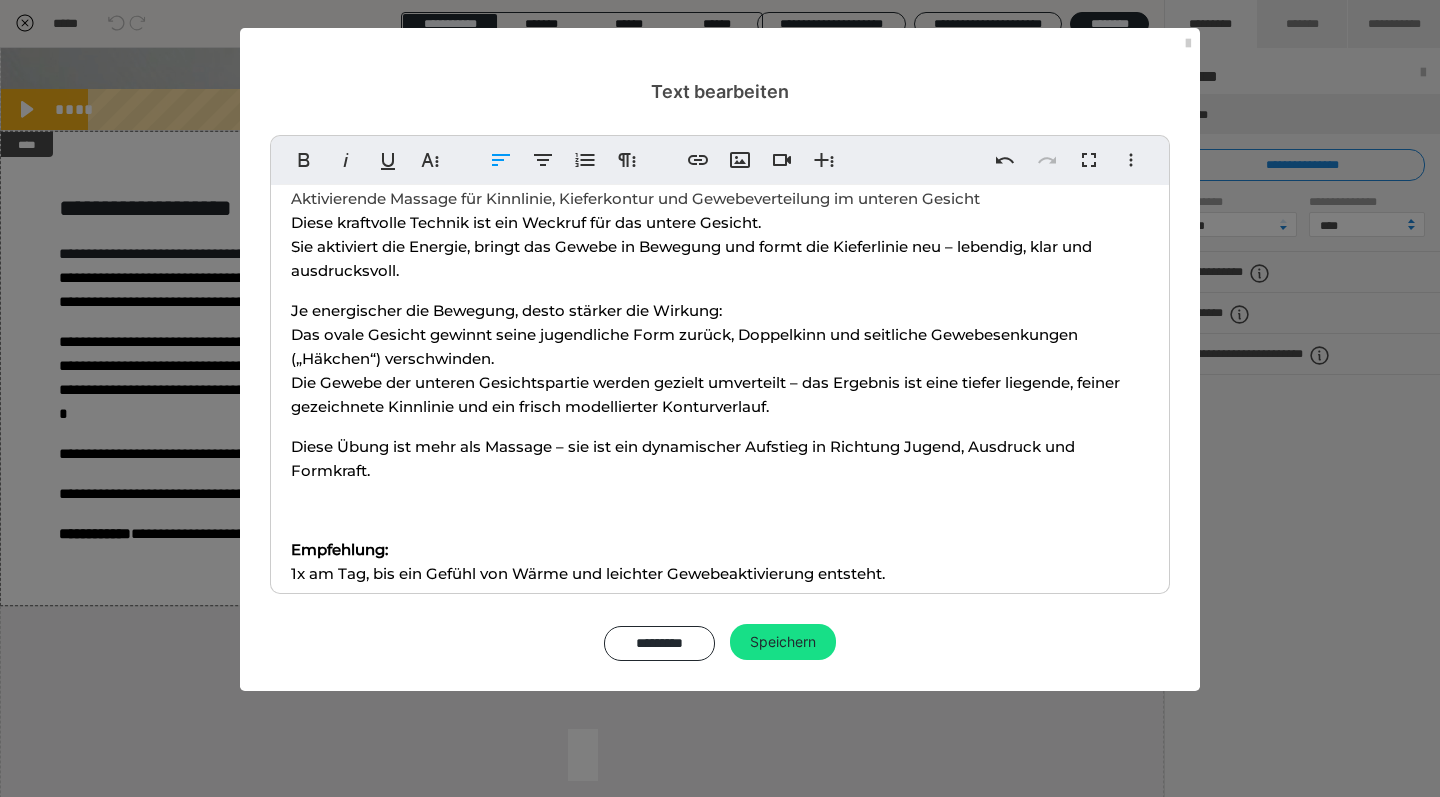 click on "1x am T ag, bis ein Gefühl von Wärme und leichter Gewebeaktivierung entsteht." at bounding box center (588, 573) 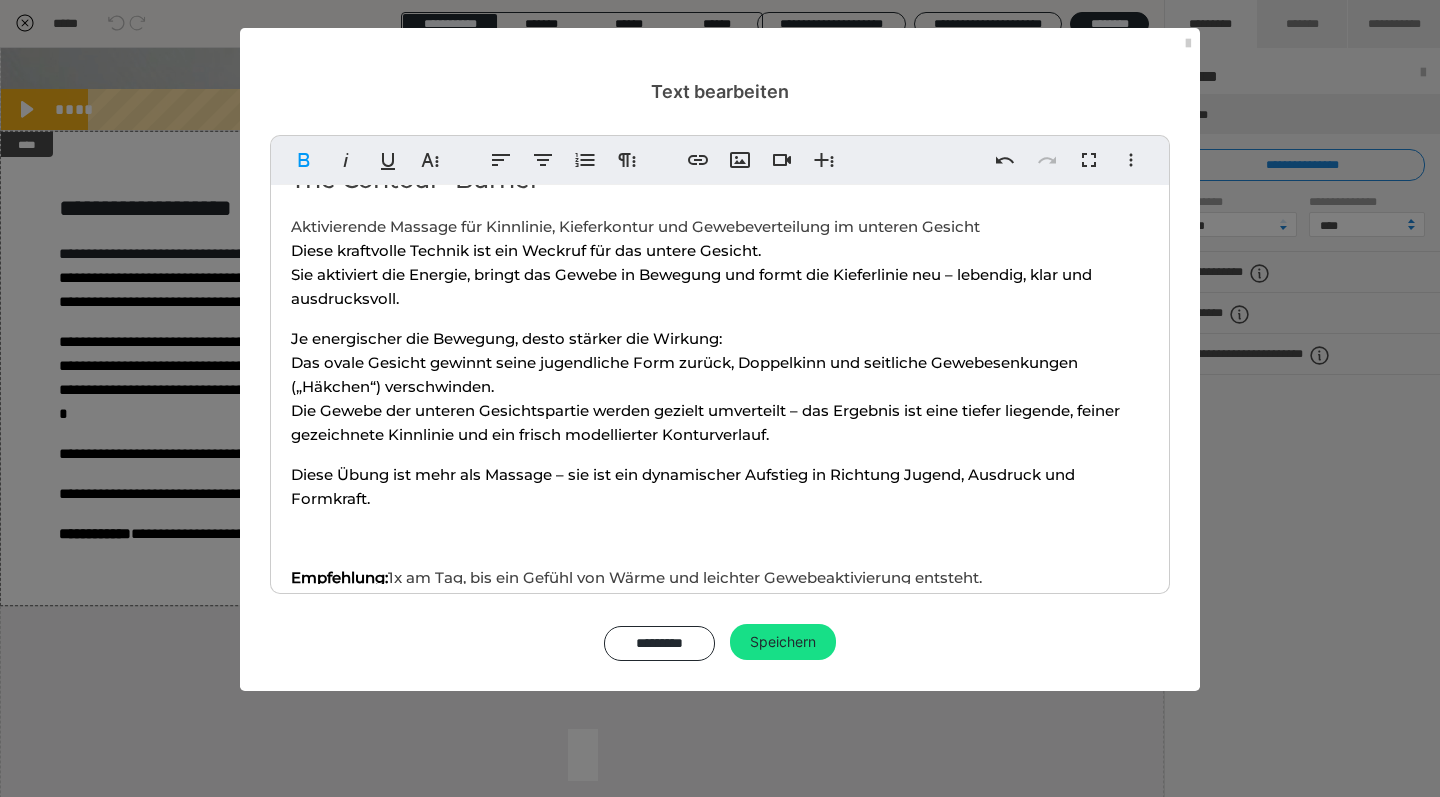 scroll, scrollTop: 34, scrollLeft: 0, axis: vertical 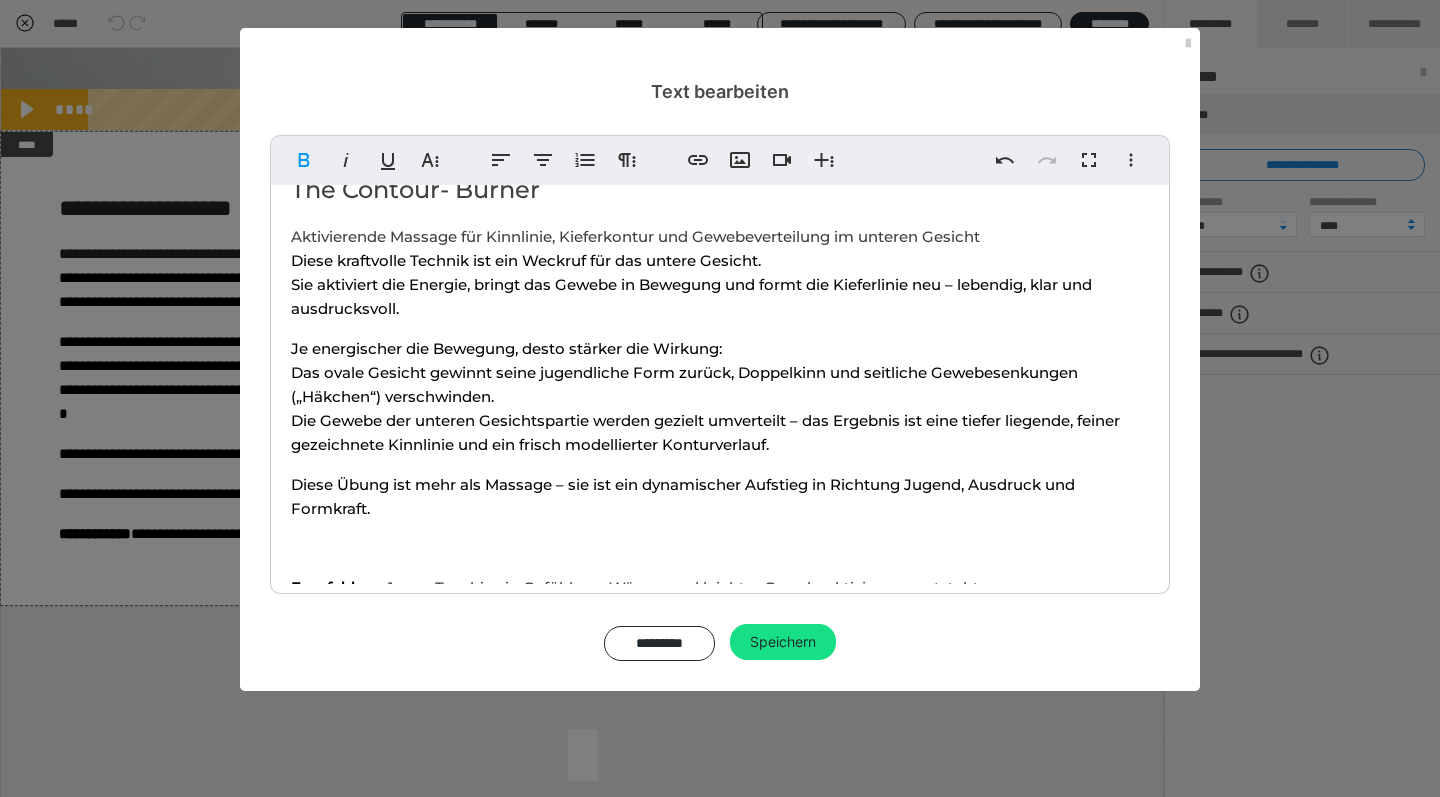 click on "The Contour- Burner Aktivierende Massage für Kinnlinie, Kieferkontur und Gewebeverteilung im unteren Gesicht Diese kraftvolle Technik ist ein Weckruf für das untere Gesicht. Sie aktiviert die Energie, bringt das Gewebe in Bewegung und formt die Kieferlinie neu – lebendig, klar und ausdrucksvoll. Je energischer die Bewegung, desto stärker die Wirkung: Das ovale Gesicht gewinnt seine jugendliche Form zurück, Doppelkinn und seitliche Gewebesenkungen („Häkchen“) verschwinden. Die Gewebe der unteren Gesichtspartie werden gezielt umverteilt – das Ergebnis ist eine tiefer liegende, feiner gezeichnete Kinnlinie und ein frisch modellierter Konturverlauf. Diese Übung ist mehr als Massage – sie ist ein dynamischer Aufstieg in Richtung Jugend, Ausdruck und Formkraft. Empfehlung:  1x am Tag, bis ein Gefühl von Wärme und leichter Gewebeaktivierung entsteht." at bounding box center (720, 385) 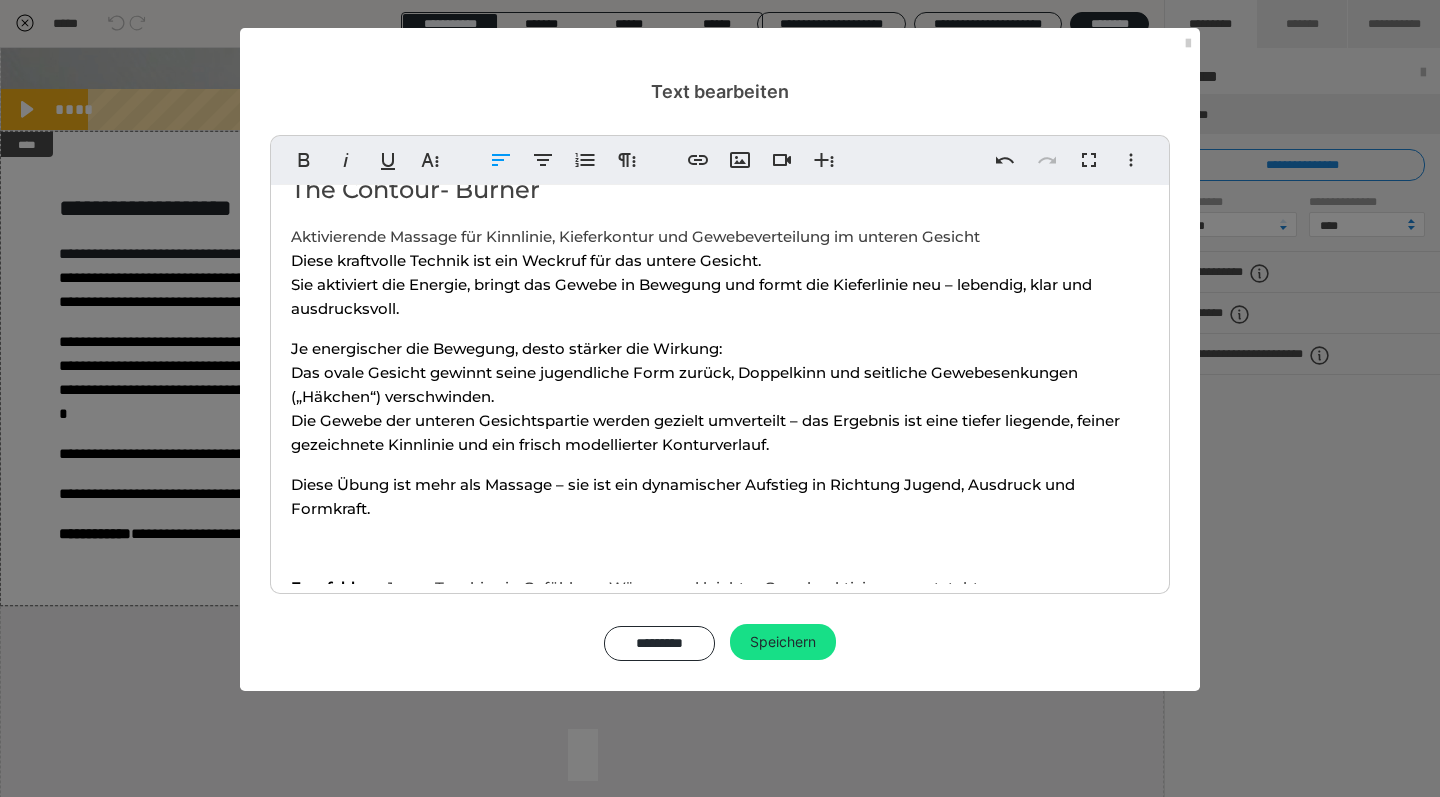 scroll, scrollTop: 29, scrollLeft: 0, axis: vertical 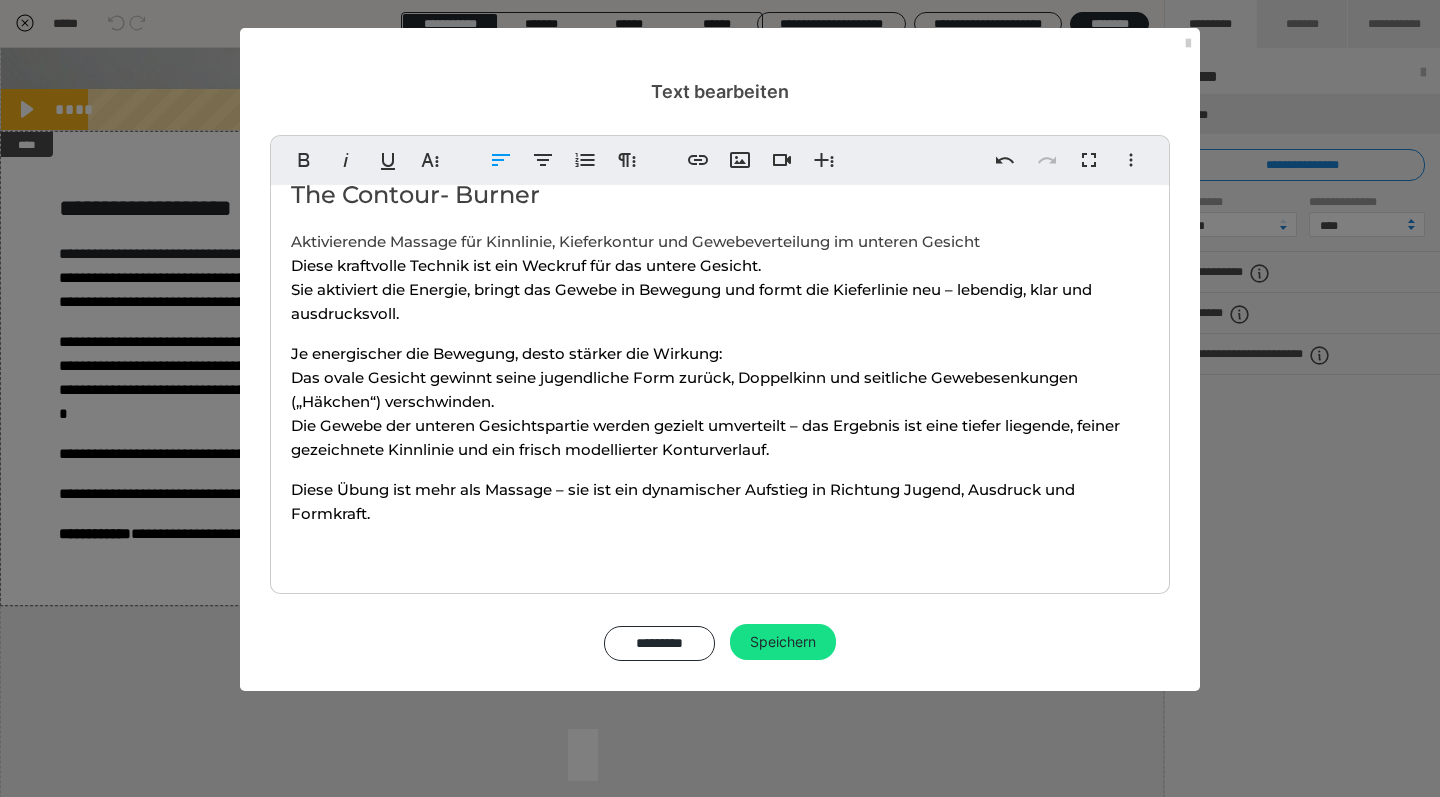 click at bounding box center (720, 553) 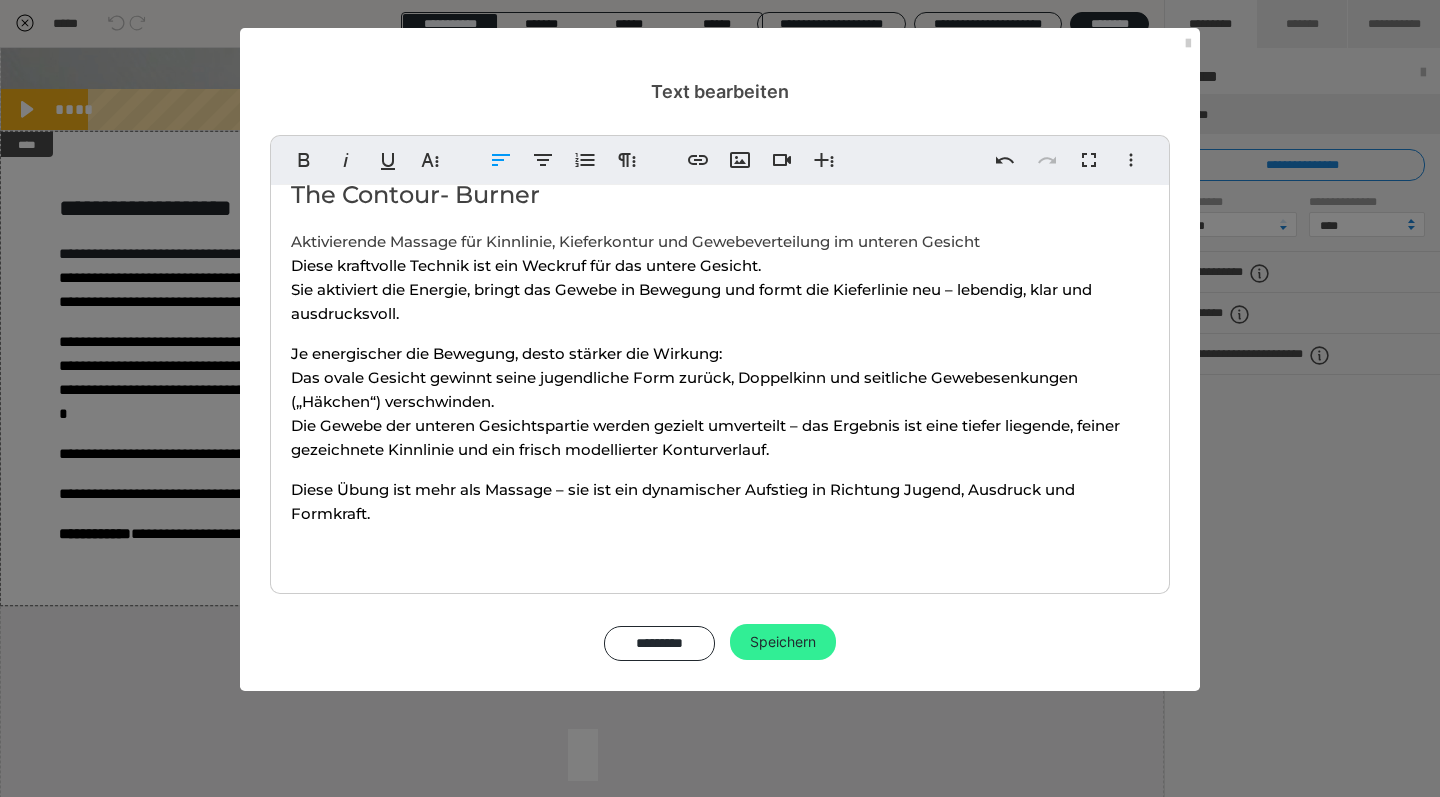 click on "Speichern" at bounding box center (783, 642) 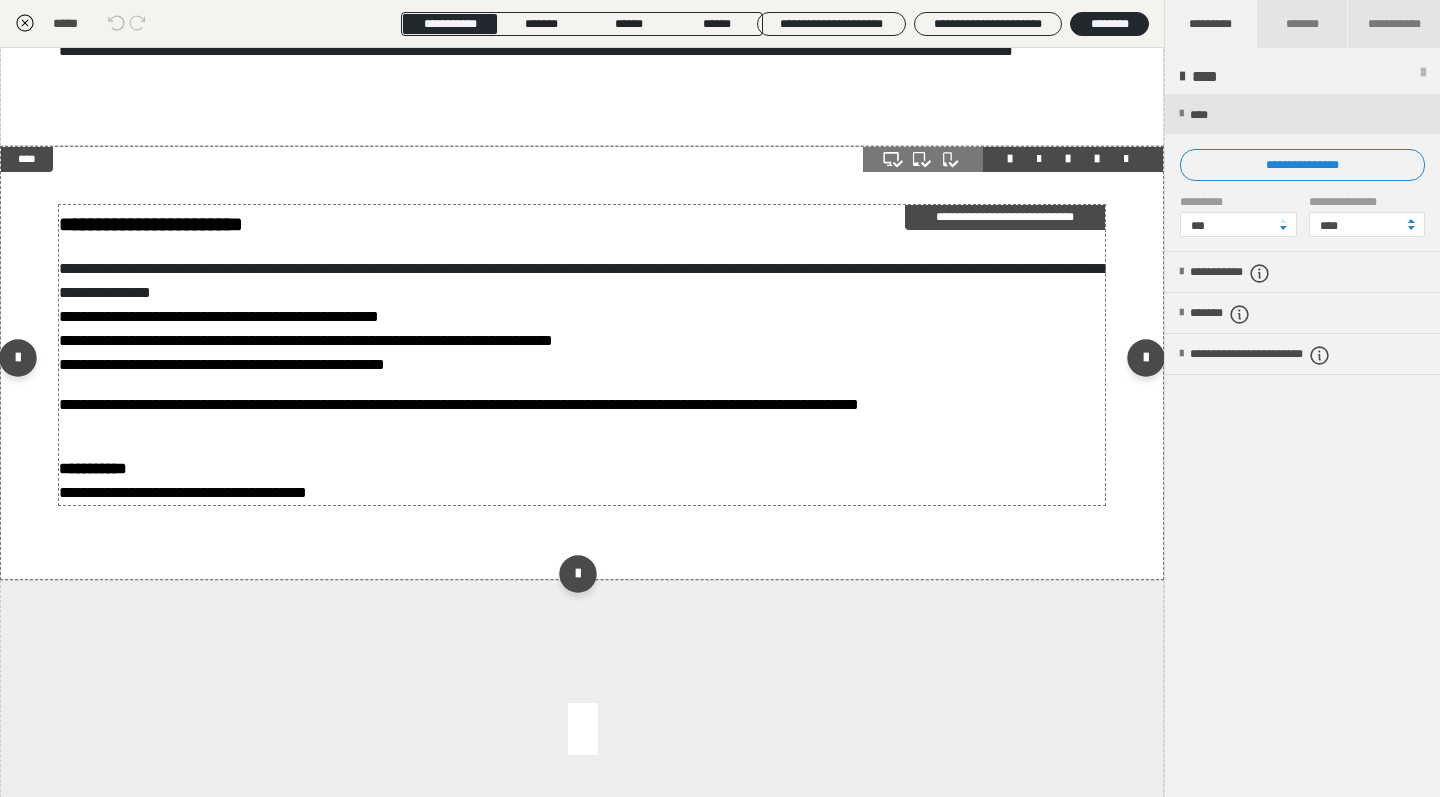 scroll, scrollTop: 3928, scrollLeft: 0, axis: vertical 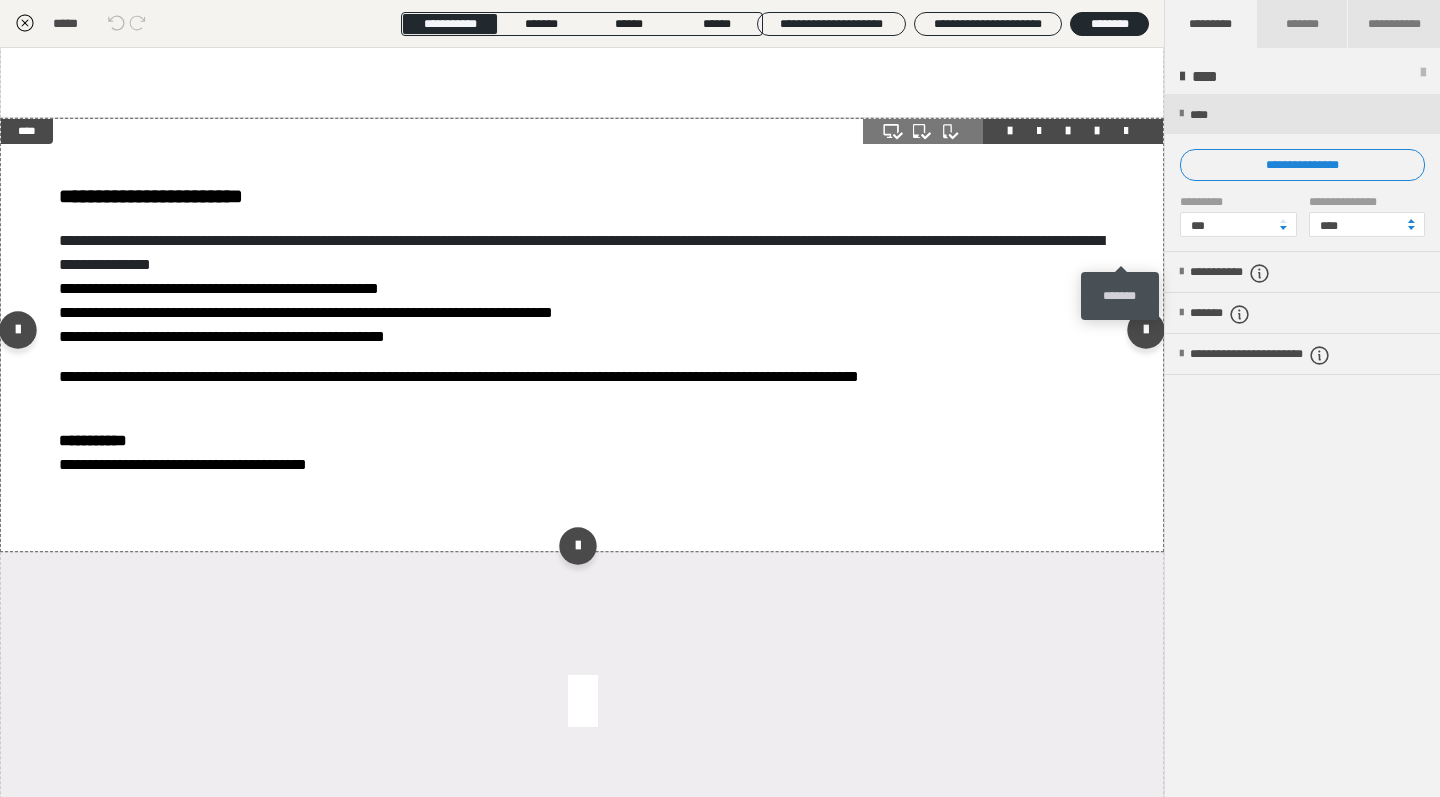 click at bounding box center [1126, 131] 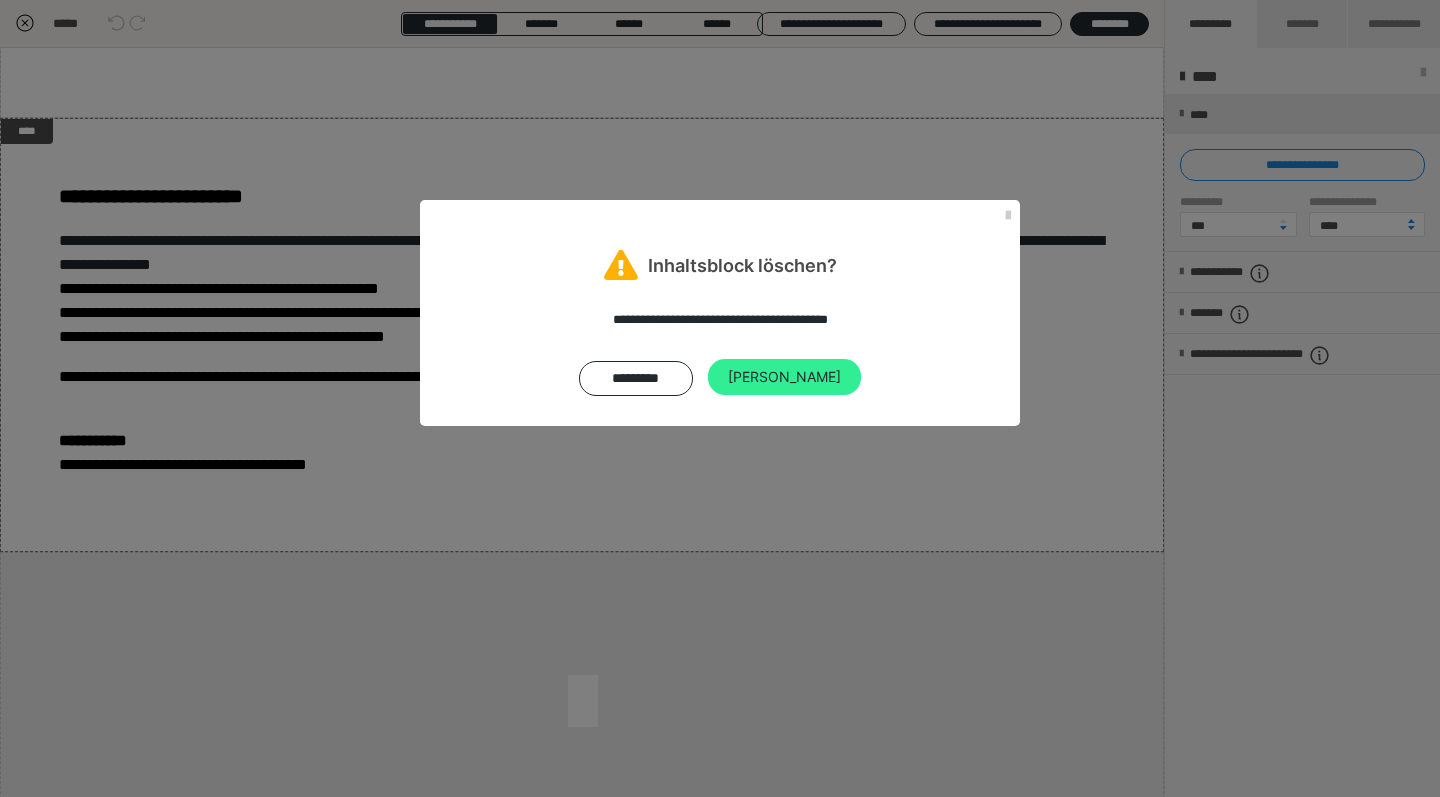 click on "[PERSON_NAME]" at bounding box center (784, 377) 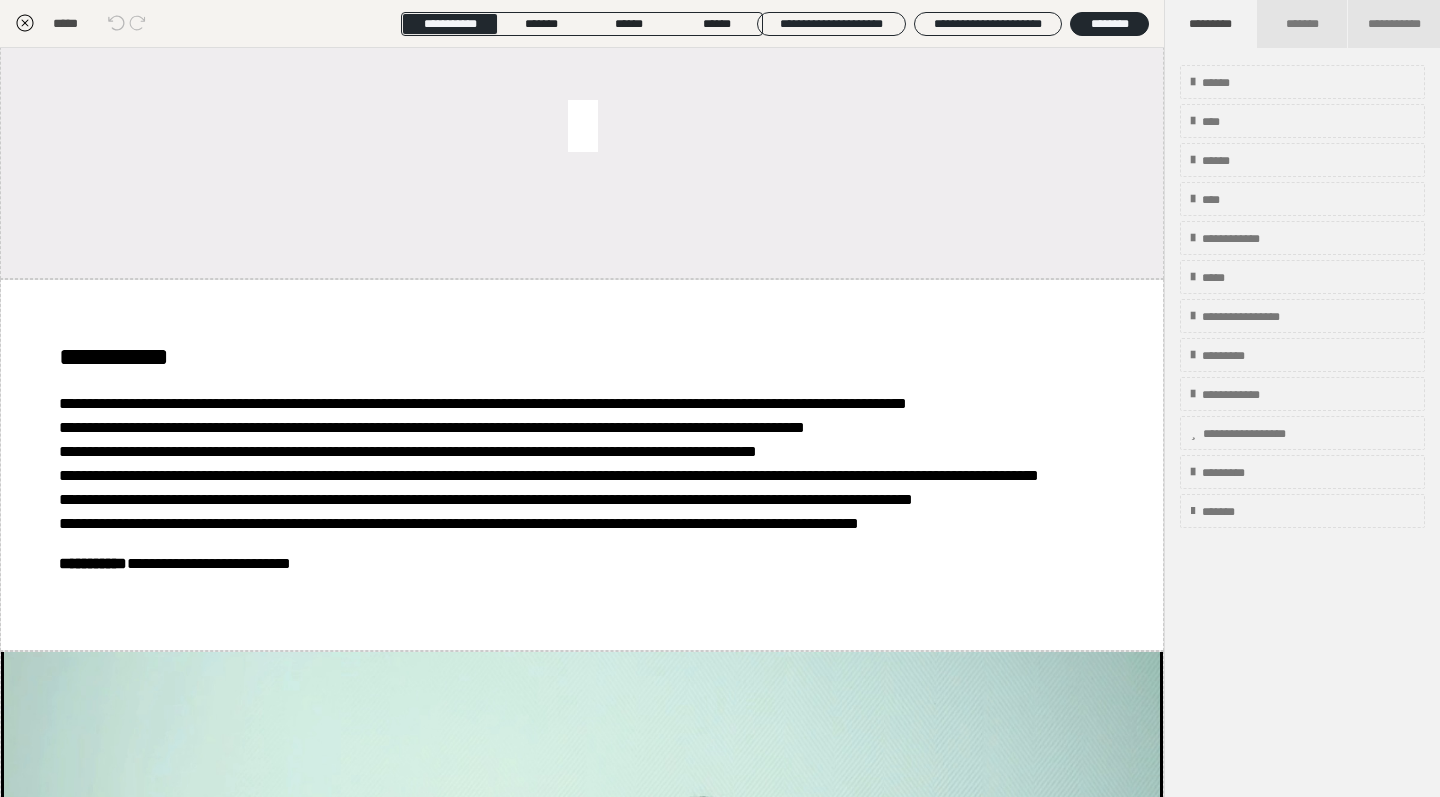 scroll, scrollTop: 640, scrollLeft: 0, axis: vertical 